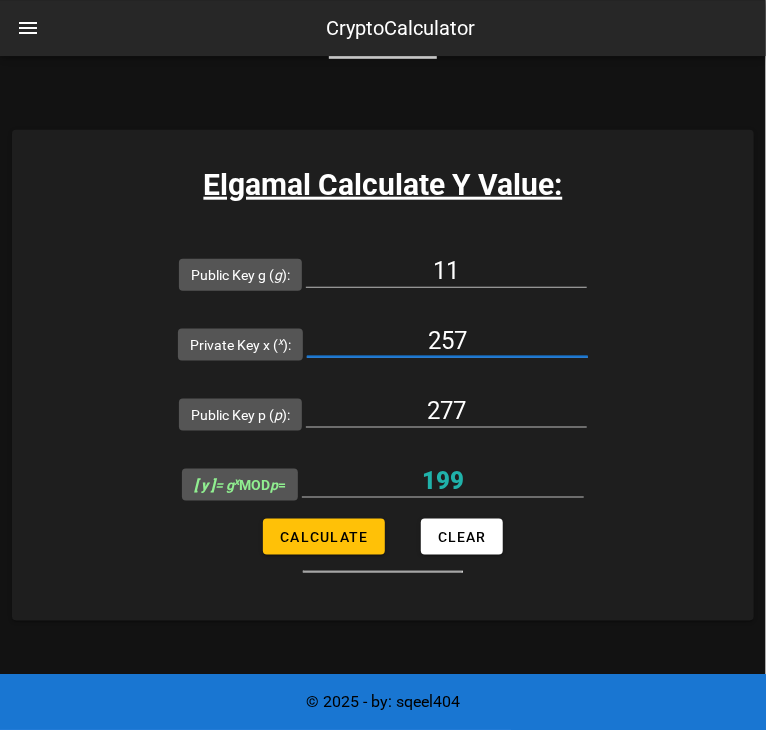 click on "257" at bounding box center [447, 341] 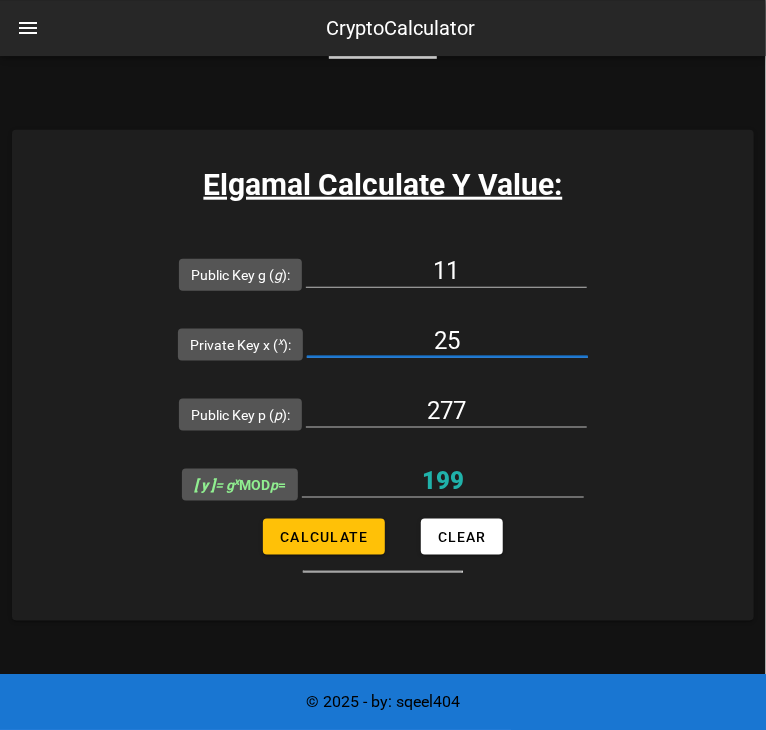 type on "2" 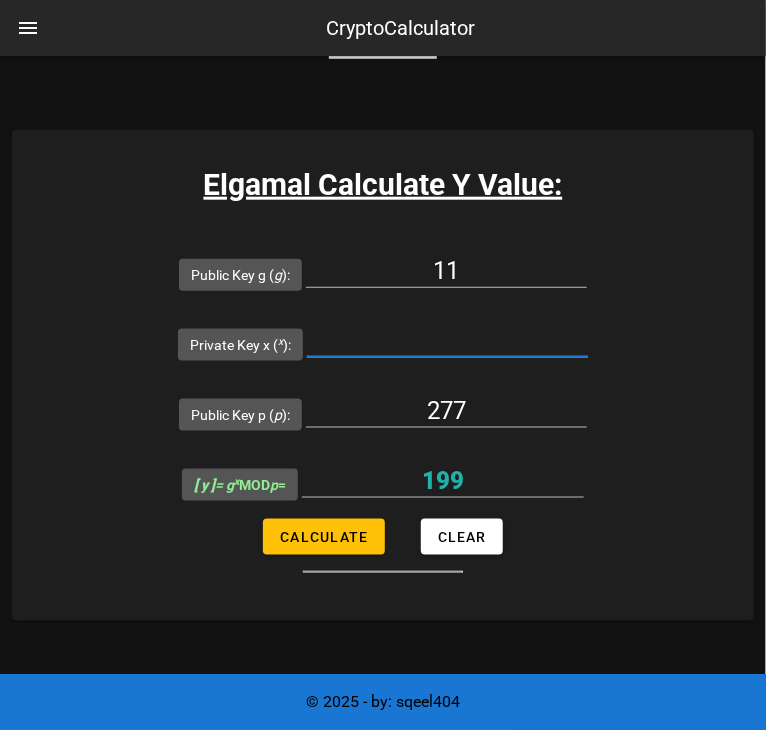 click on "Private Key x (  x  ):" at bounding box center (447, 341) 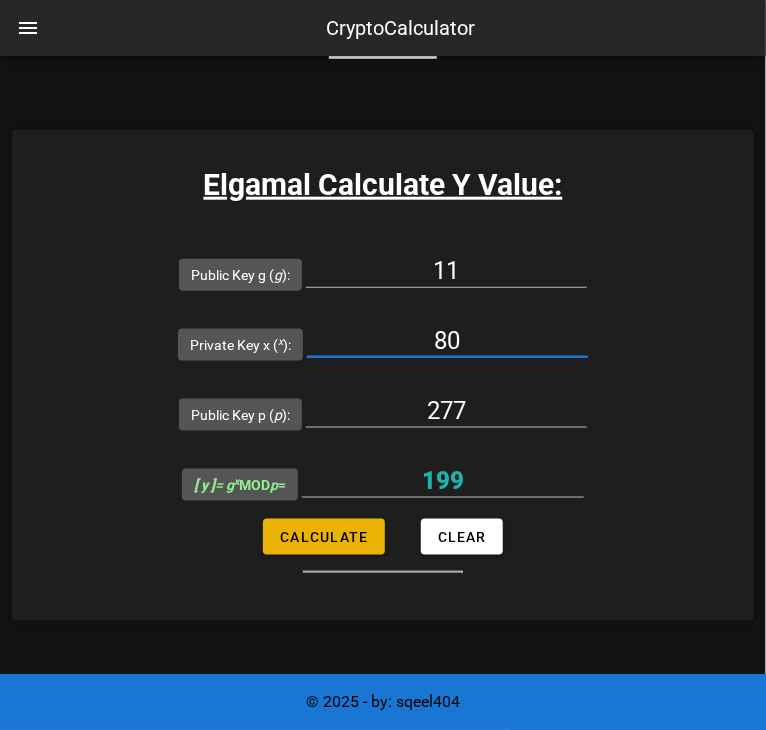 type on "80" 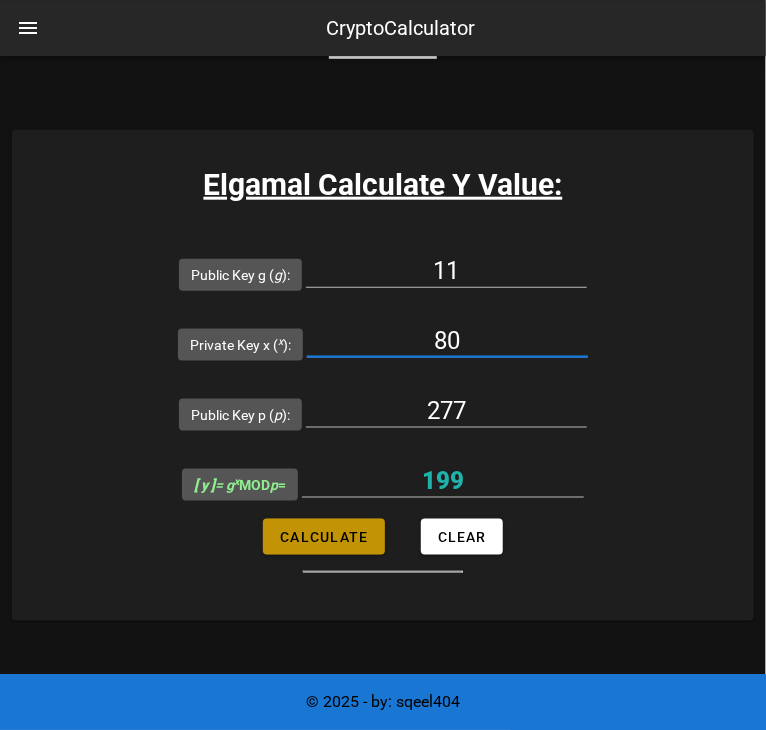 click on "Calculate" at bounding box center (323, 537) 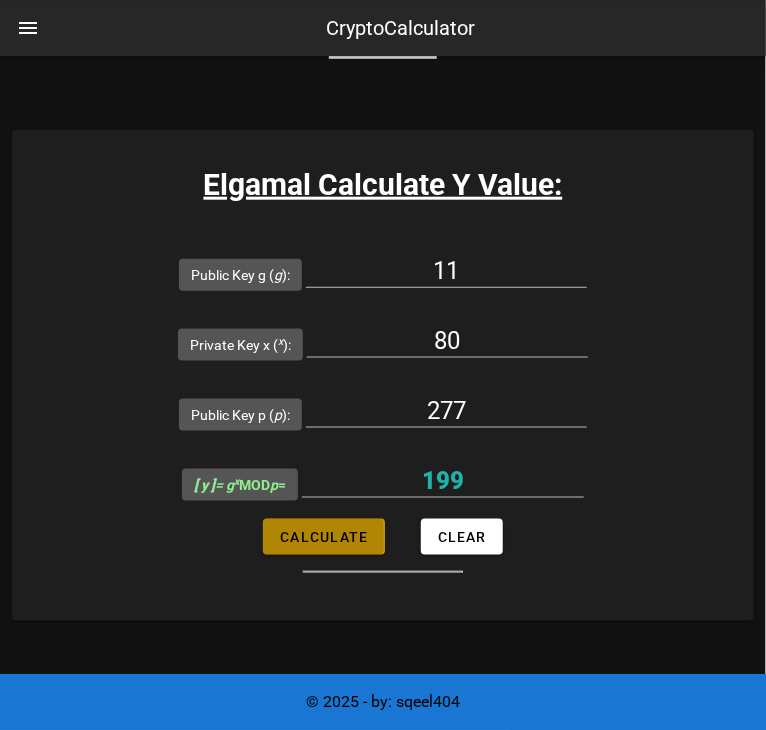 type on "55" 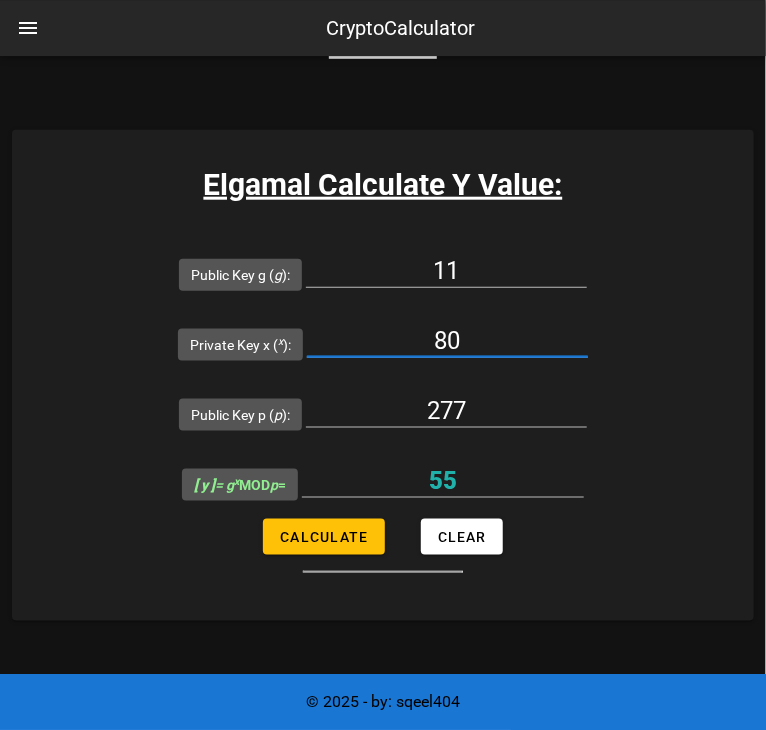 click on "80" at bounding box center (447, 341) 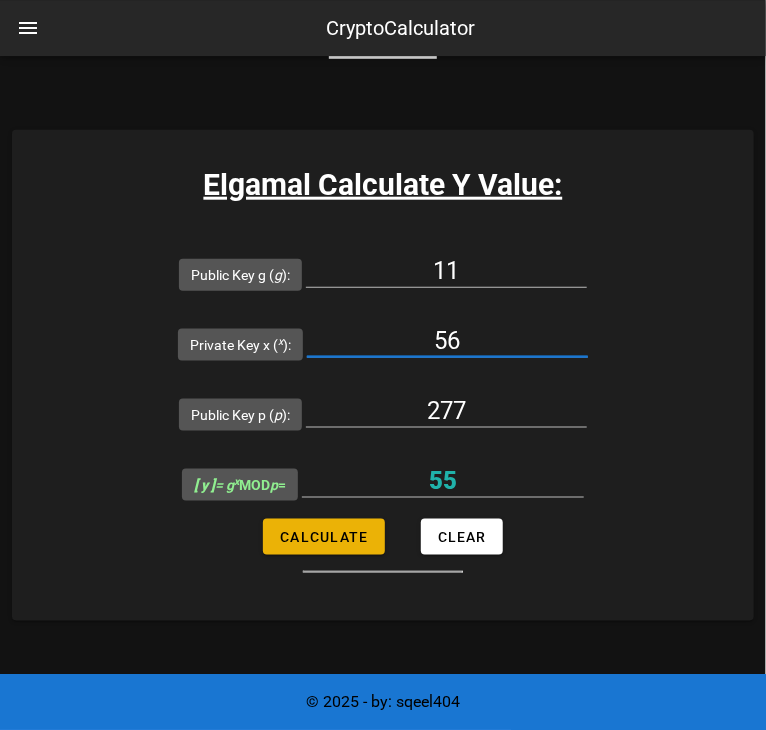 type on "56" 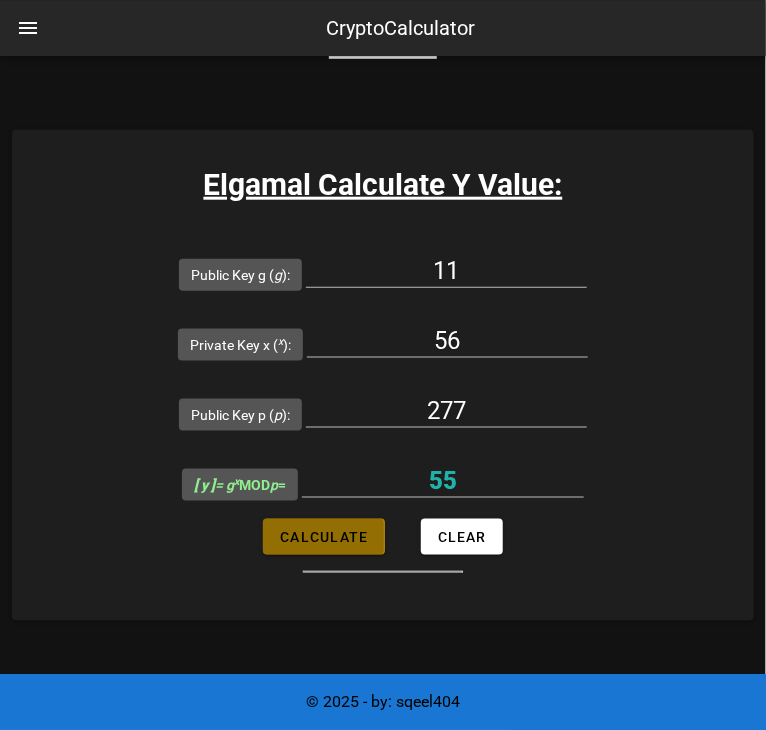 click on "Calculate" at bounding box center [323, 537] 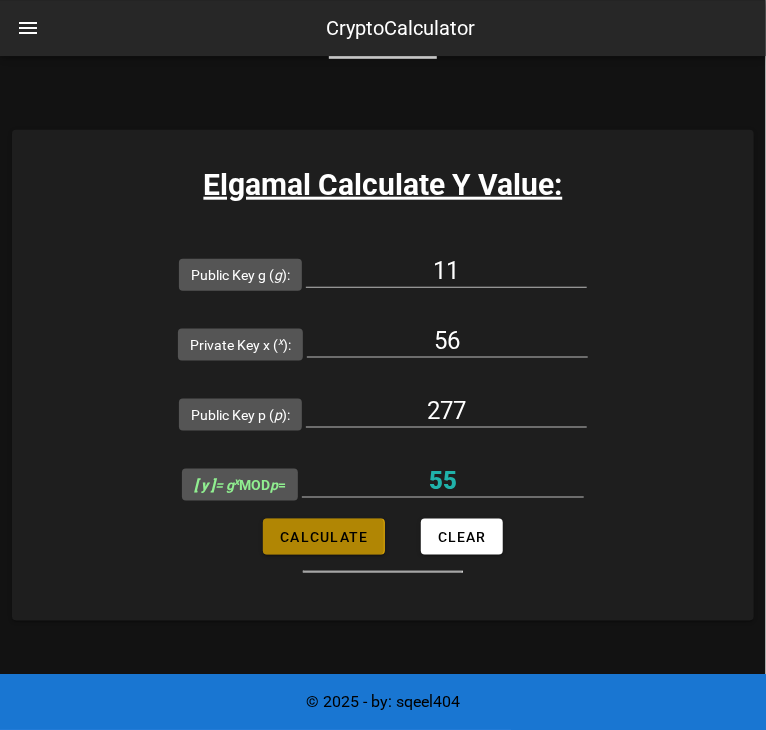 type on "79" 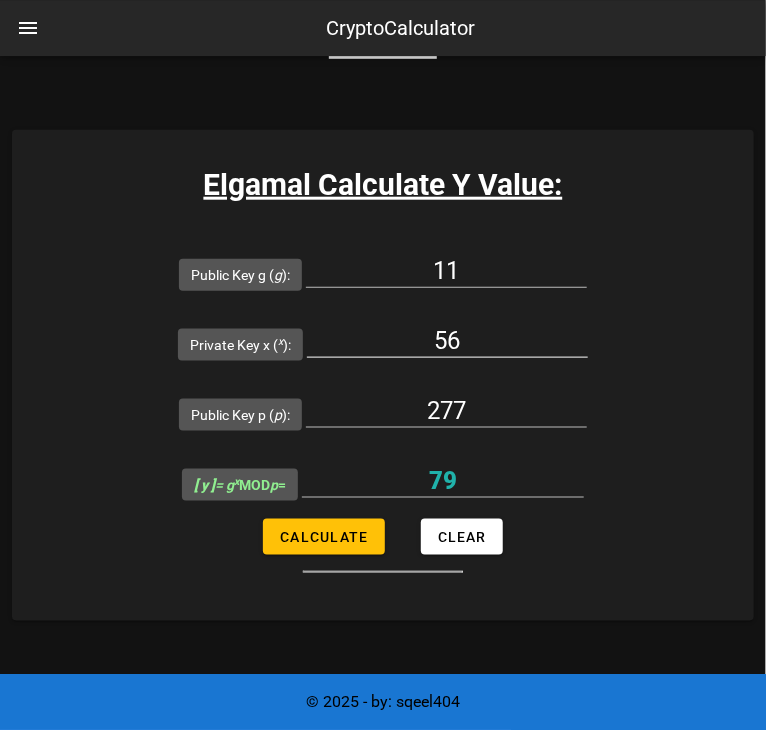 click on "56" at bounding box center [447, 346] 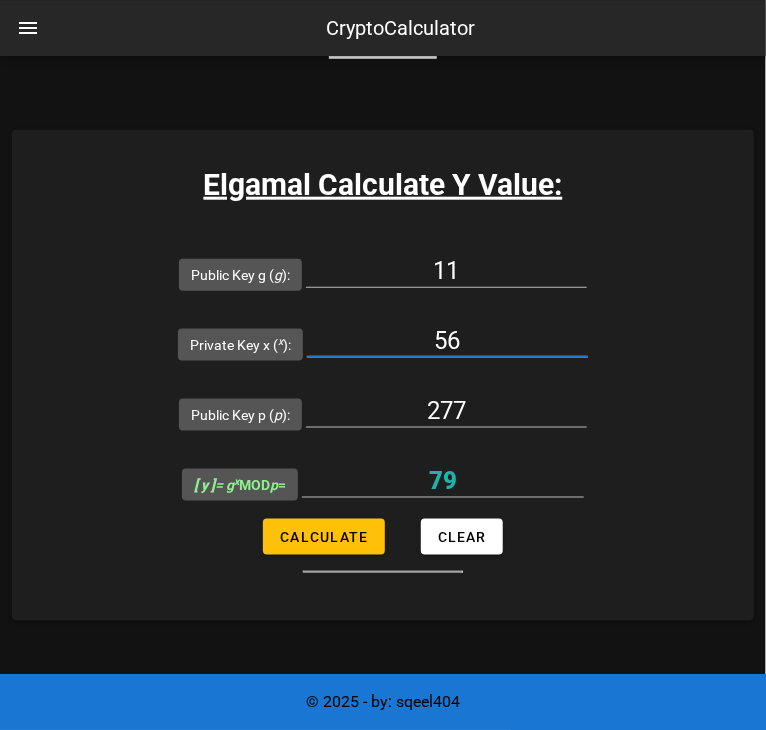 click on "56" at bounding box center (447, 341) 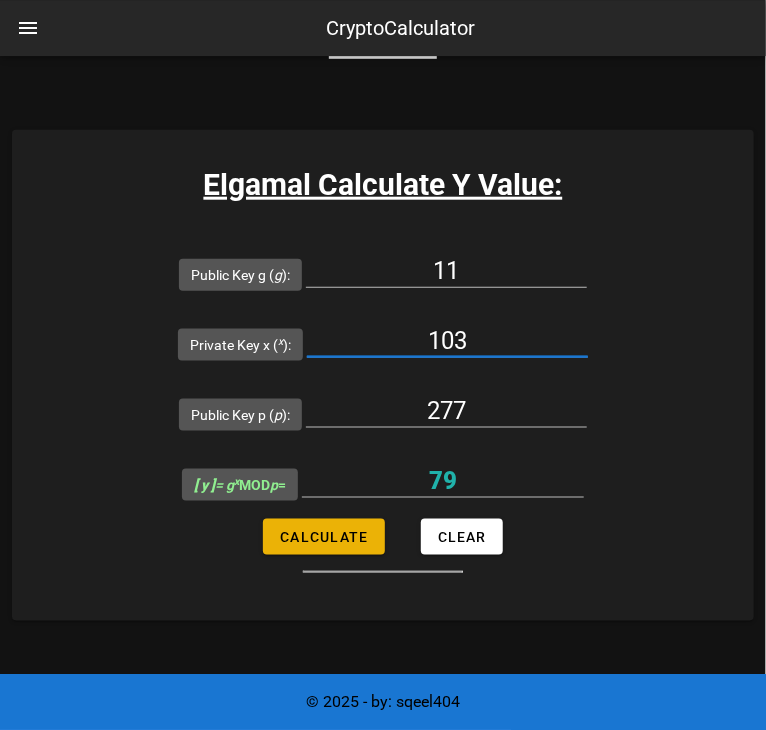 type on "103" 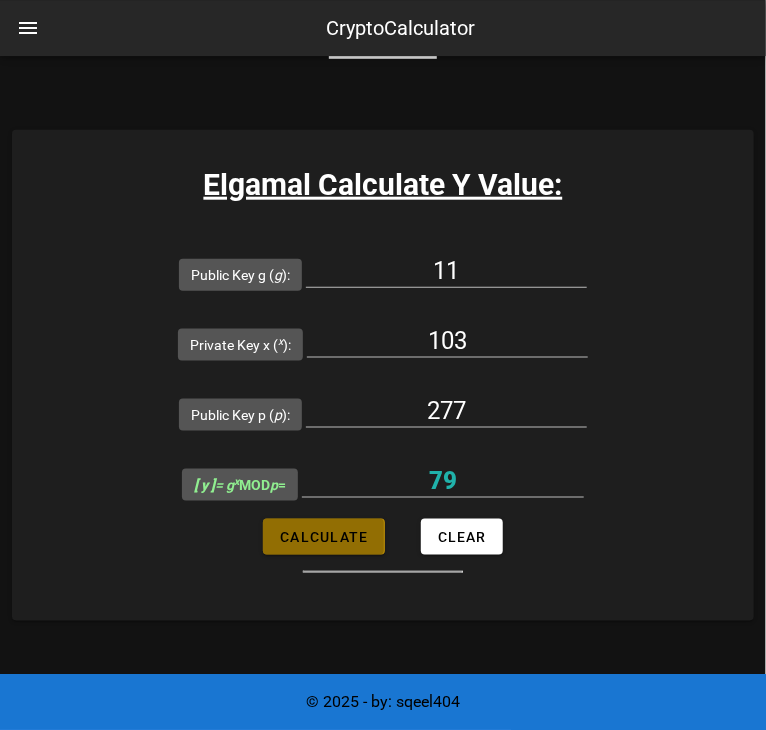 click on "Calculate" at bounding box center [323, 537] 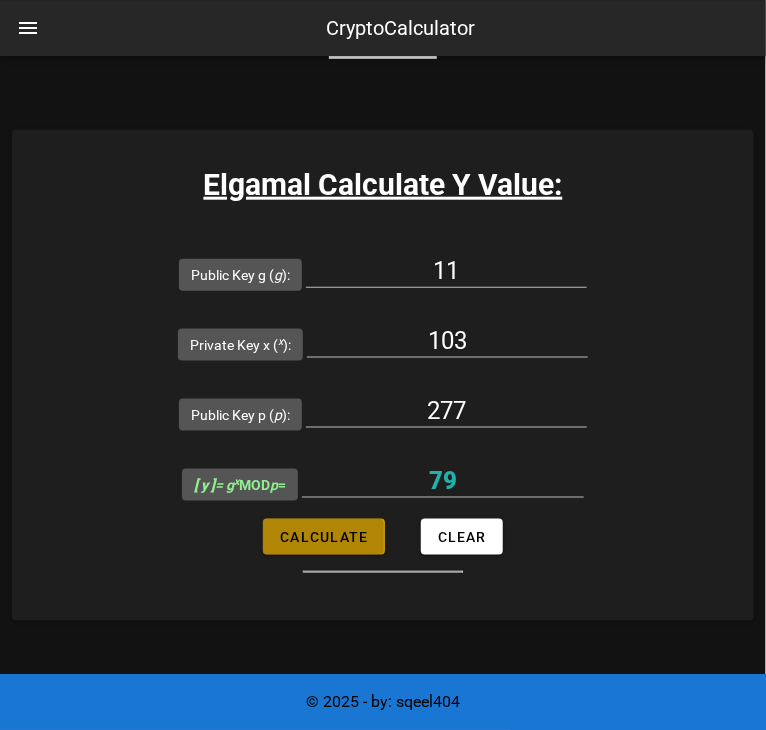 type on "14" 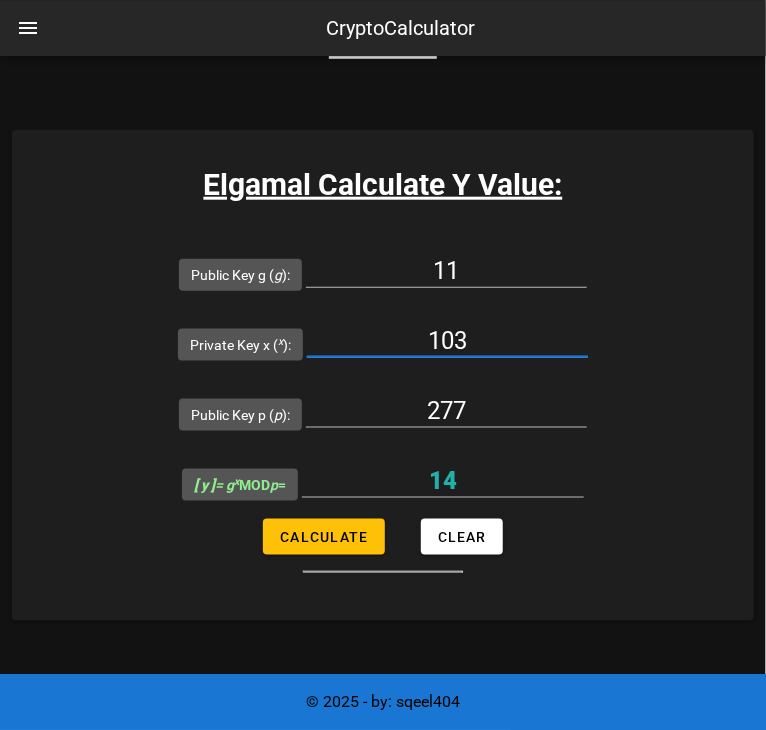 click on "103" at bounding box center [447, 341] 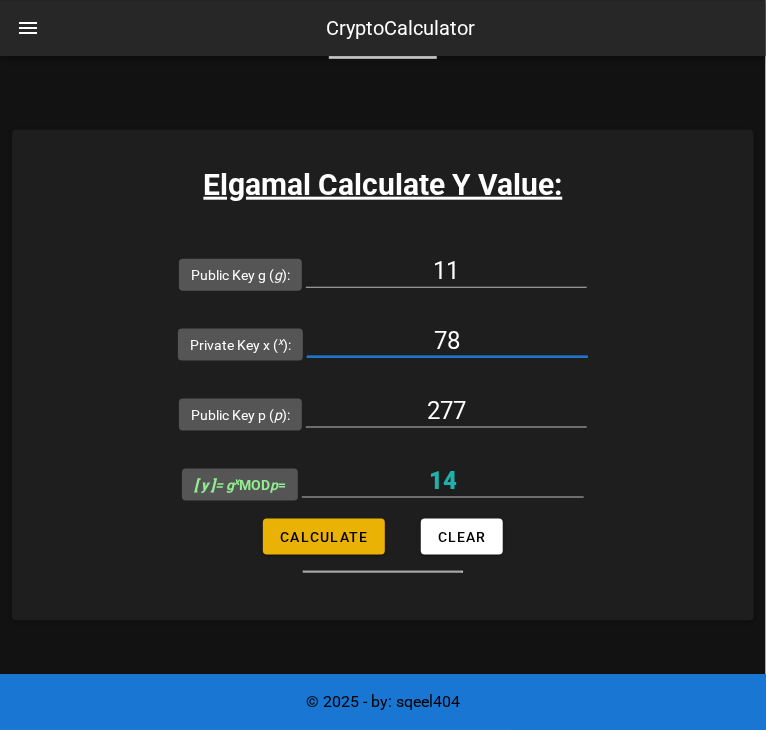 type on "78" 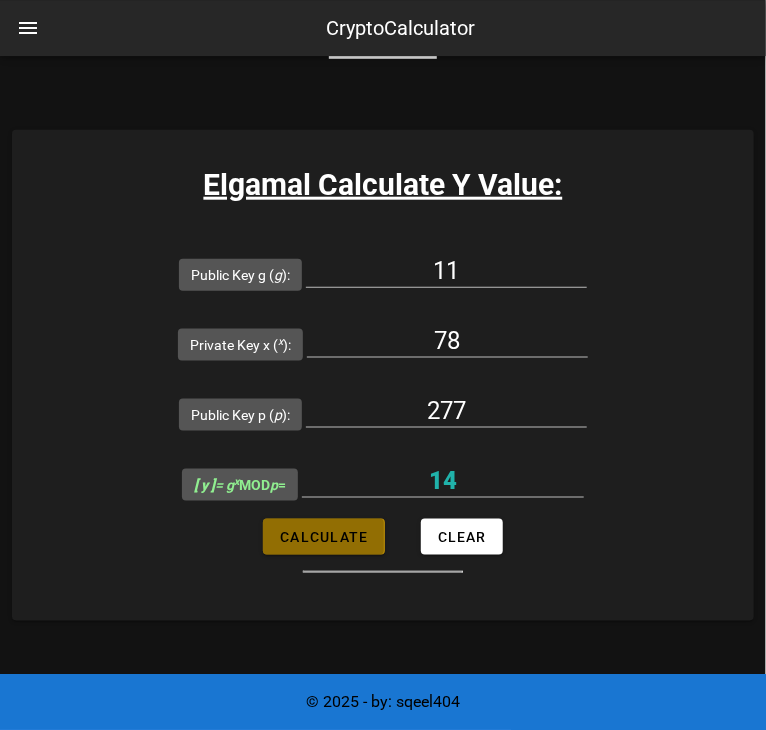 click on "Calculate" at bounding box center [323, 537] 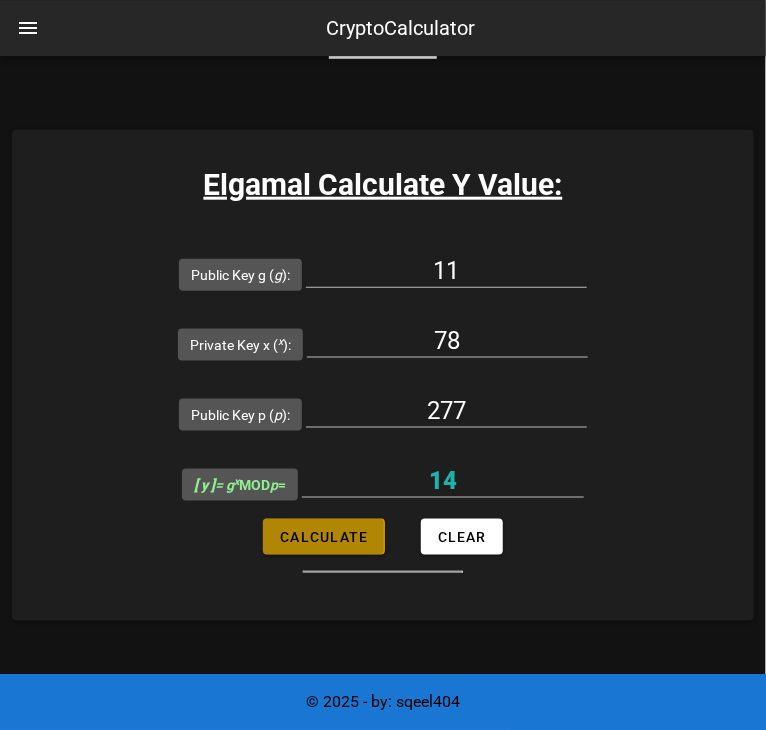type on "76" 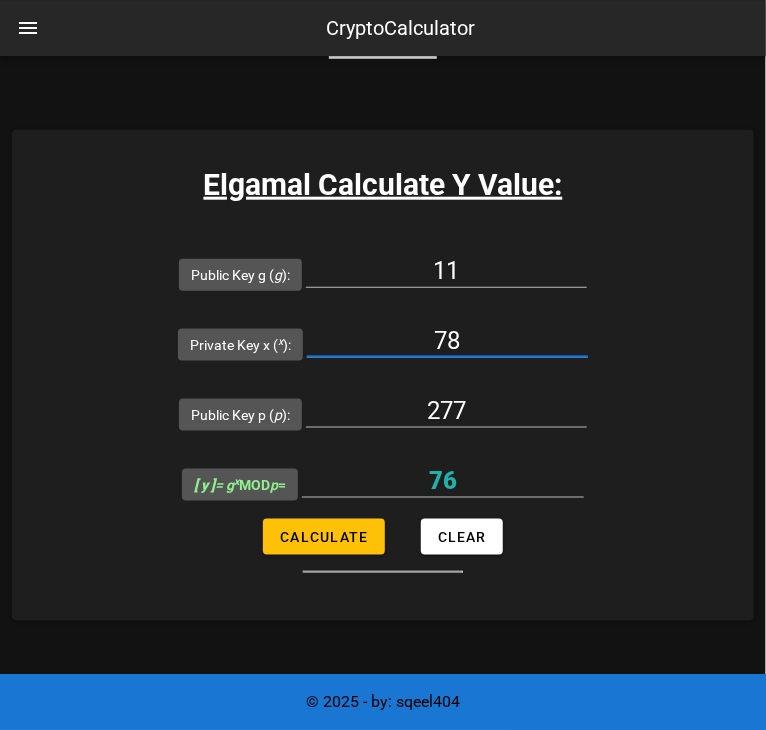 click on "78" at bounding box center (447, 341) 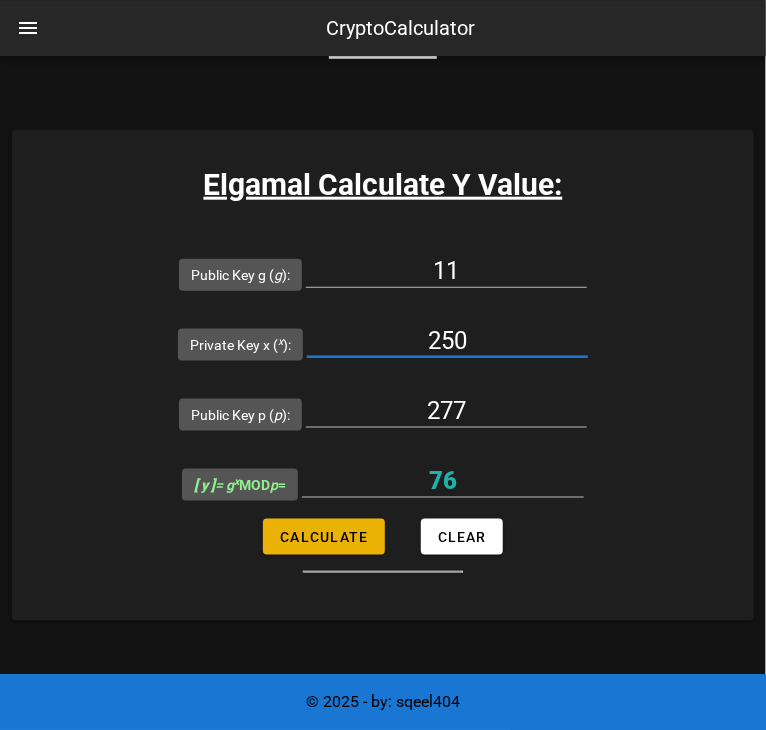 type on "250" 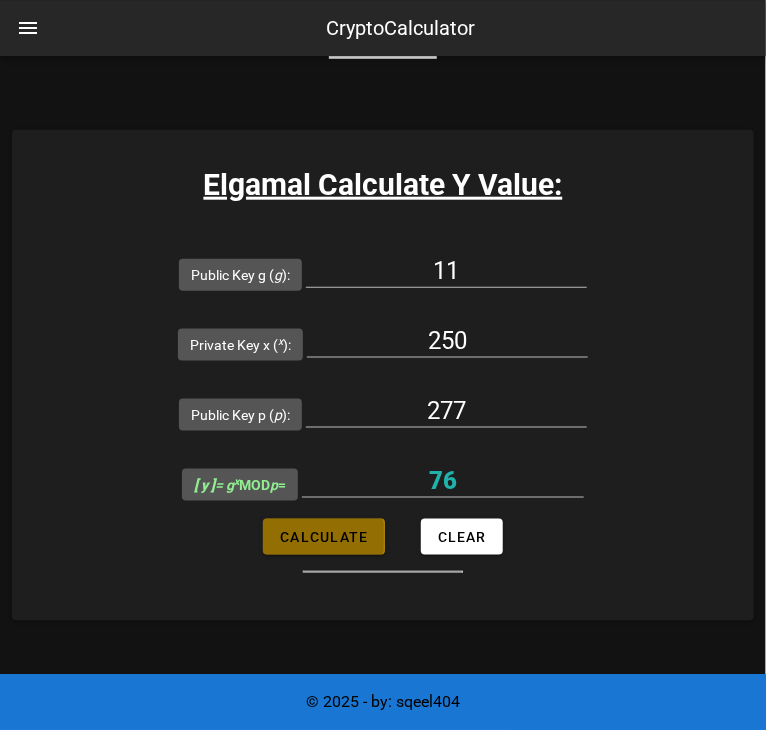 click on "Calculate" at bounding box center [323, 537] 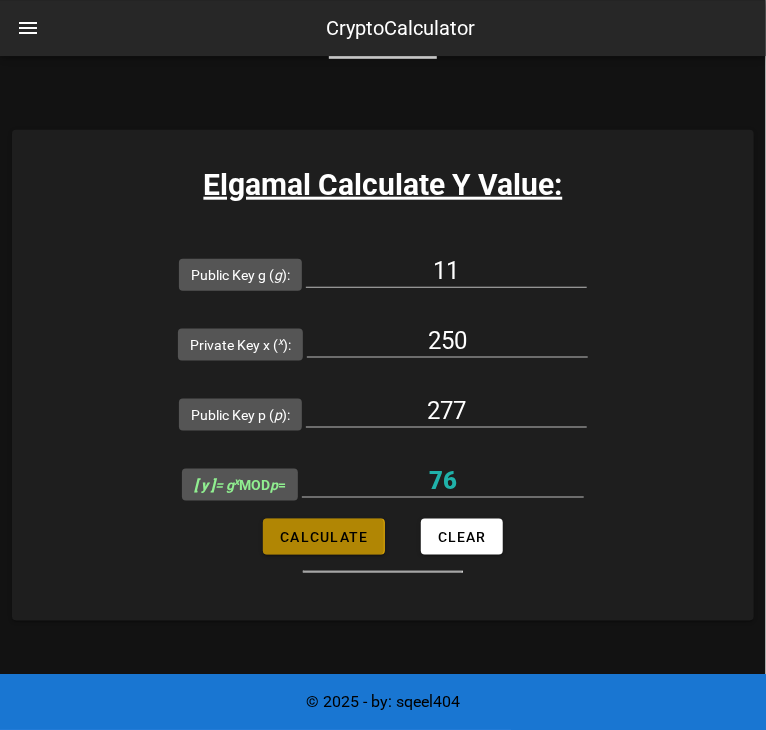 type on "130" 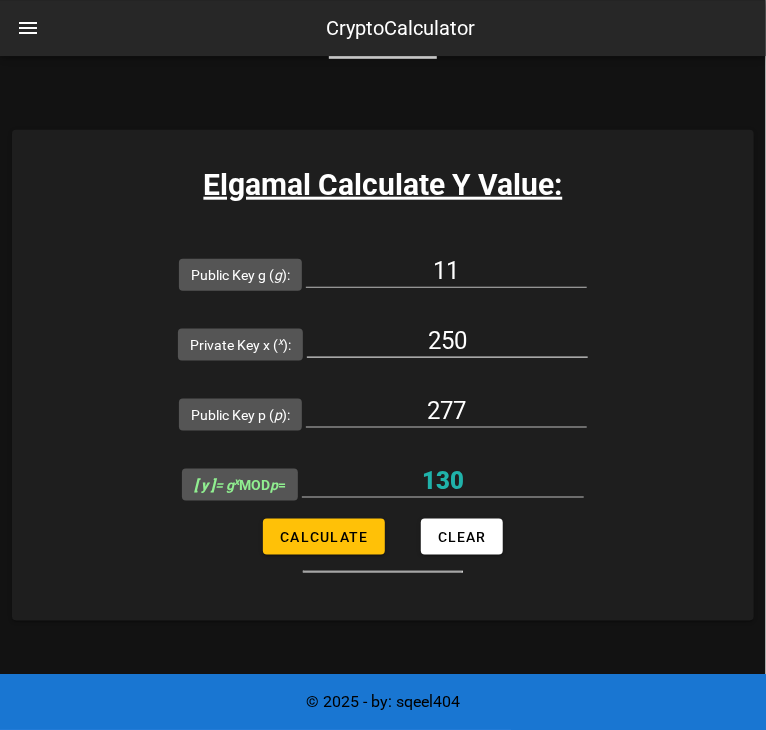 click on "250" at bounding box center (447, 341) 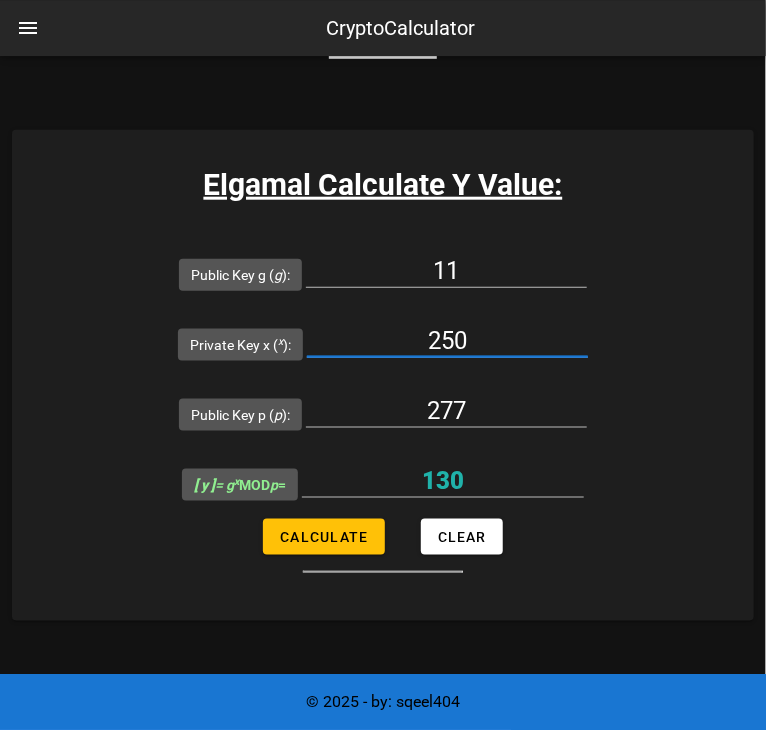 click on "250" at bounding box center (447, 341) 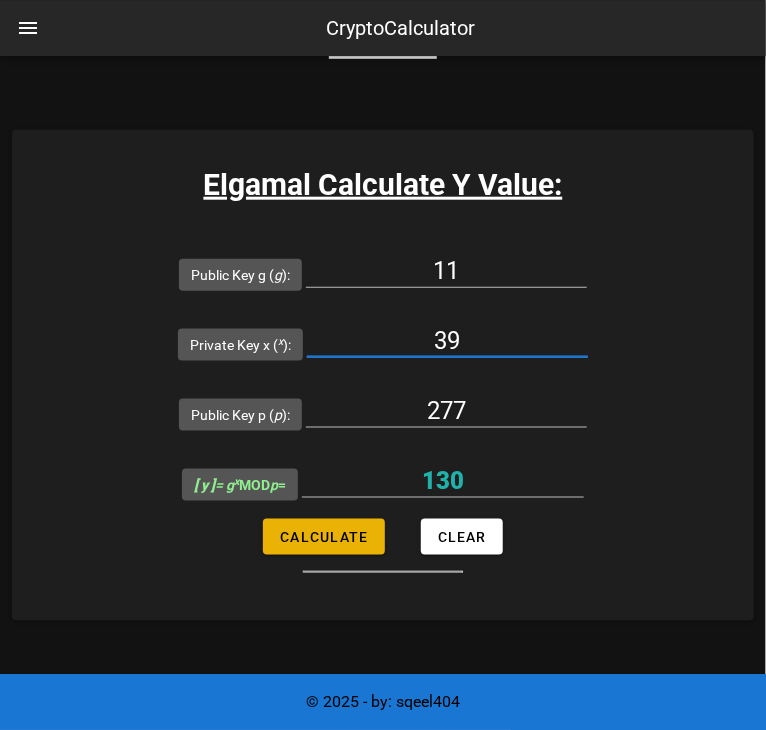 type on "39" 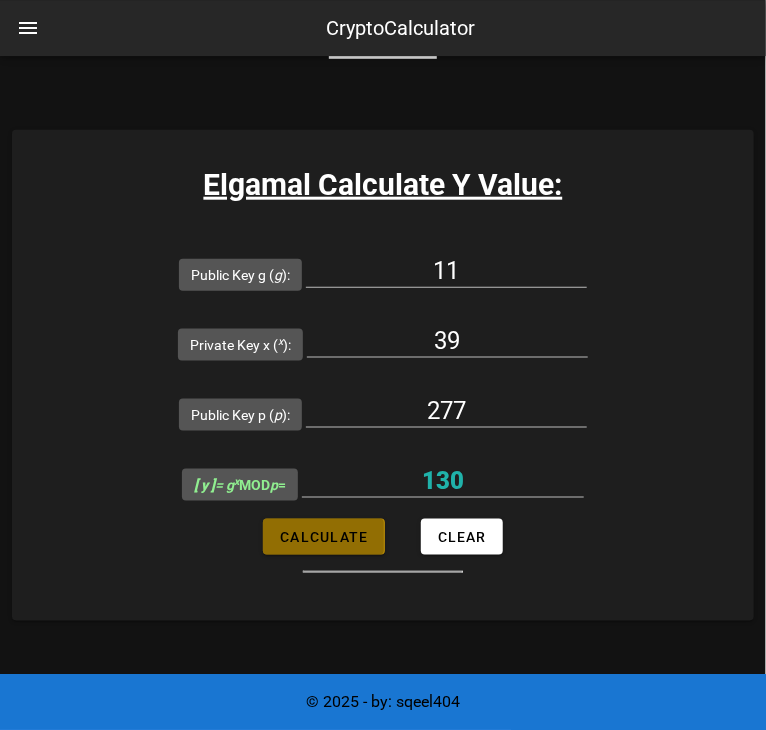 click on "Calculate" at bounding box center [323, 537] 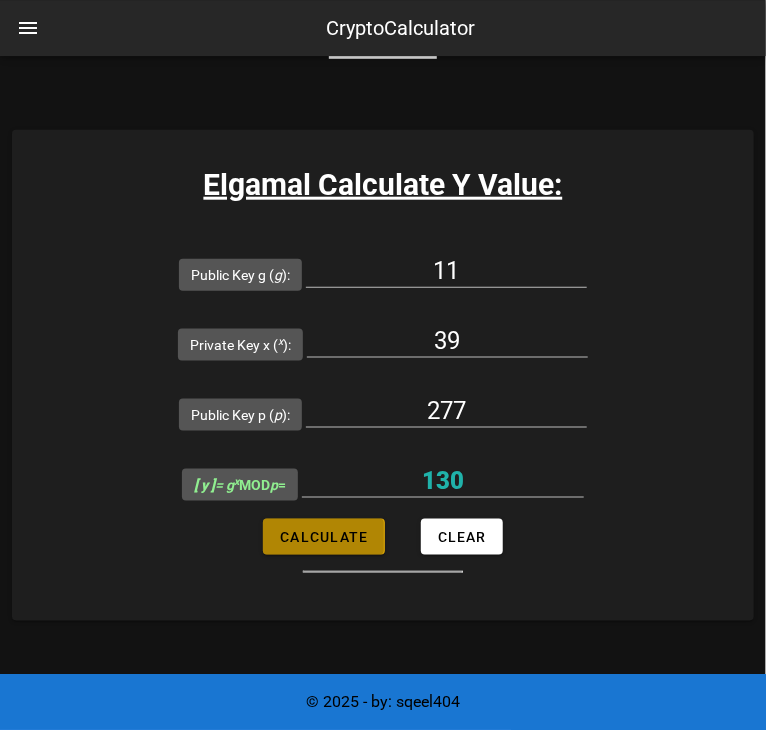type on "82" 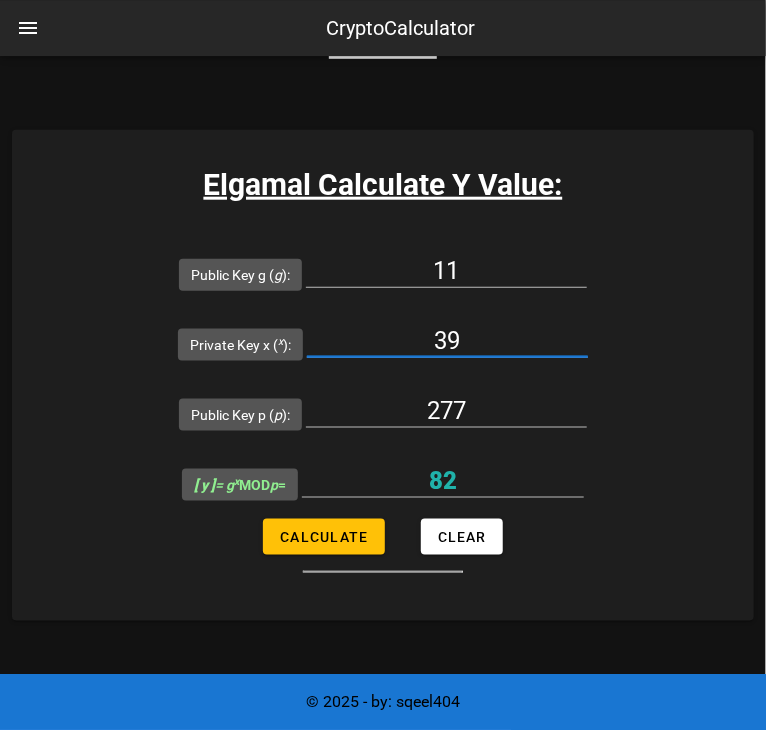 drag, startPoint x: 490, startPoint y: 334, endPoint x: 437, endPoint y: 341, distance: 53.460266 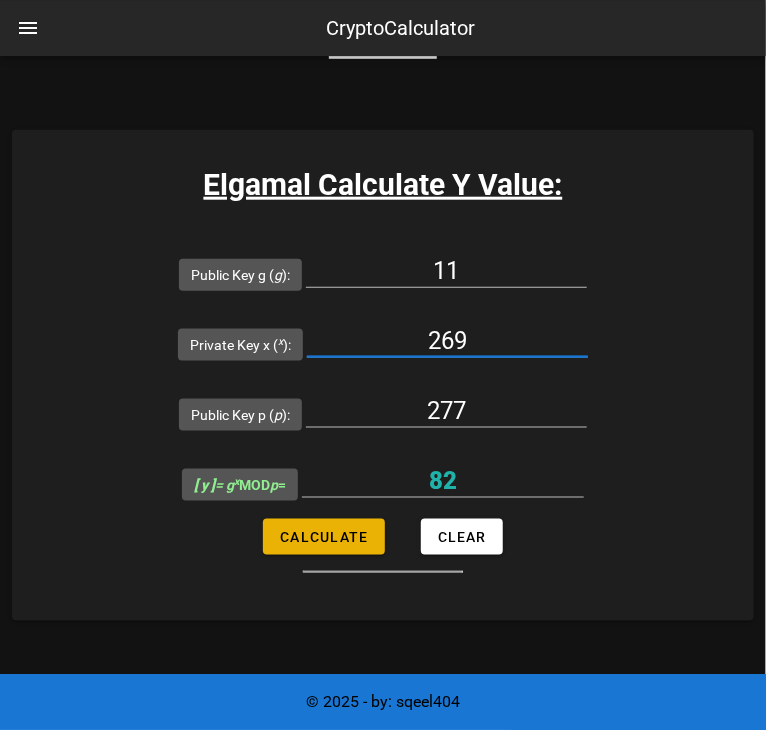 type on "269" 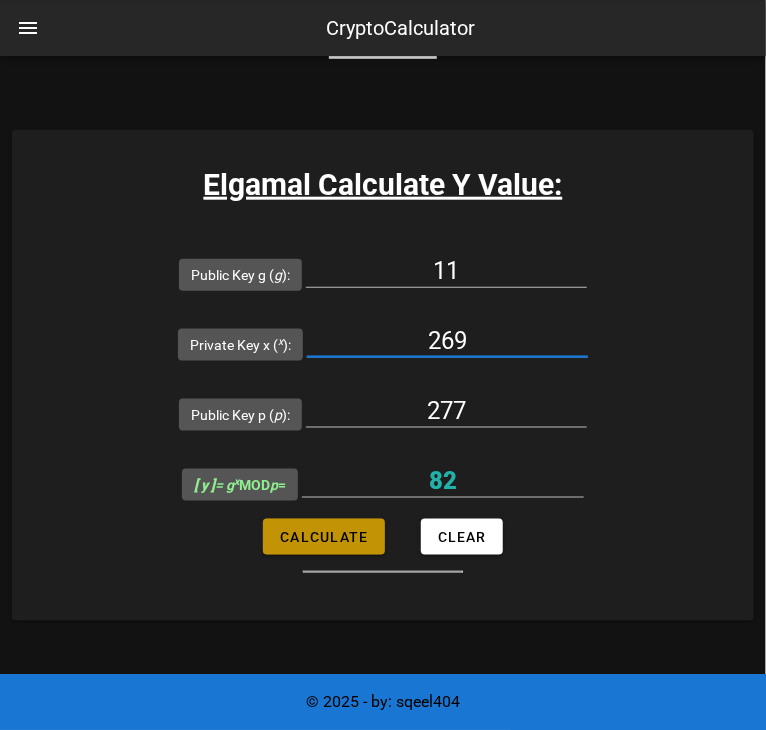 click on "Calculate" at bounding box center [323, 537] 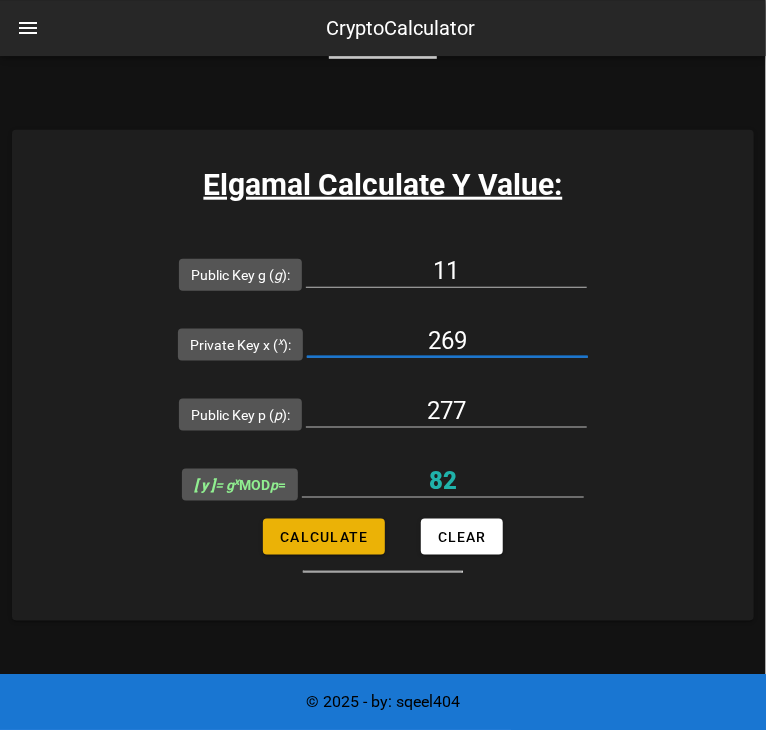 type on "183" 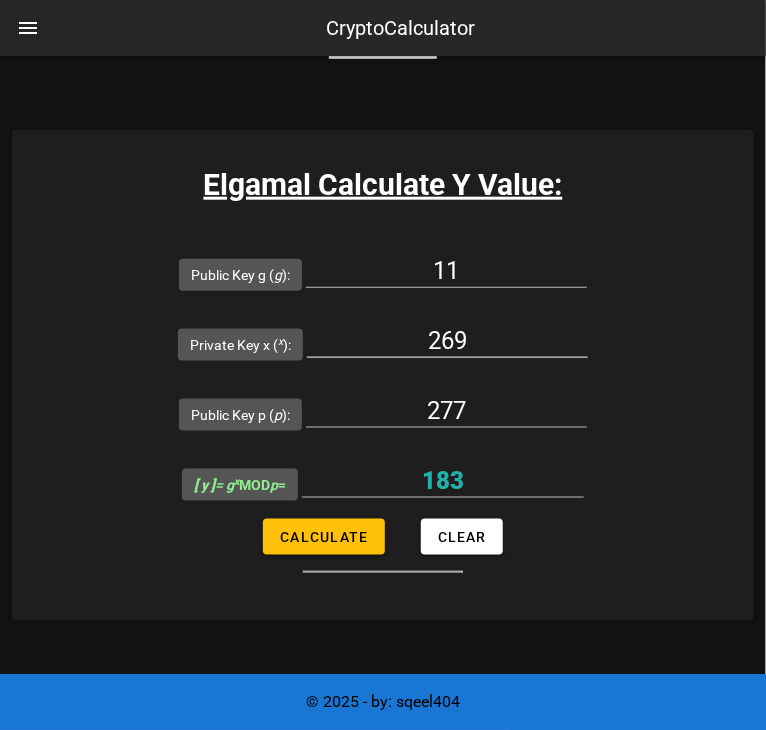 click on "269" at bounding box center (447, 341) 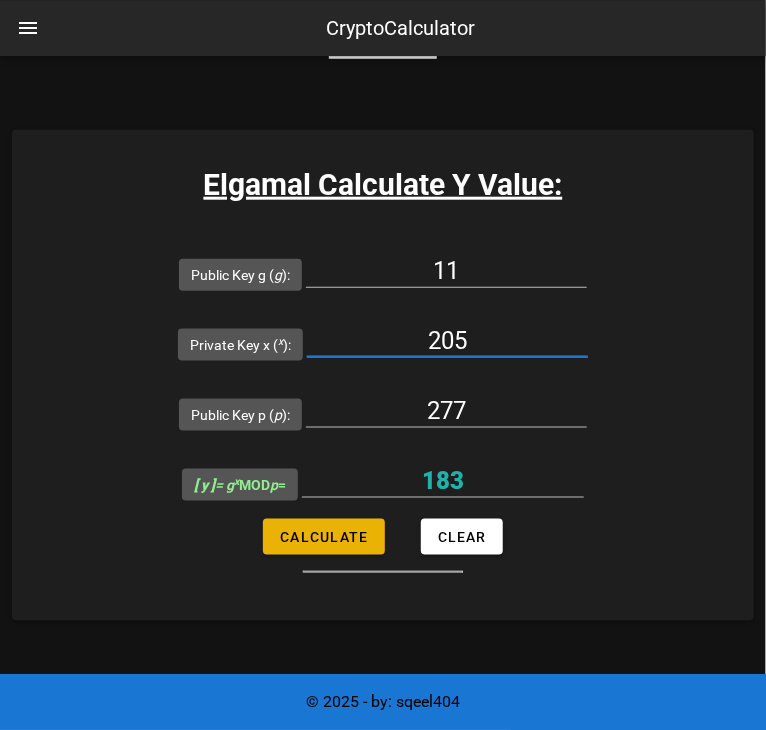 type on "205" 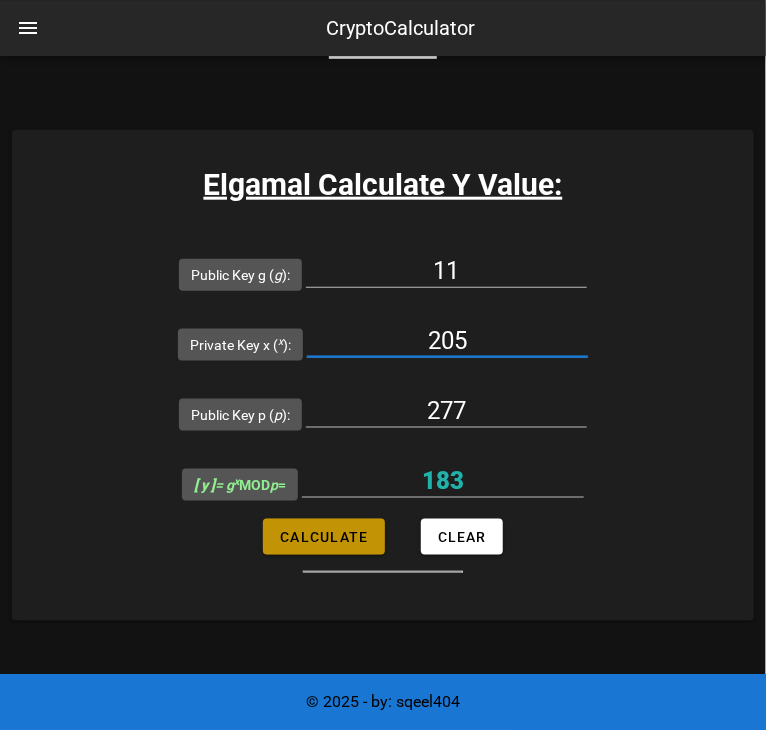 click on "Calculate" at bounding box center (323, 537) 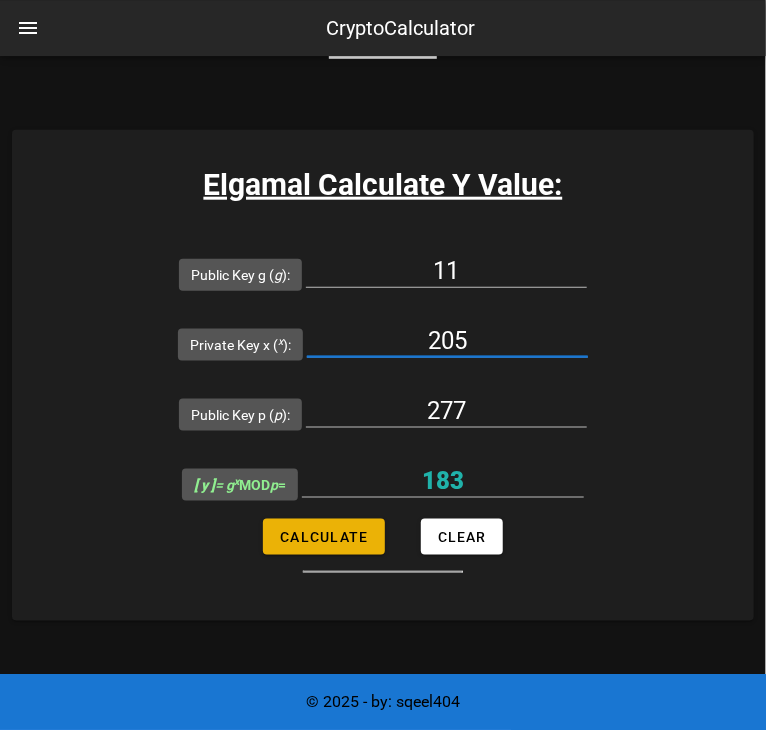 type on "43" 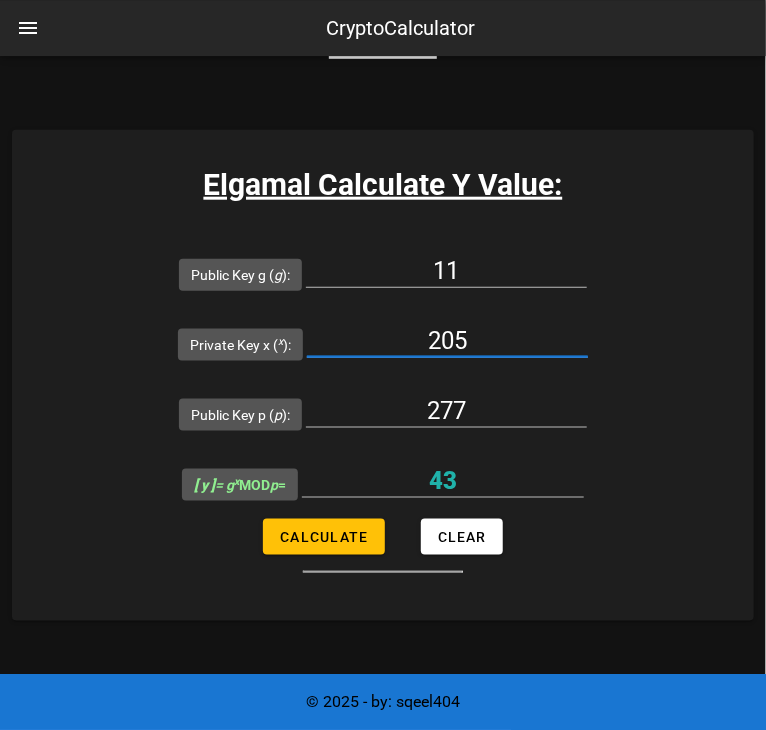 drag, startPoint x: 474, startPoint y: 338, endPoint x: 423, endPoint y: 346, distance: 51.62364 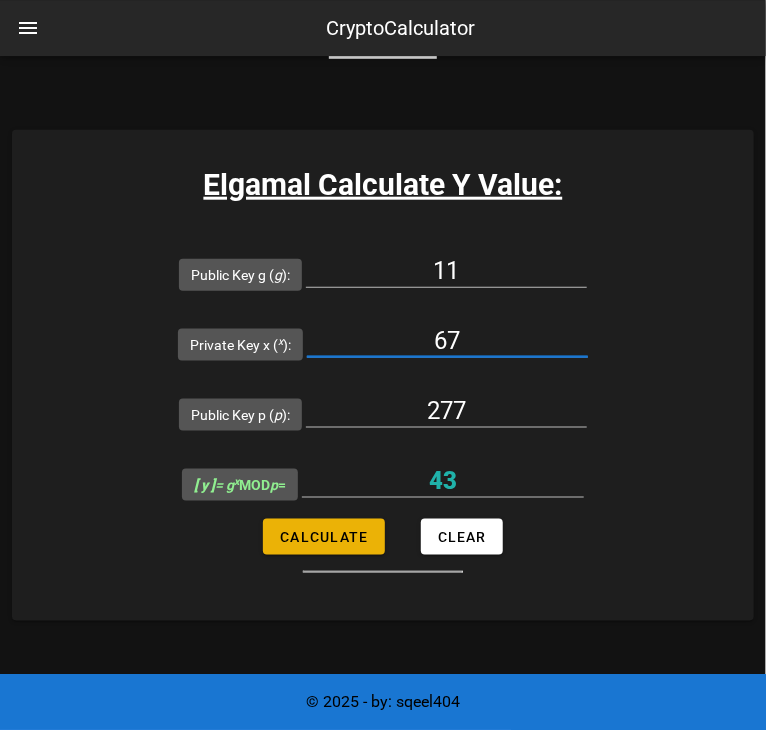 type on "67" 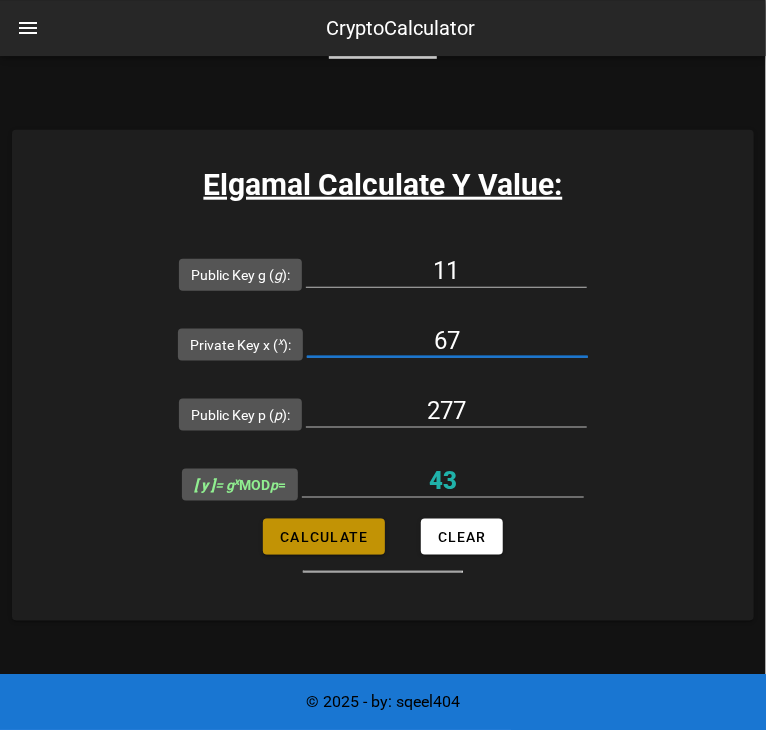 click on "Calculate" at bounding box center [323, 537] 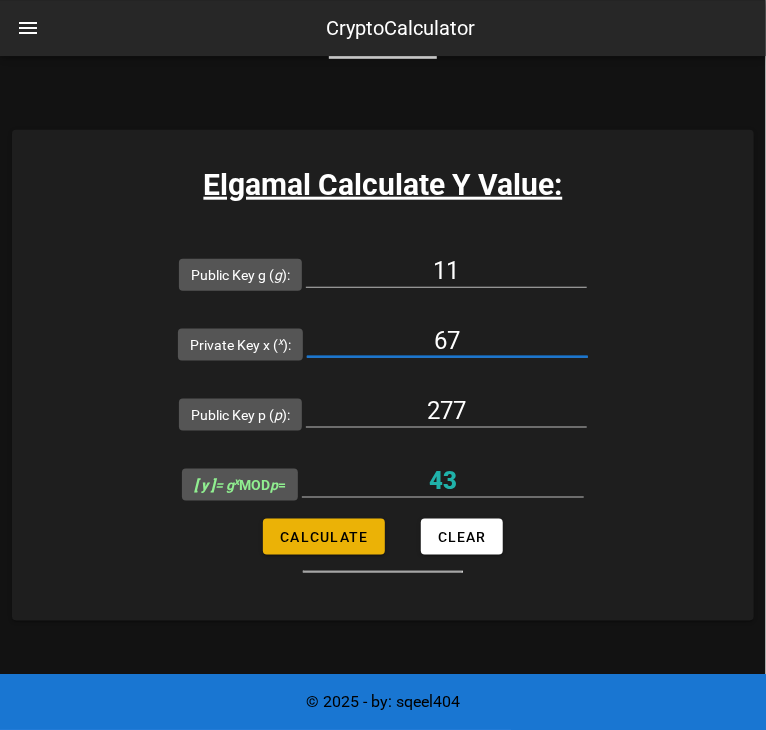 type on "234" 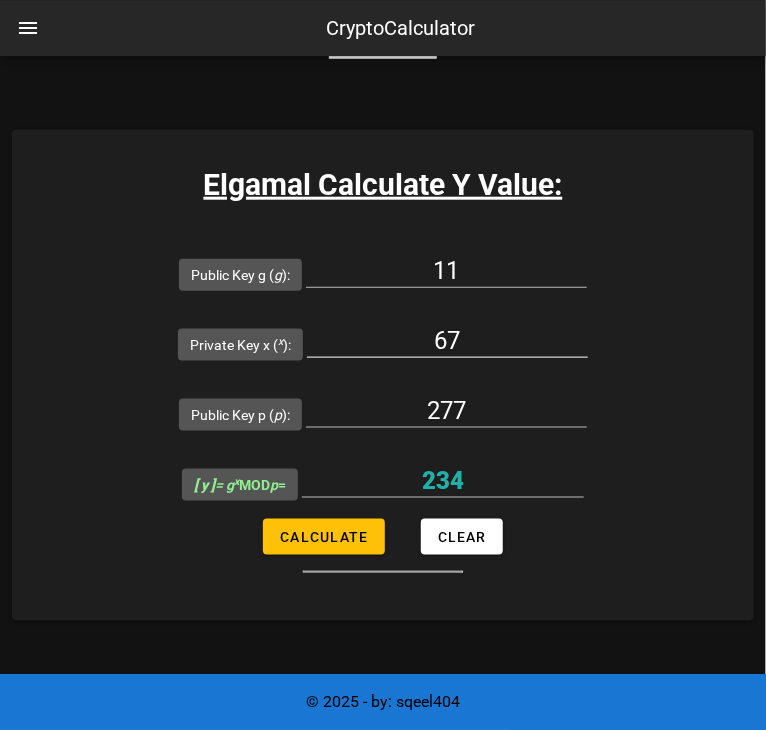 click on "67" at bounding box center (447, 341) 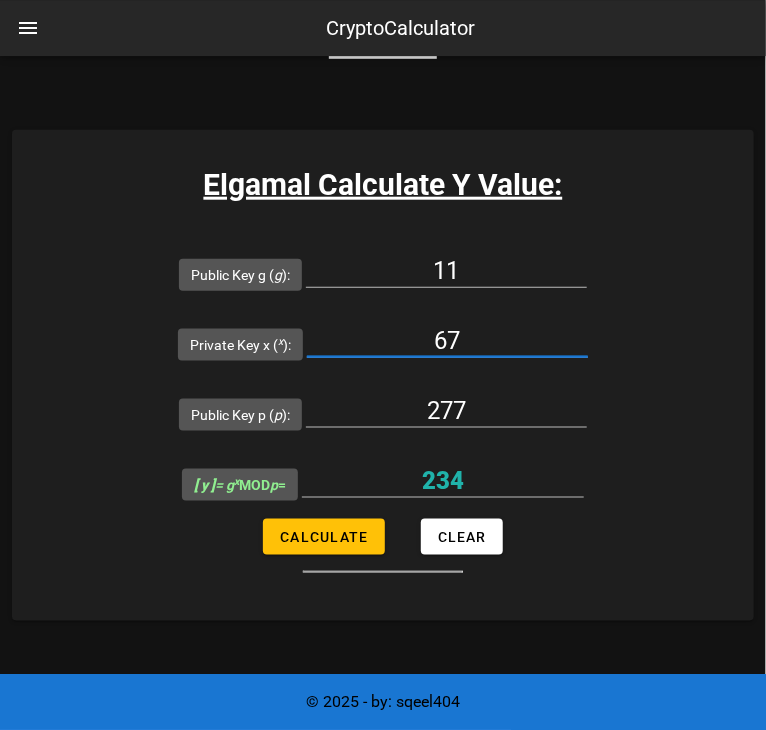 click on "67" at bounding box center [447, 341] 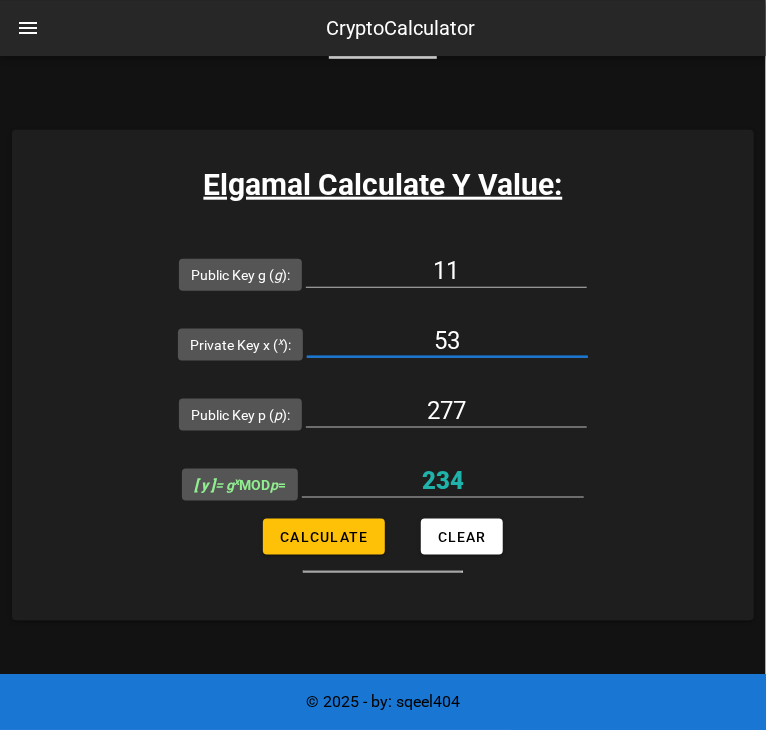 type on "53" 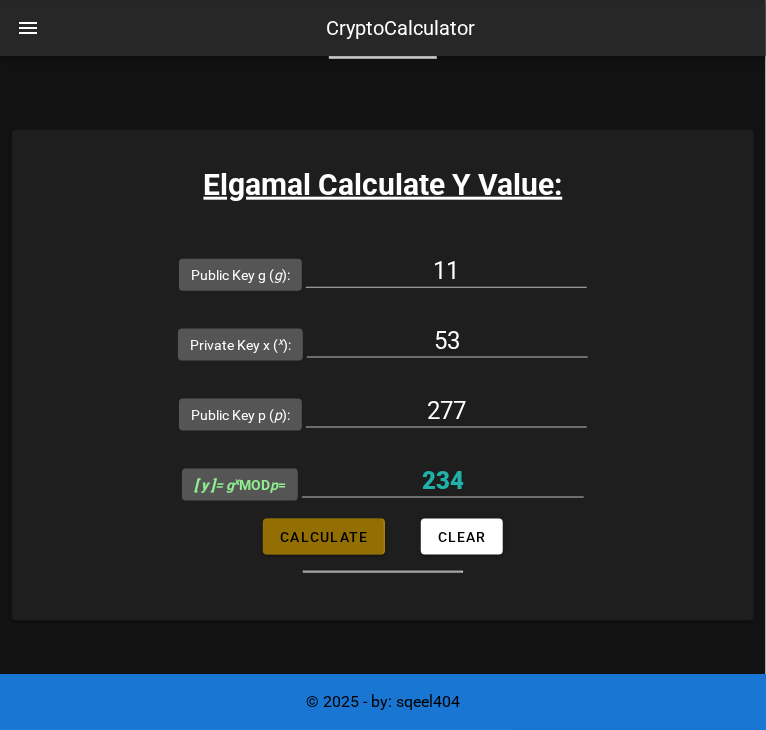 click on "Calculate" at bounding box center [323, 537] 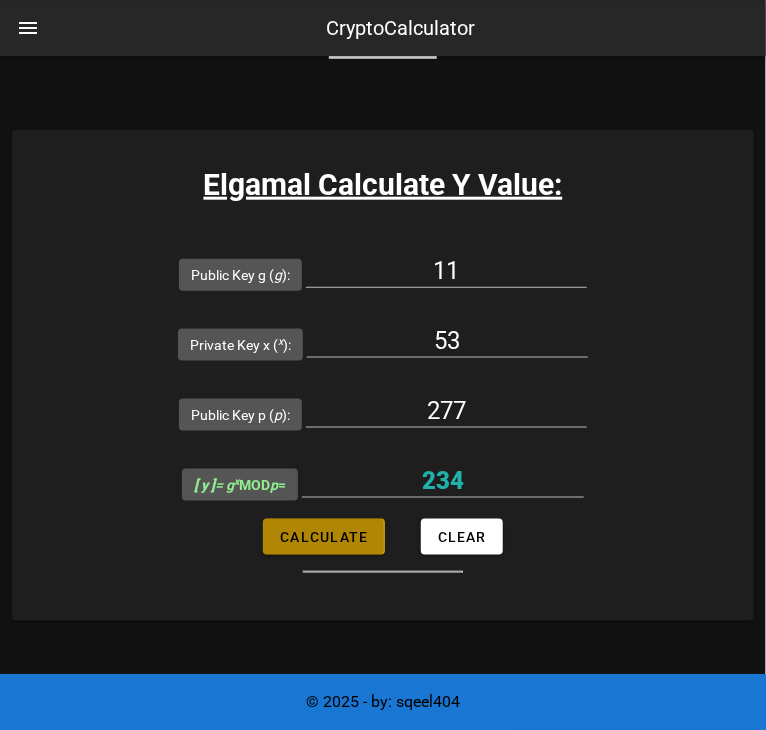 type on "96" 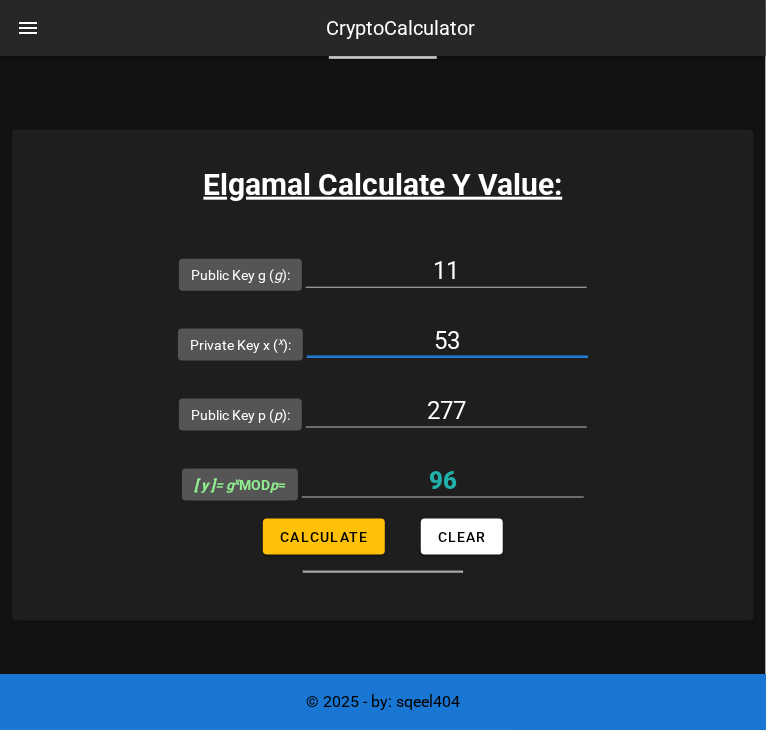 click on "53" at bounding box center [447, 341] 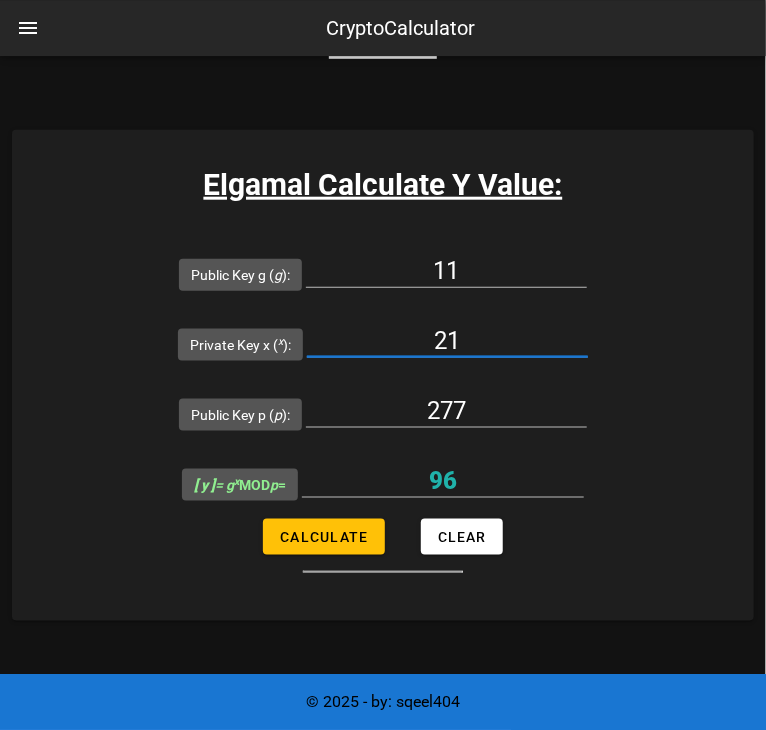 type on "21" 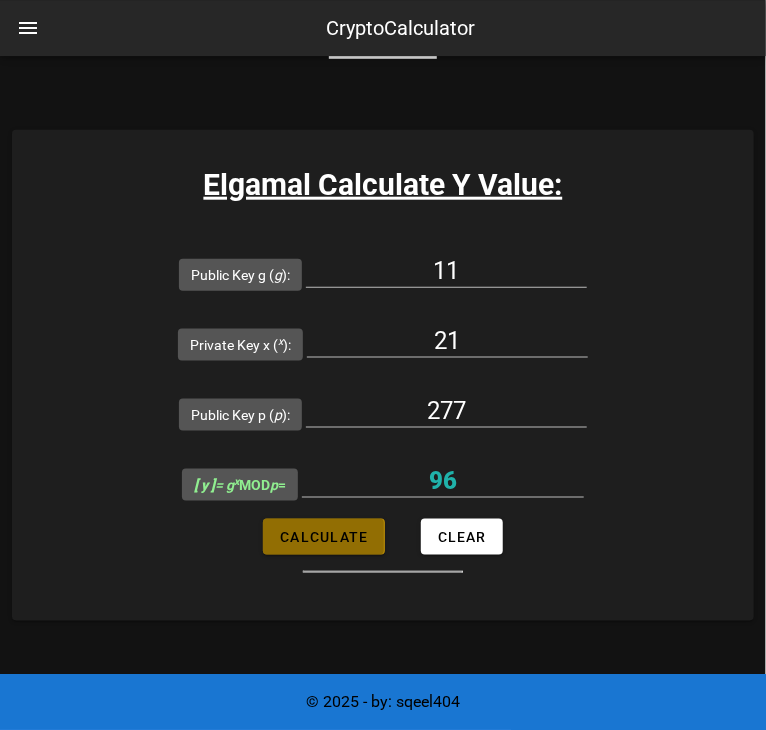 click on "Calculate" at bounding box center [323, 537] 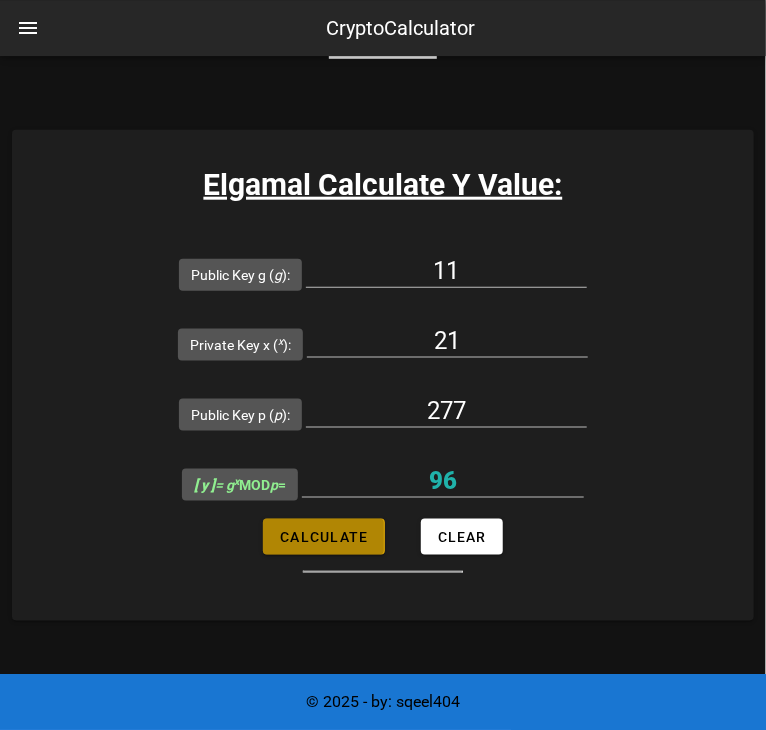 type on "2" 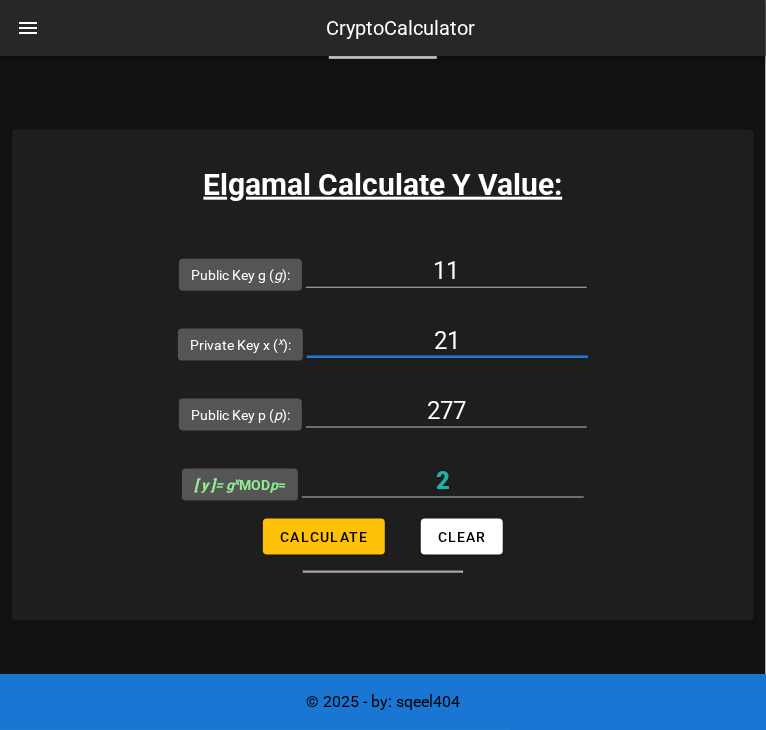 drag, startPoint x: 470, startPoint y: 345, endPoint x: 429, endPoint y: 341, distance: 41.19466 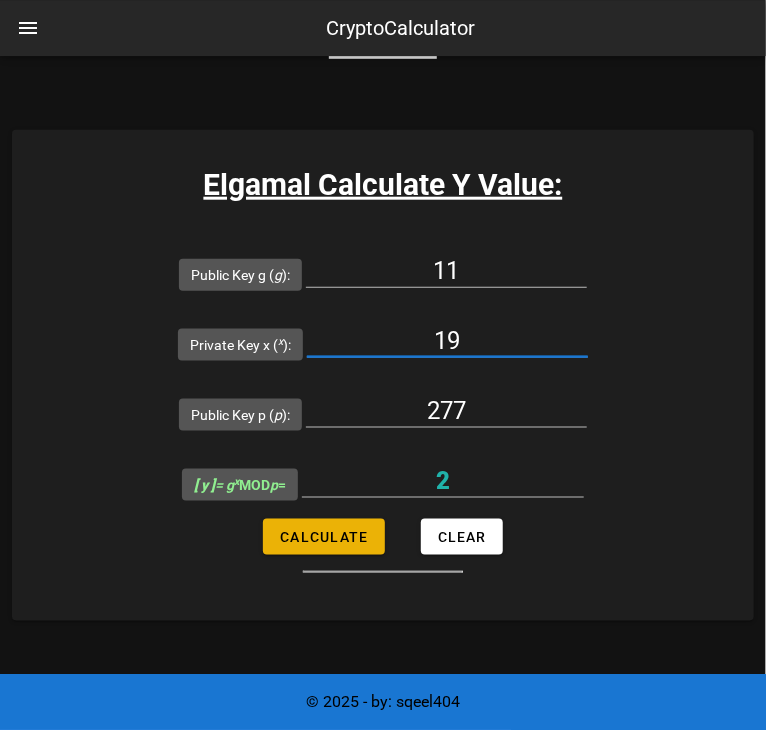 type on "19" 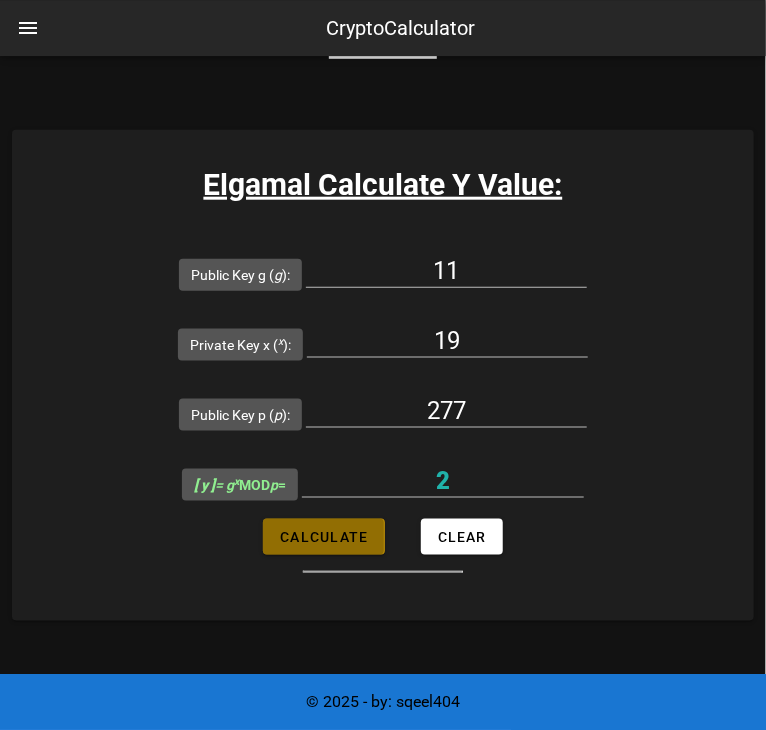 click on "Calculate" at bounding box center (323, 537) 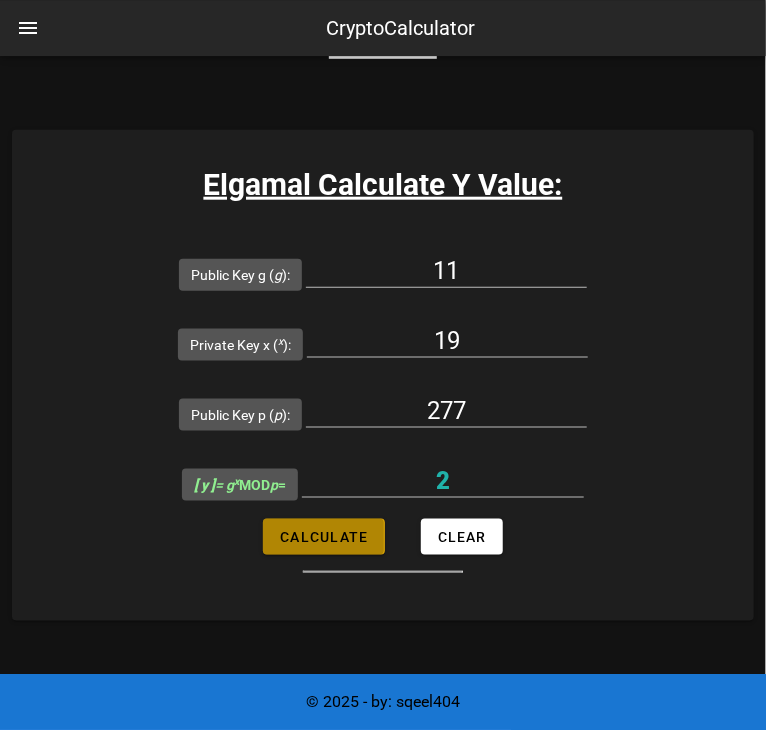 type on "174" 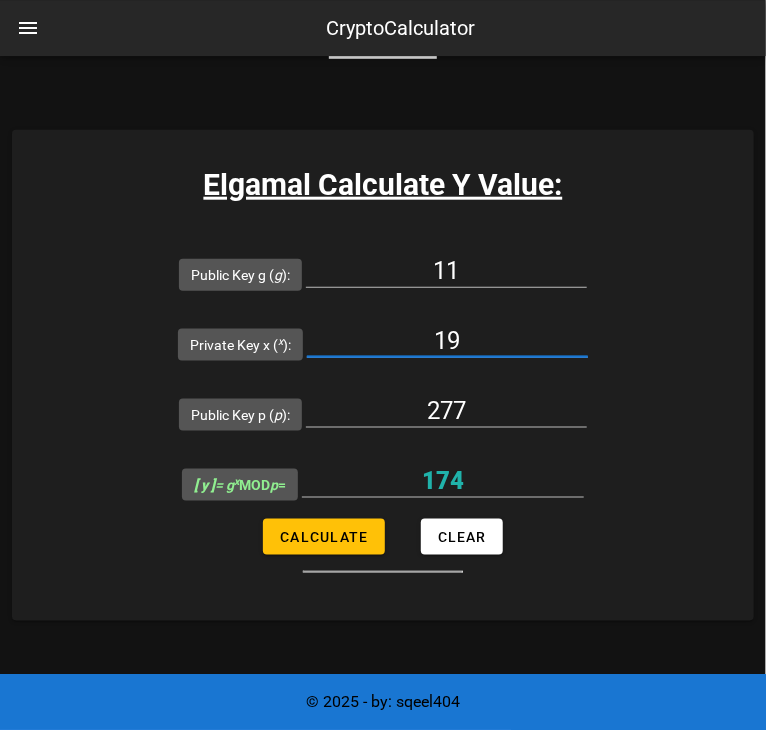 click on "19" at bounding box center [447, 341] 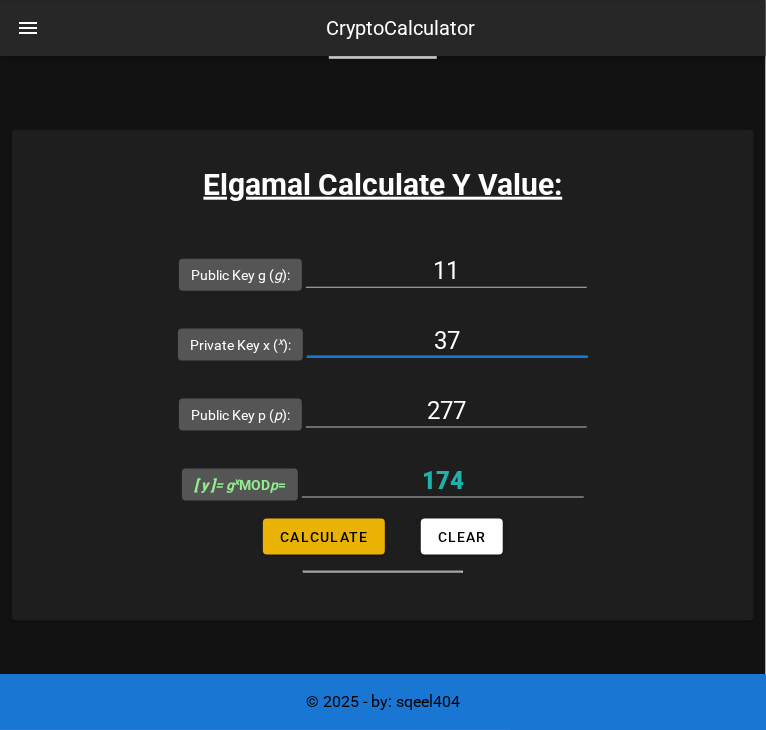 type on "37" 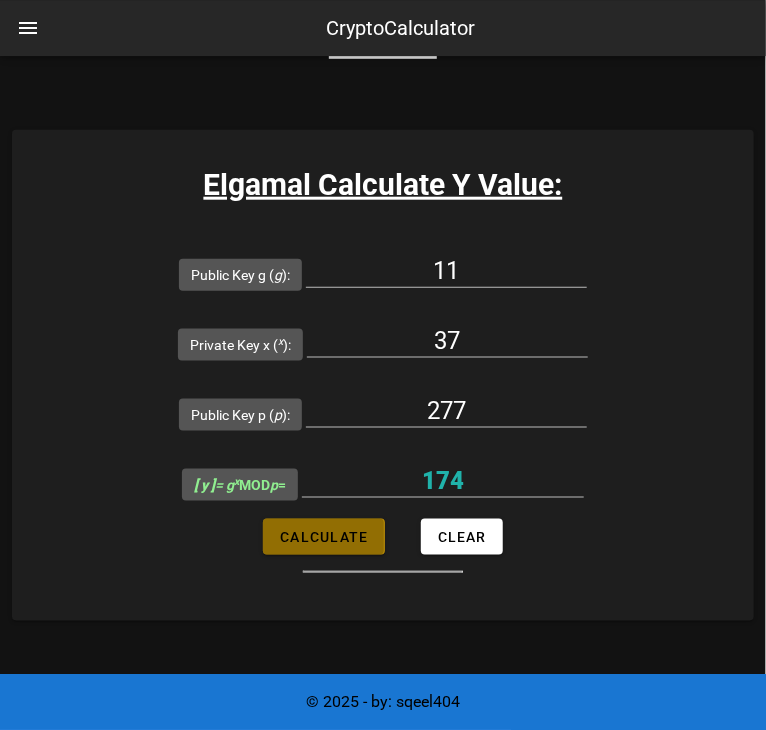 click on "Calculate" at bounding box center [323, 537] 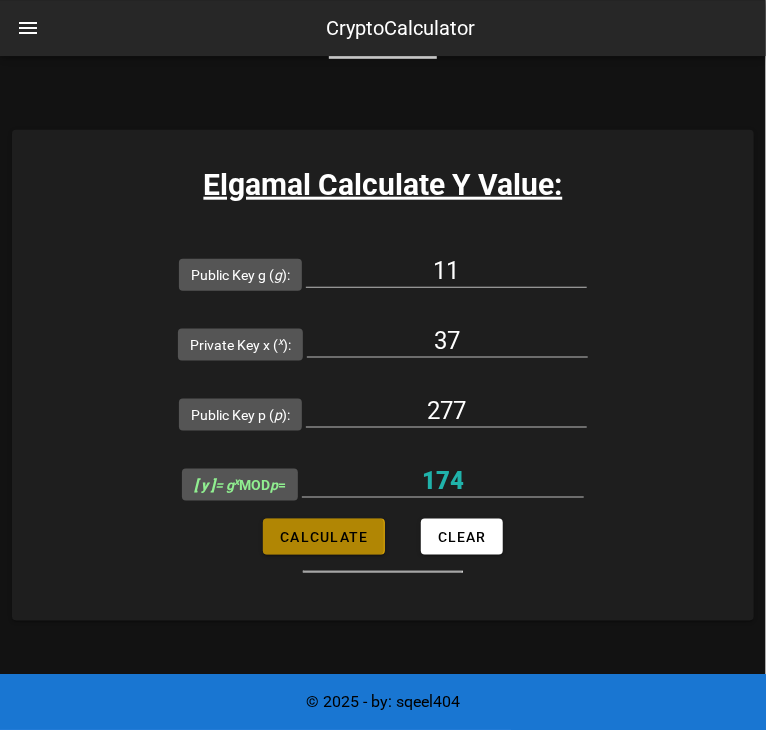 type on "209" 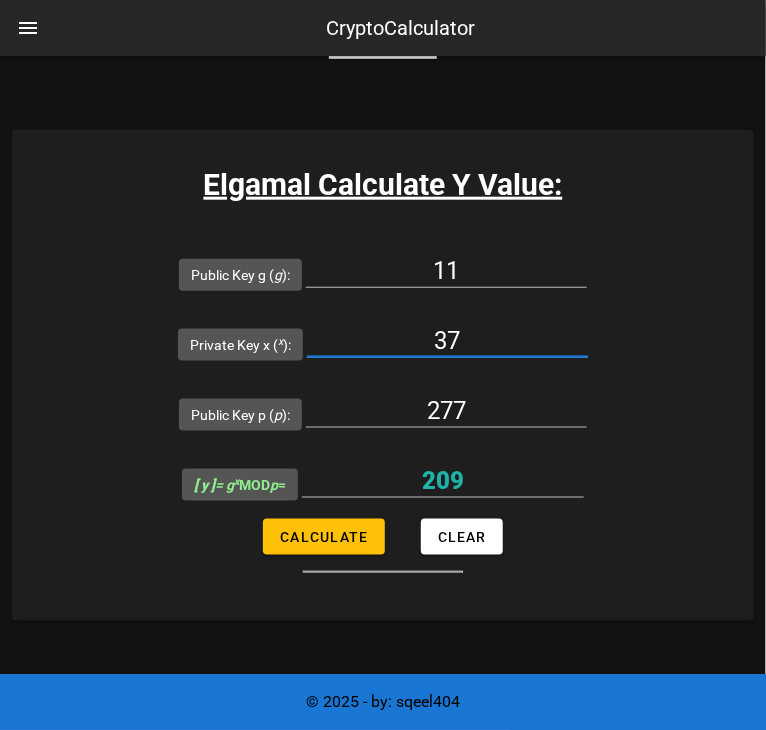 click on "37" at bounding box center [447, 341] 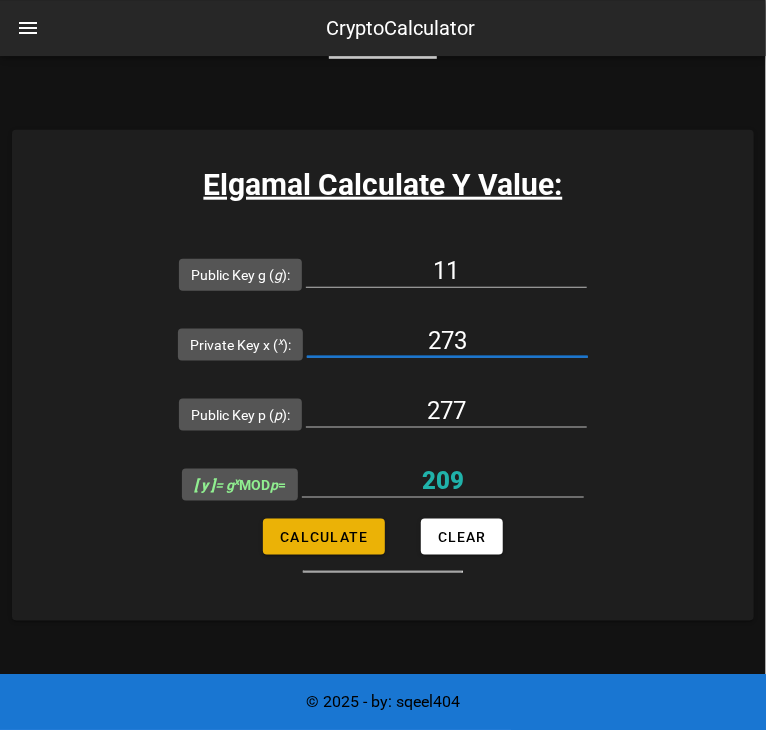 type on "273" 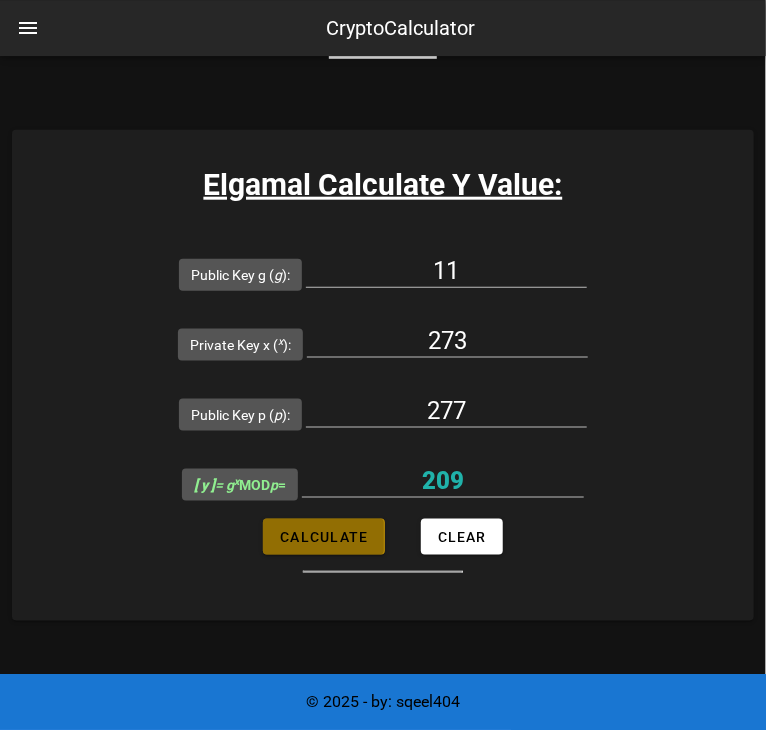 click on "Calculate" at bounding box center [323, 537] 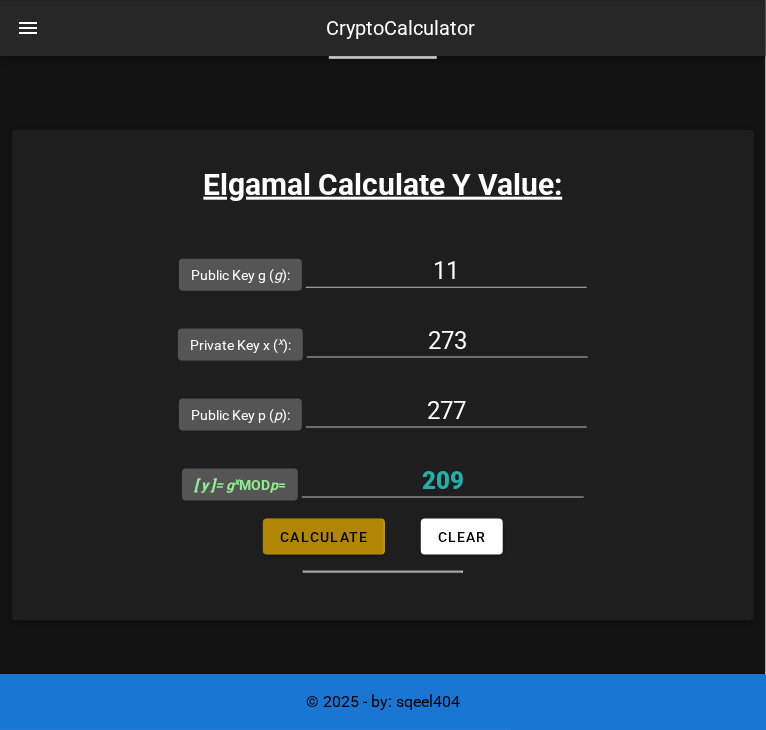 type on "159" 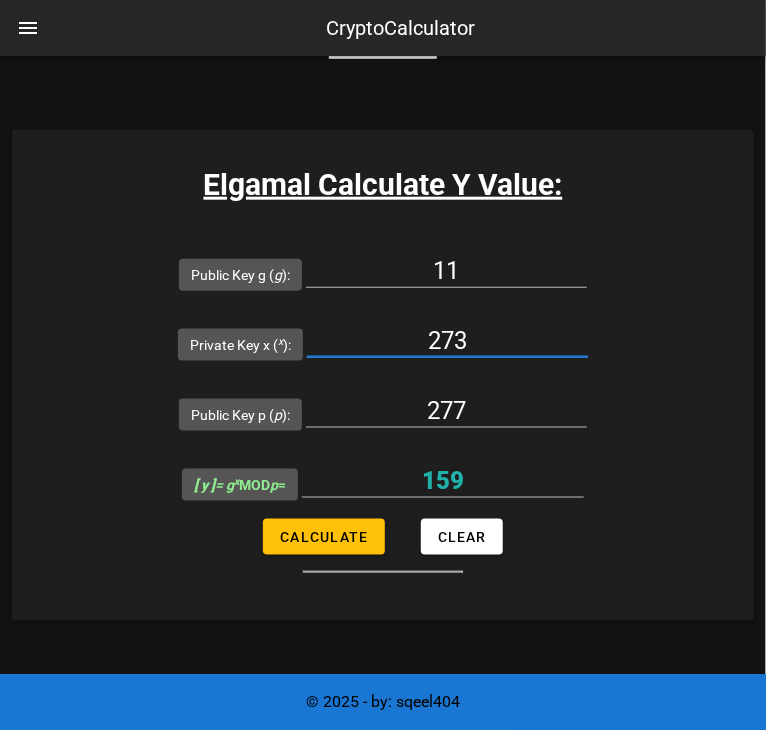 click on "273" at bounding box center (447, 341) 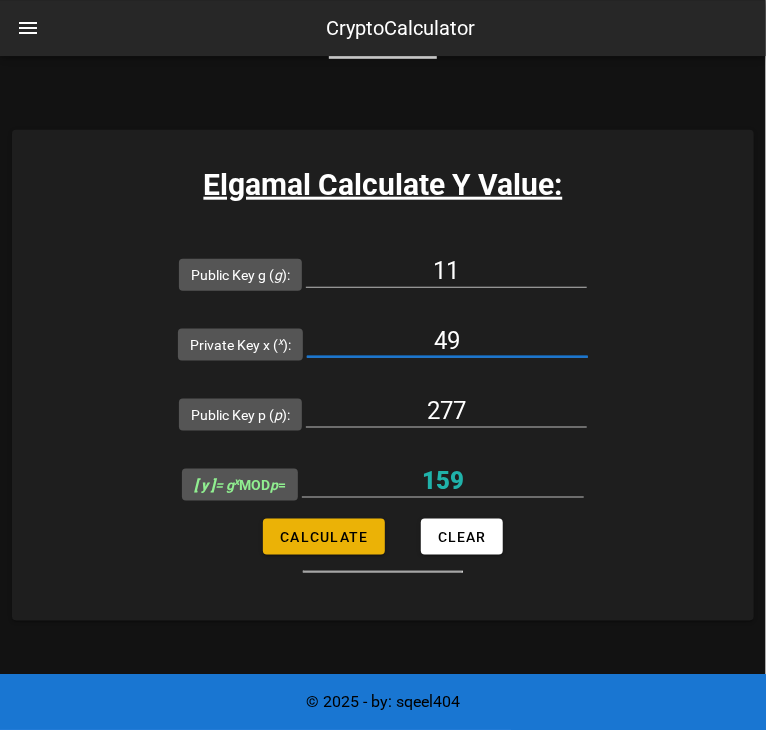 type on "49" 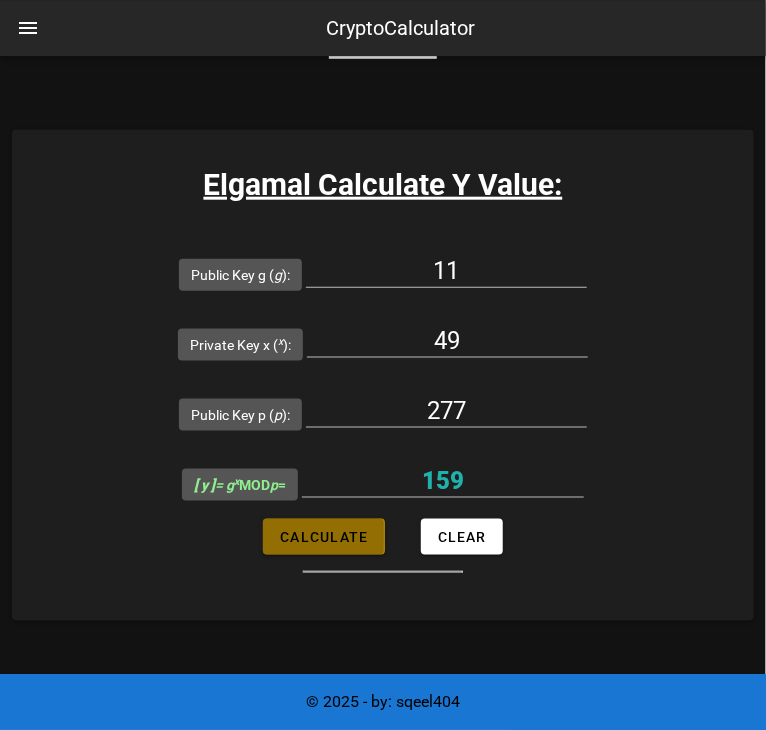 click on "Calculate" at bounding box center [323, 537] 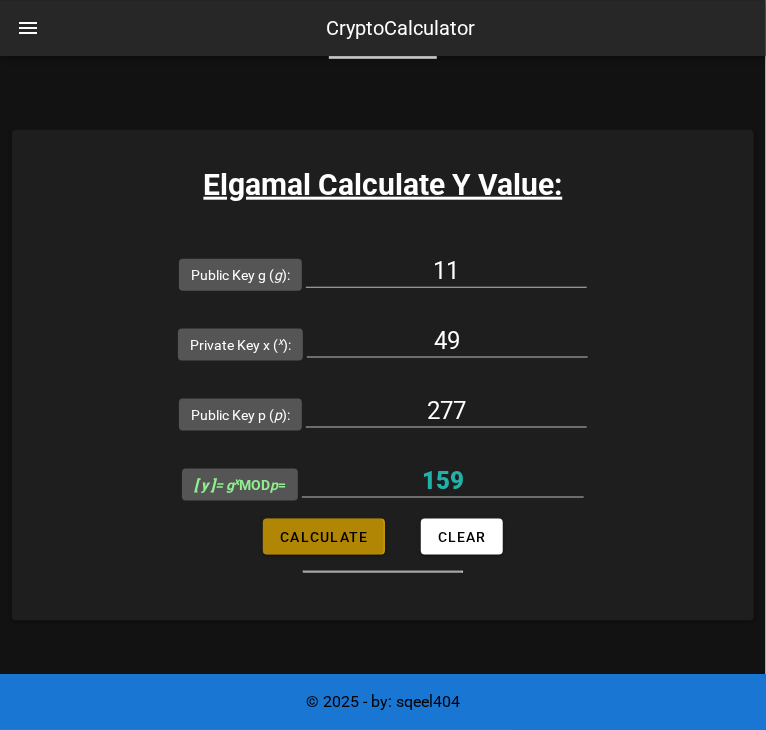 type on "53" 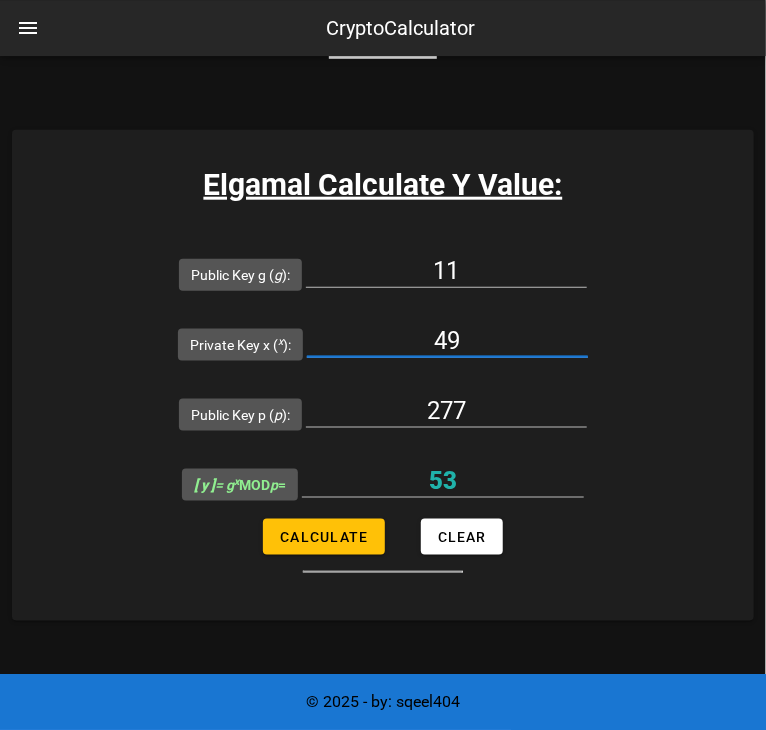 click on "49" at bounding box center [447, 341] 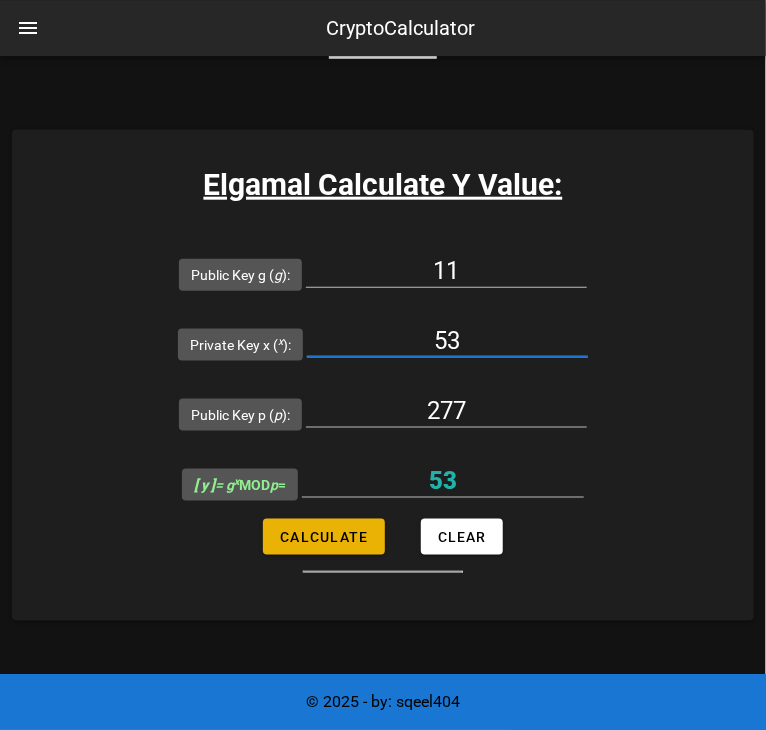 type on "53" 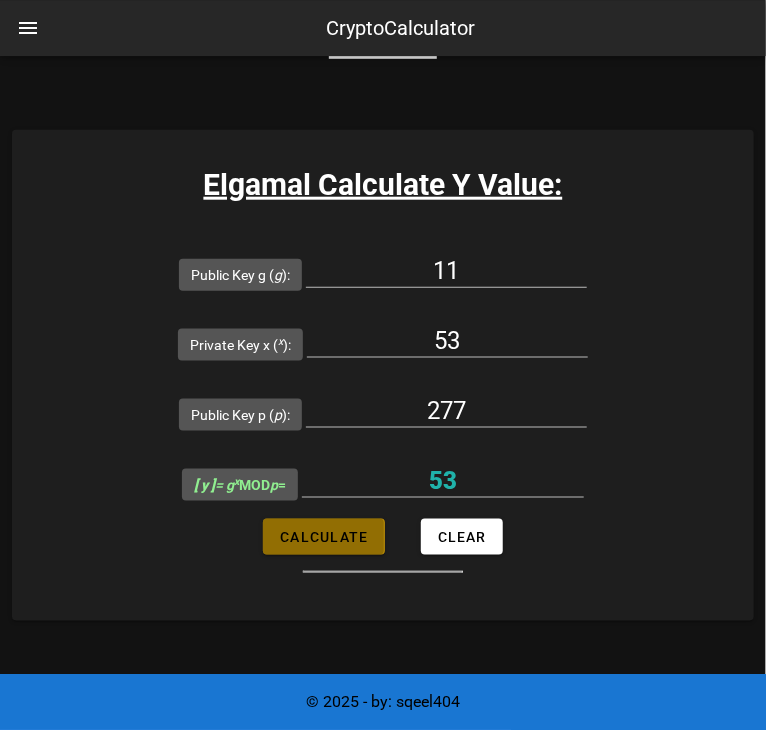 click on "Calculate" at bounding box center [323, 537] 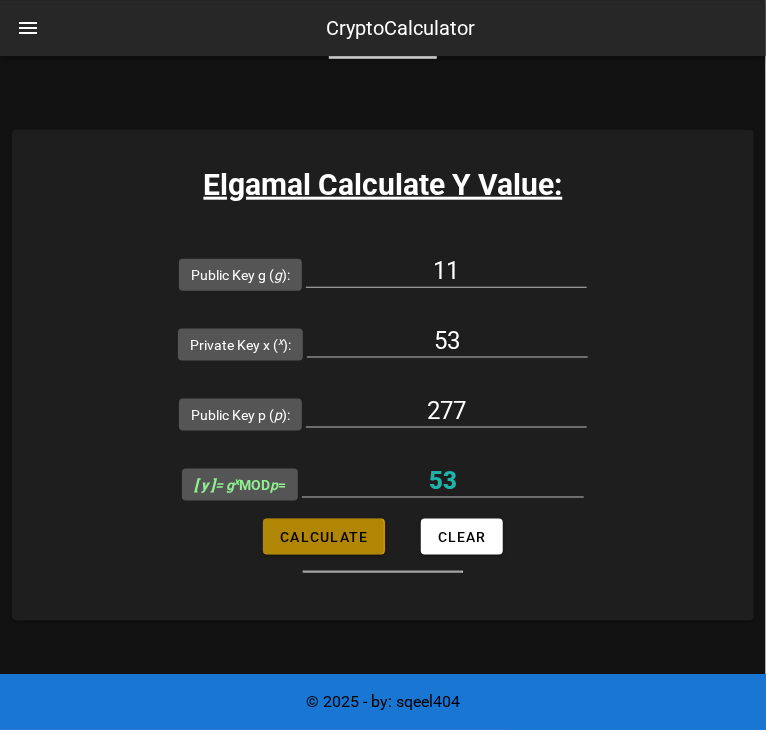 type on "96" 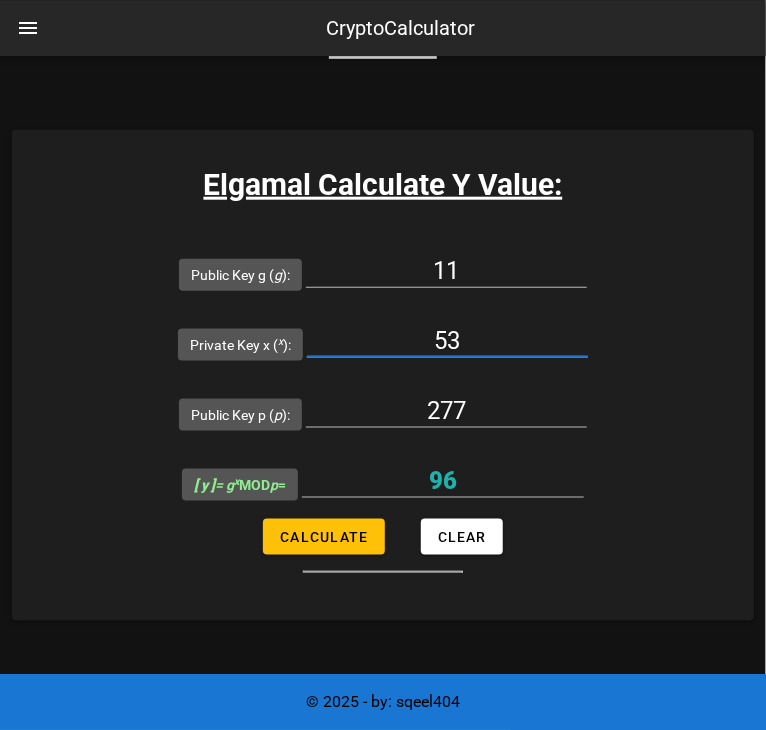 click on "53" at bounding box center [447, 341] 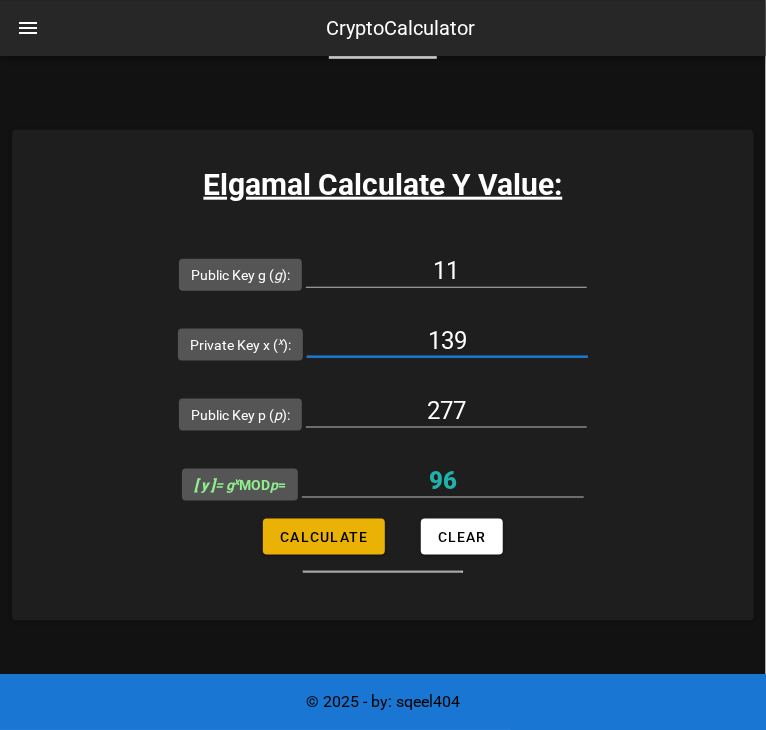 type on "139" 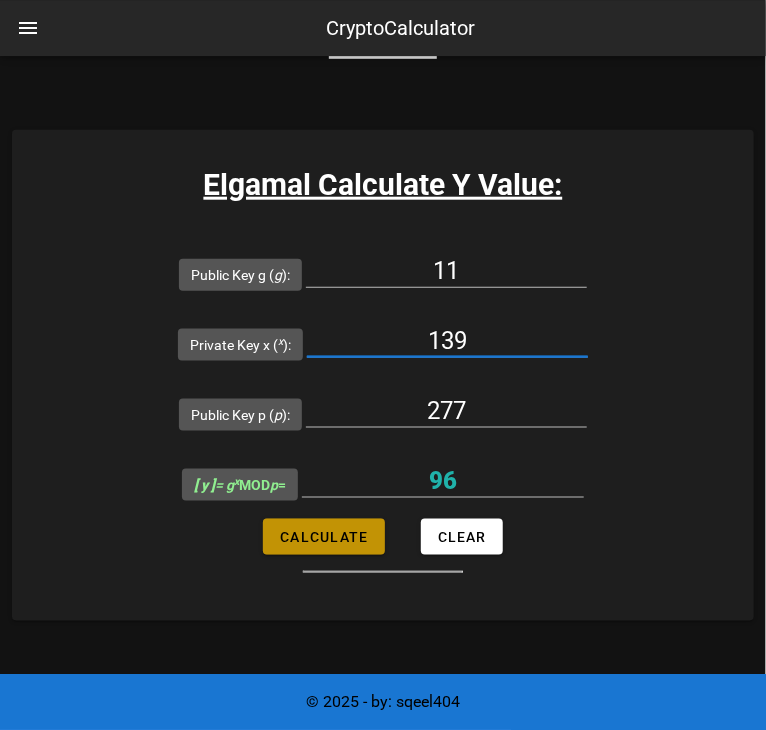 click on "Calculate" at bounding box center (323, 537) 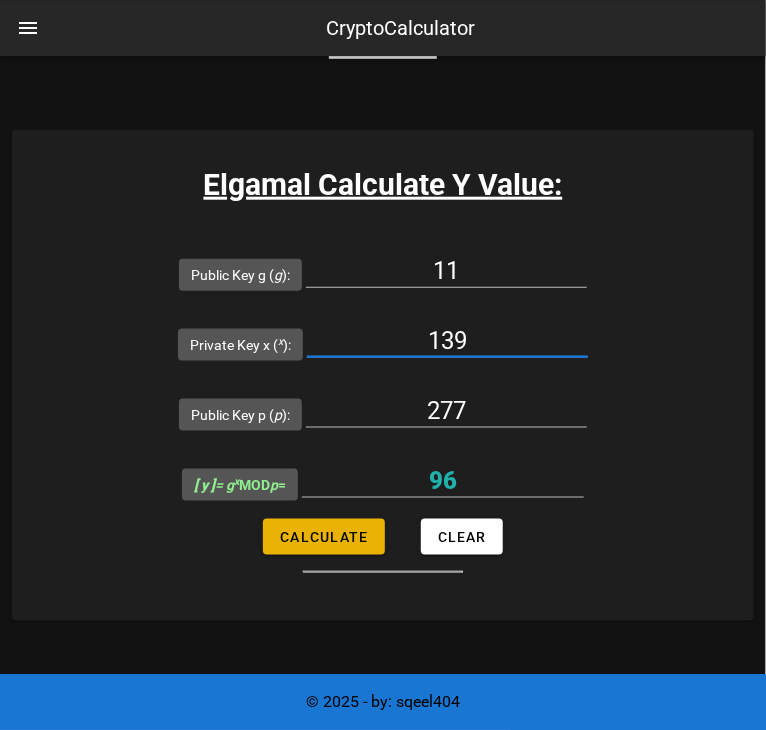 type on "266" 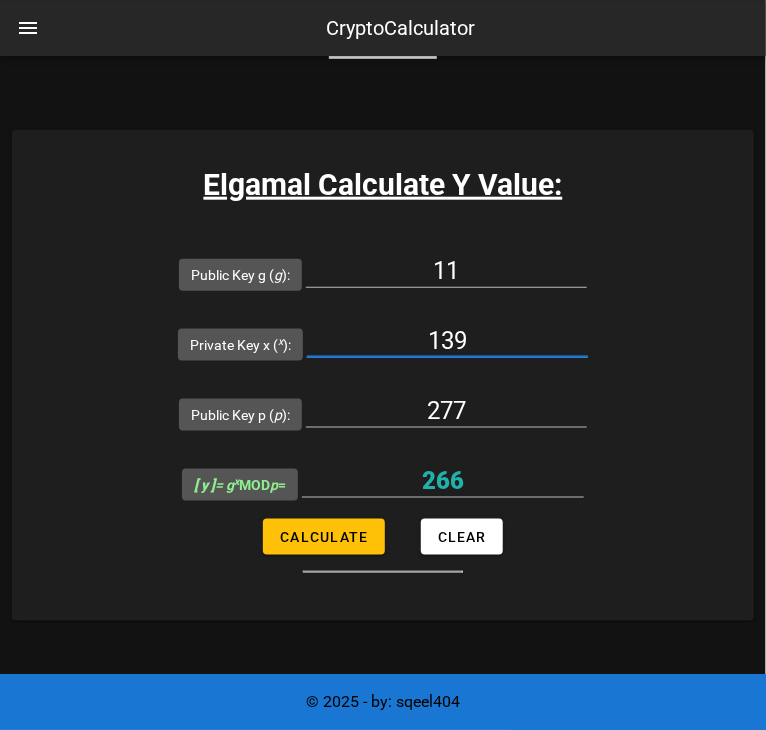 click on "139" at bounding box center (447, 341) 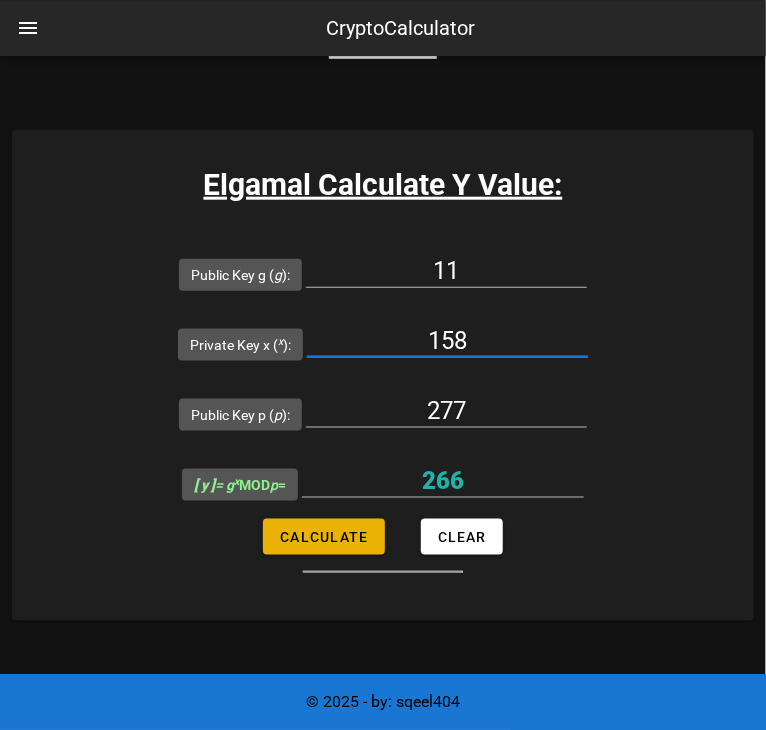 type on "158" 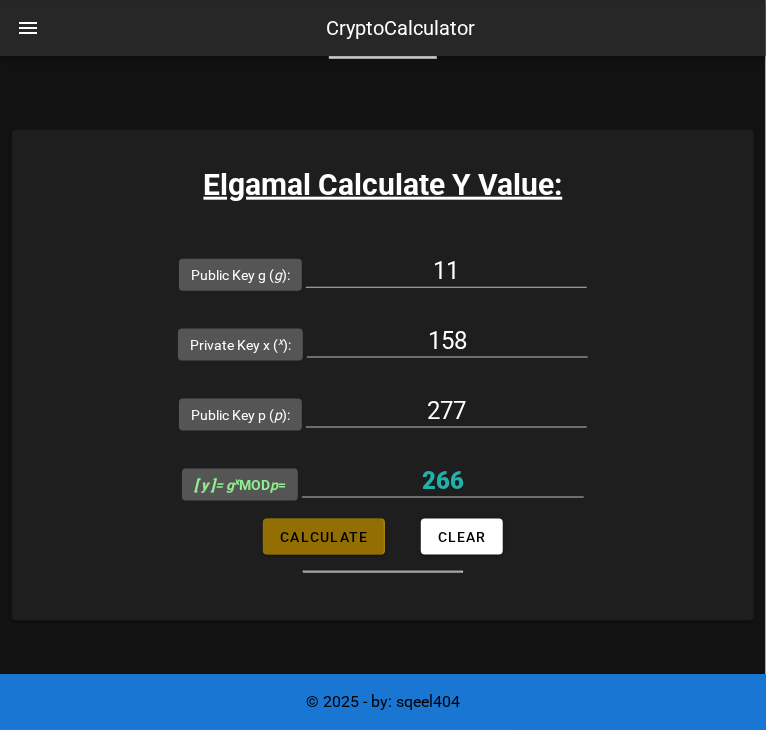 click on "Calculate" at bounding box center [323, 537] 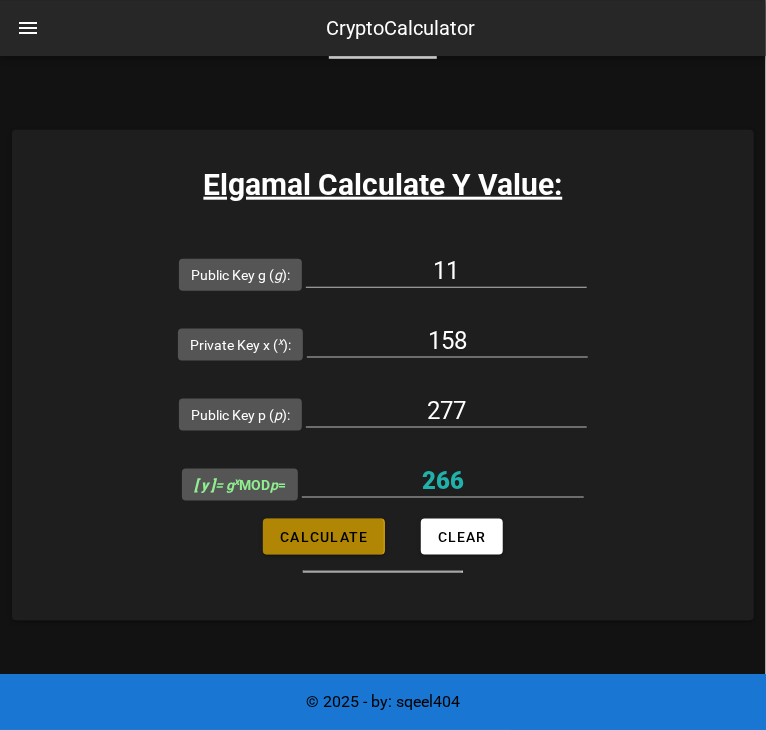 type on "25" 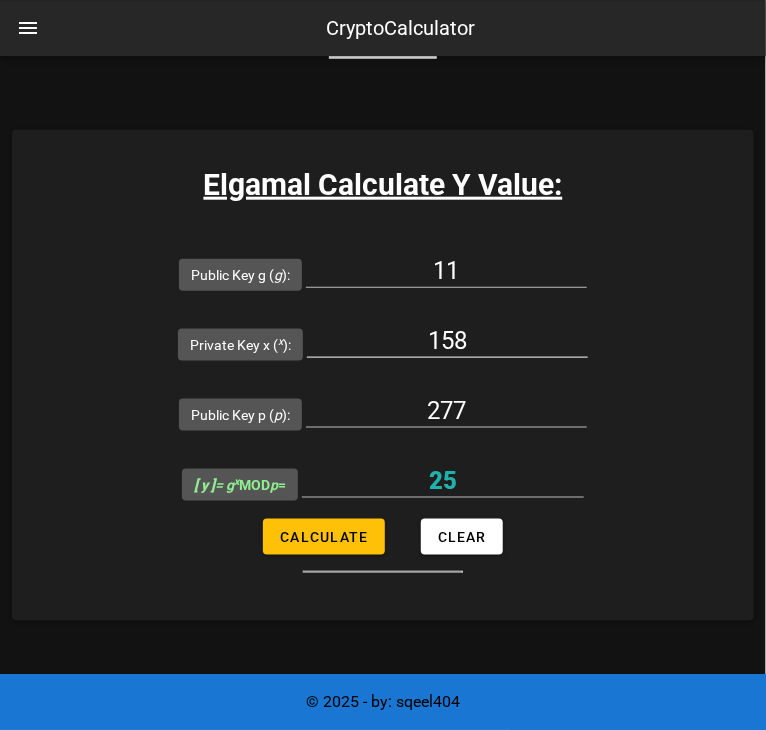 click on "158" at bounding box center [447, 341] 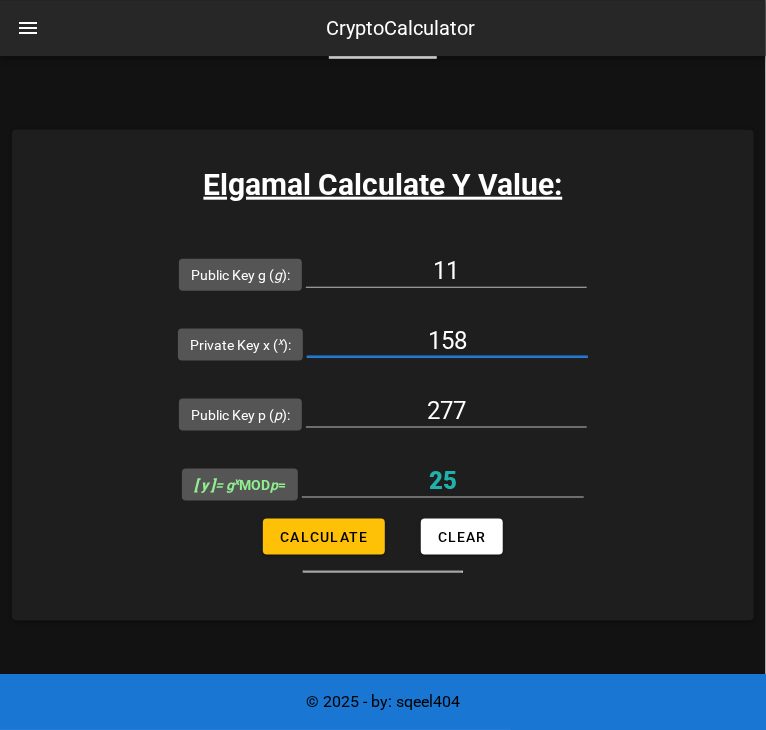click on "158" at bounding box center (447, 341) 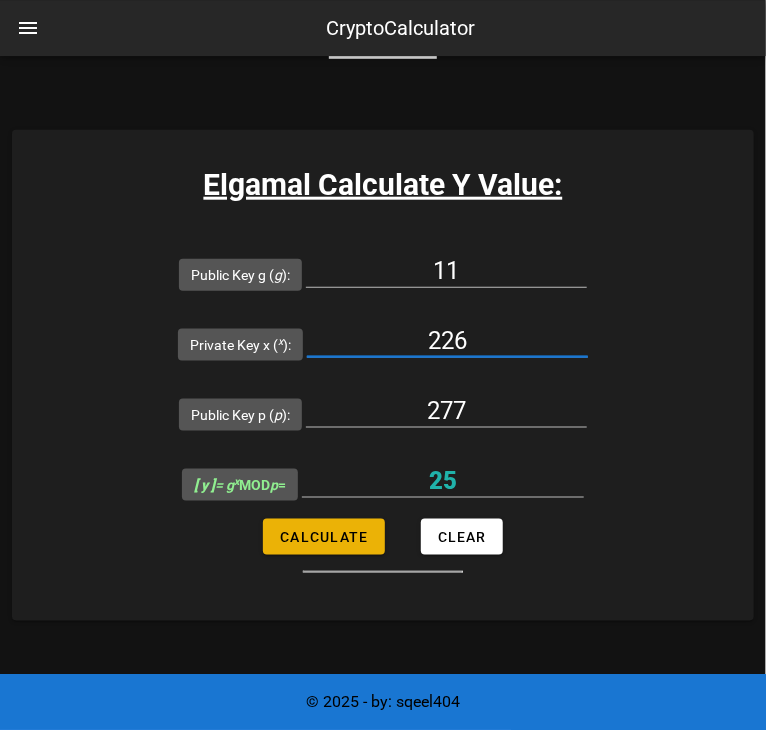 type on "226" 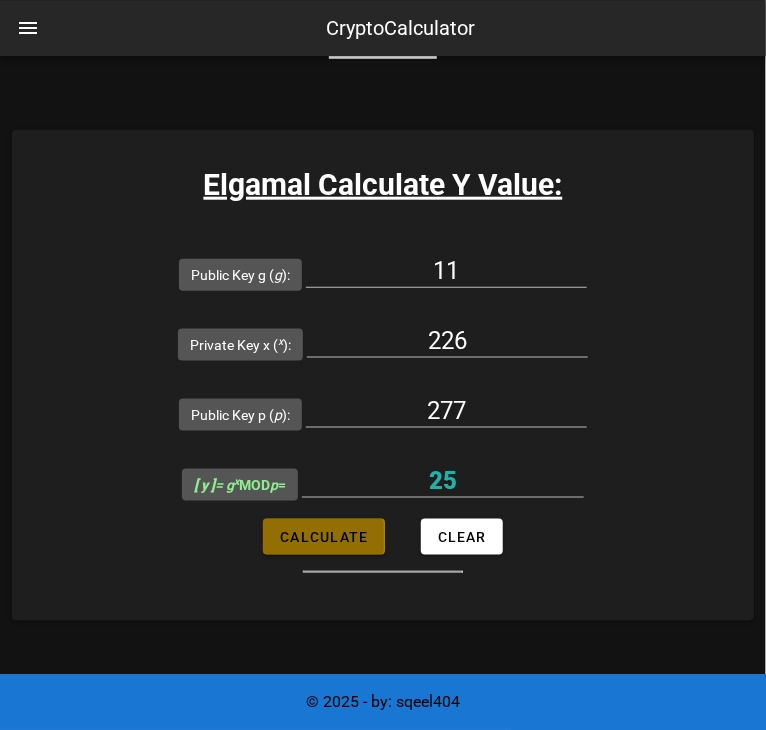 click on "Calculate" at bounding box center (323, 537) 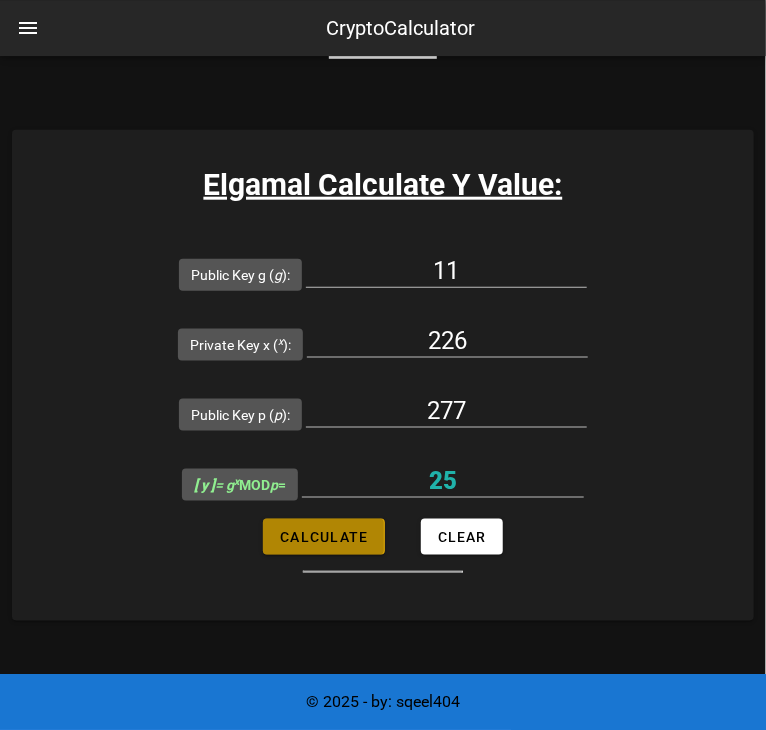 type on "86" 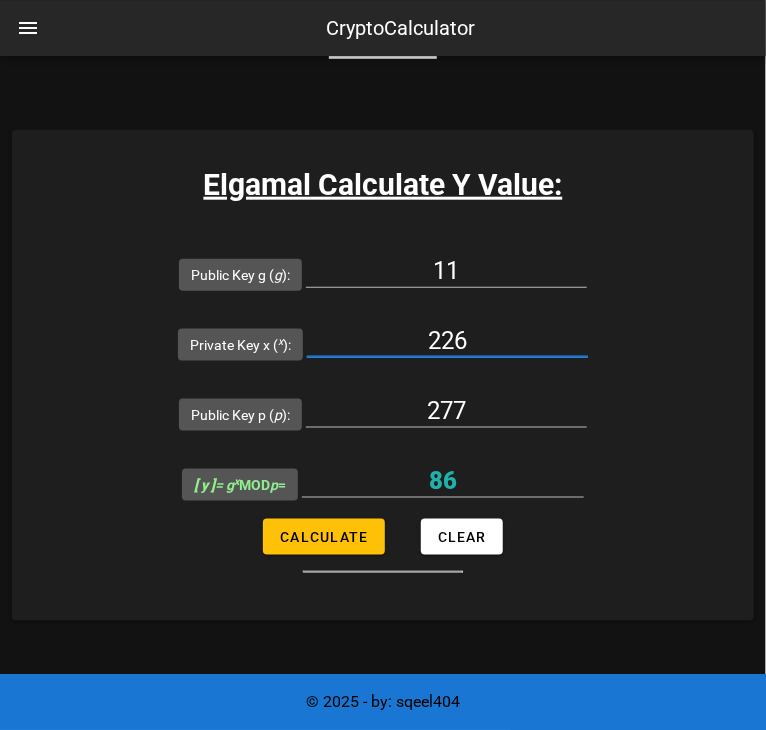 click on "226" at bounding box center (447, 341) 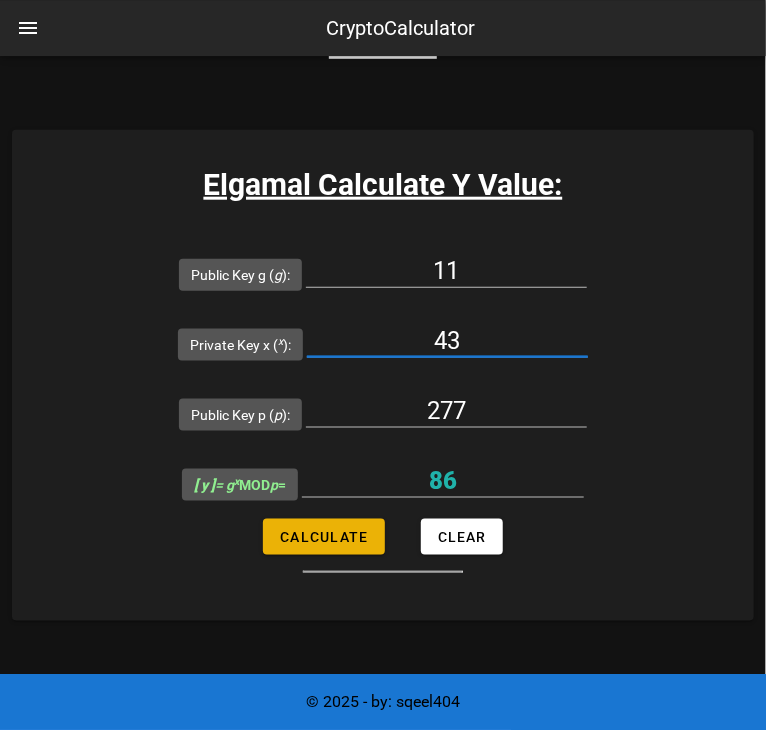 type on "43" 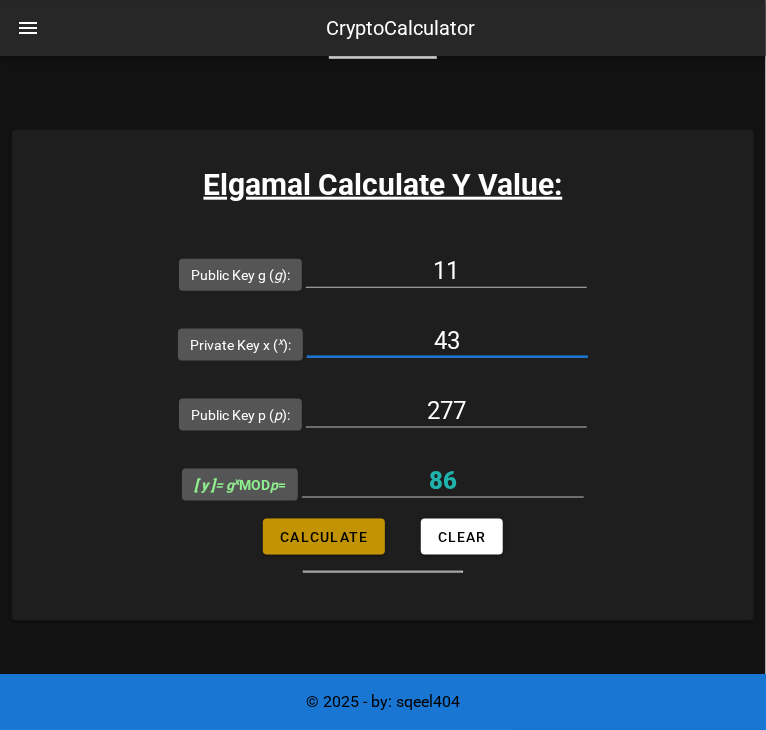 click on "Calculate" at bounding box center (323, 537) 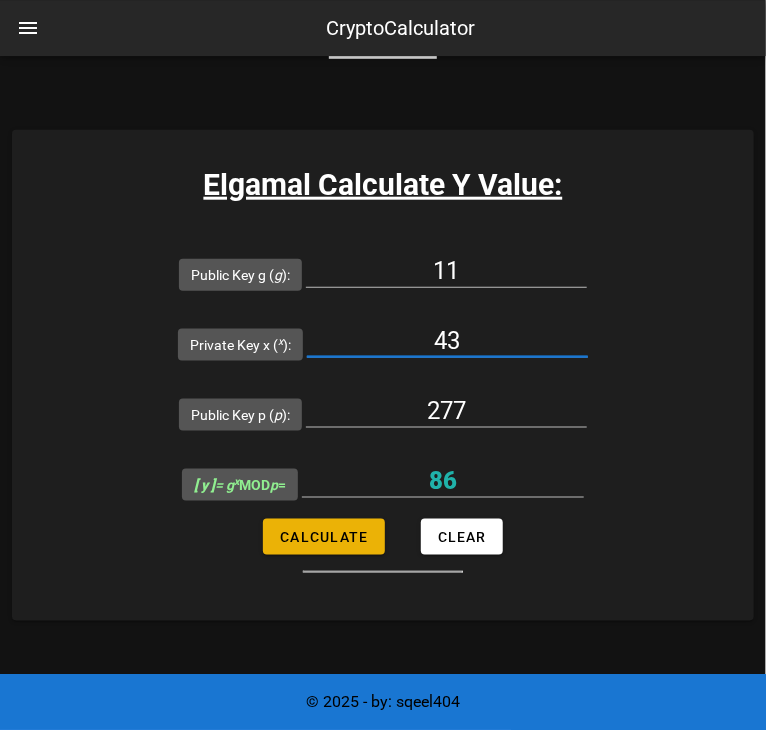 type on "44" 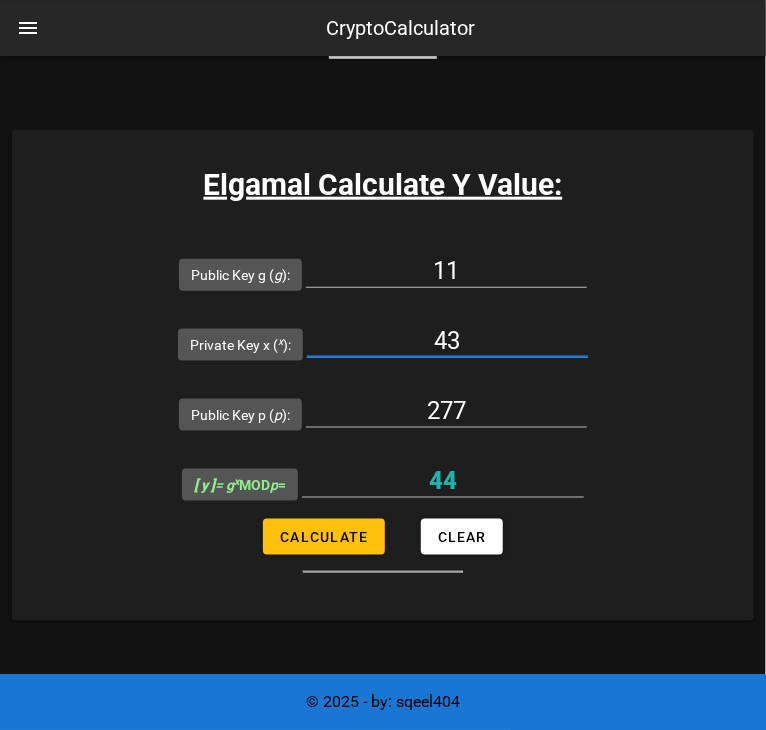 click on "43" at bounding box center [447, 341] 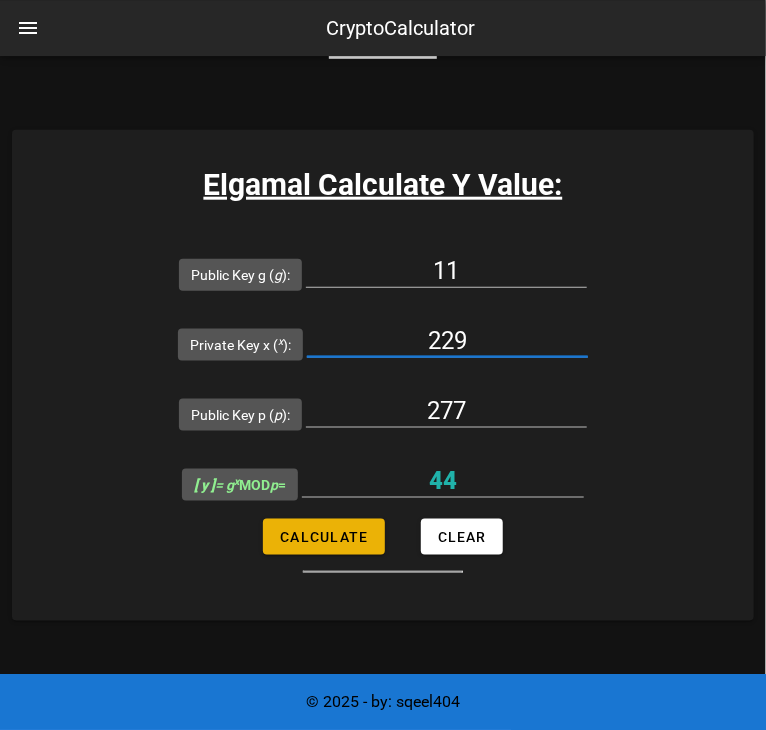 type on "229" 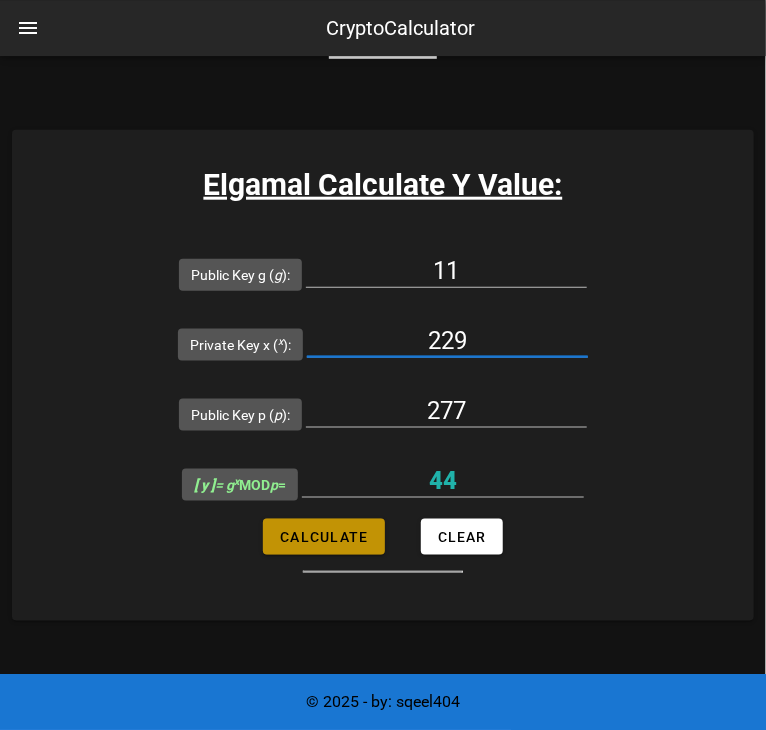 click on "Calculate" at bounding box center [323, 537] 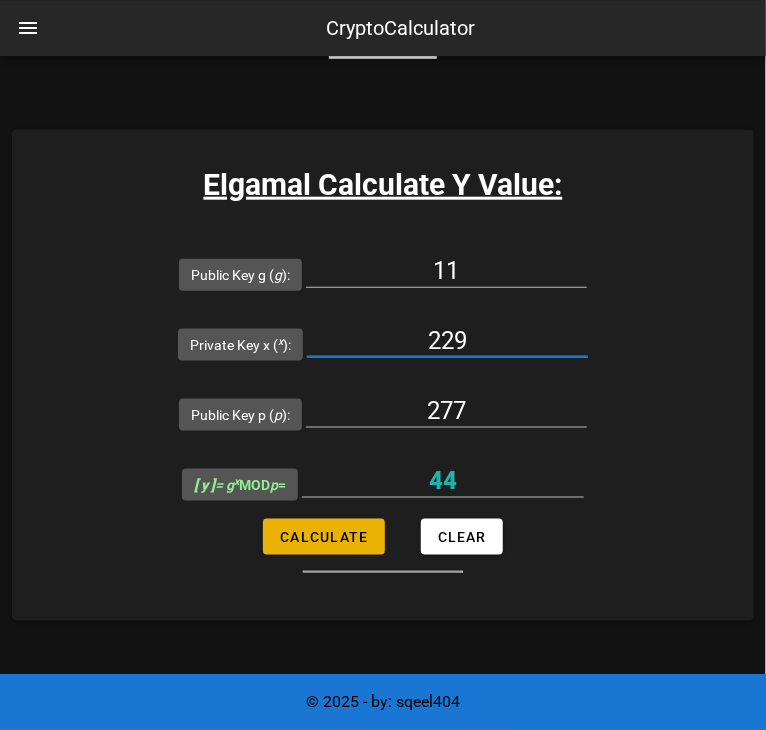 type on "65" 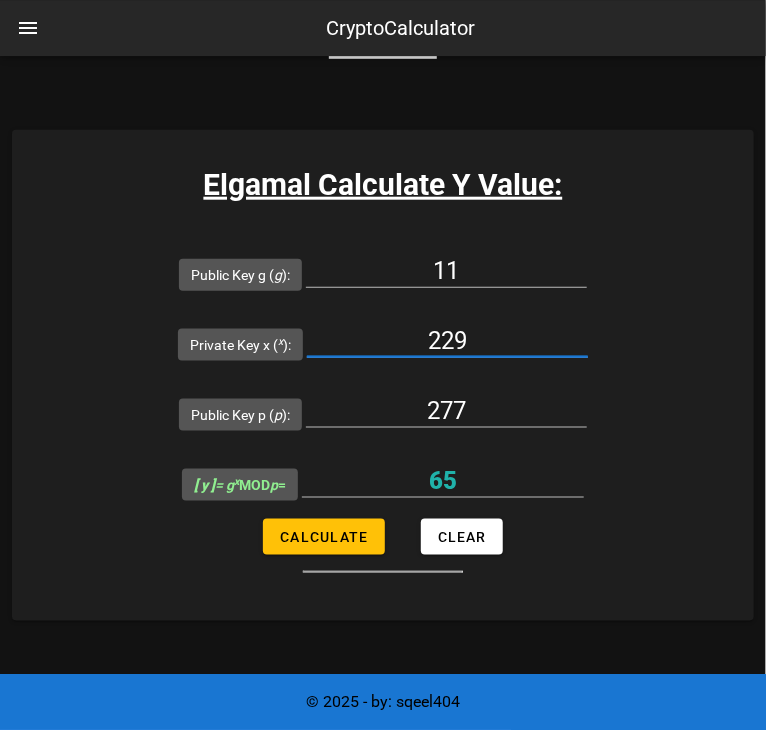 click on "229" at bounding box center [447, 341] 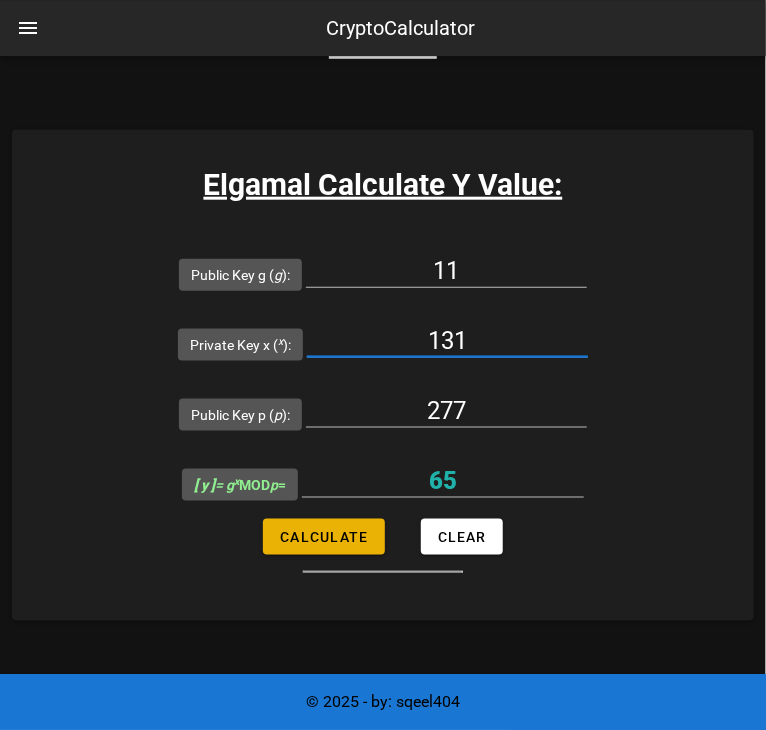 type on "131" 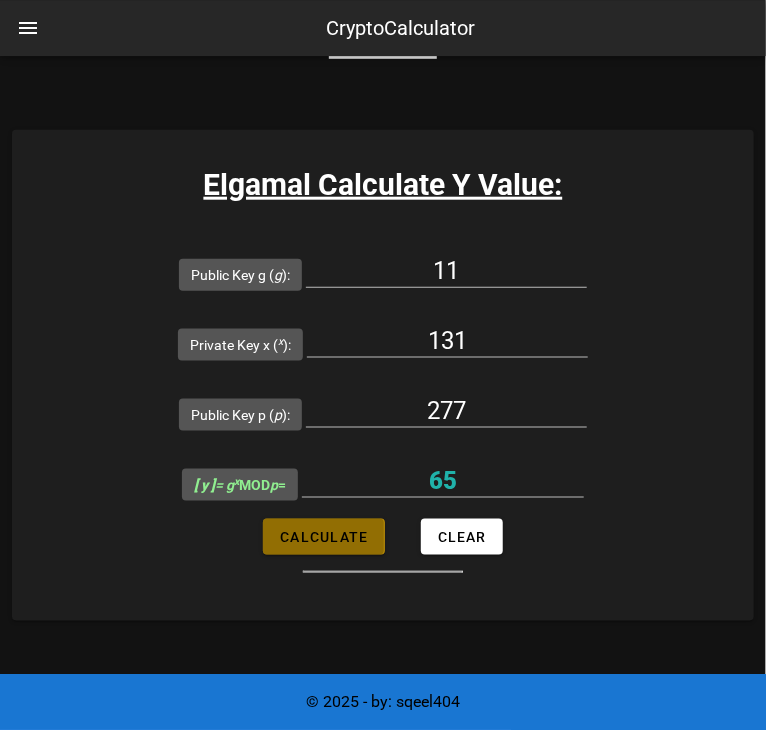 click on "Calculate" at bounding box center [323, 537] 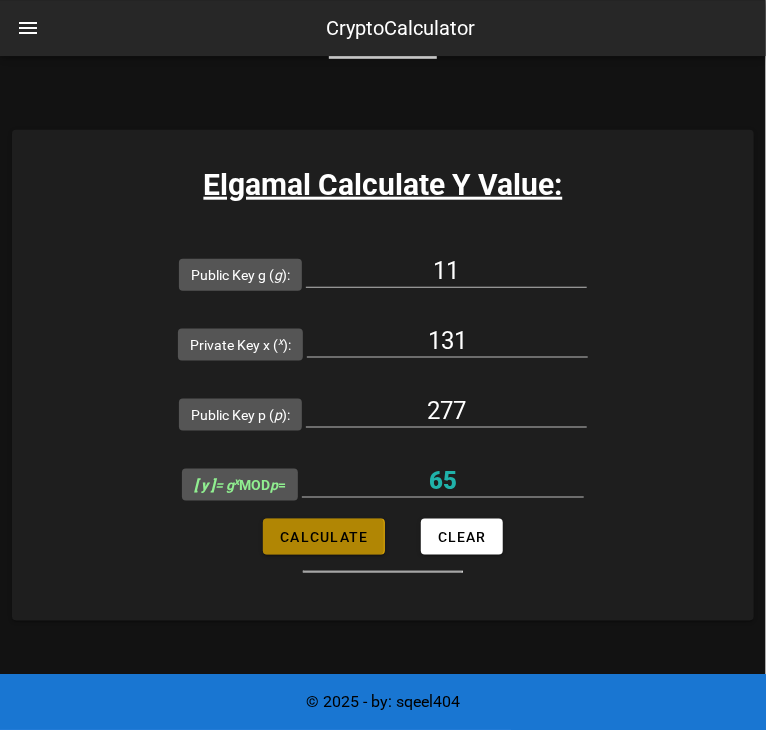 type on "94" 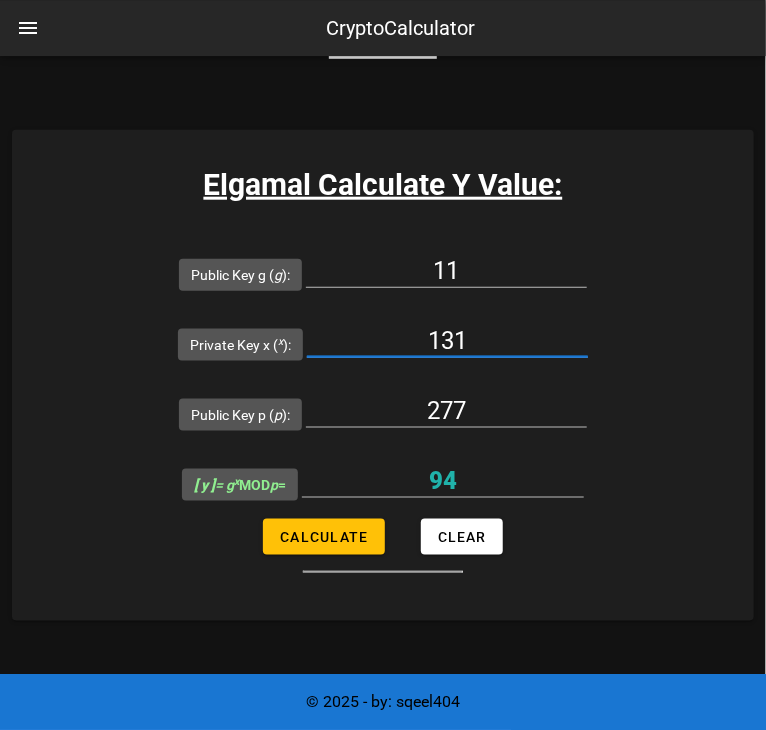 click on "131" at bounding box center [447, 341] 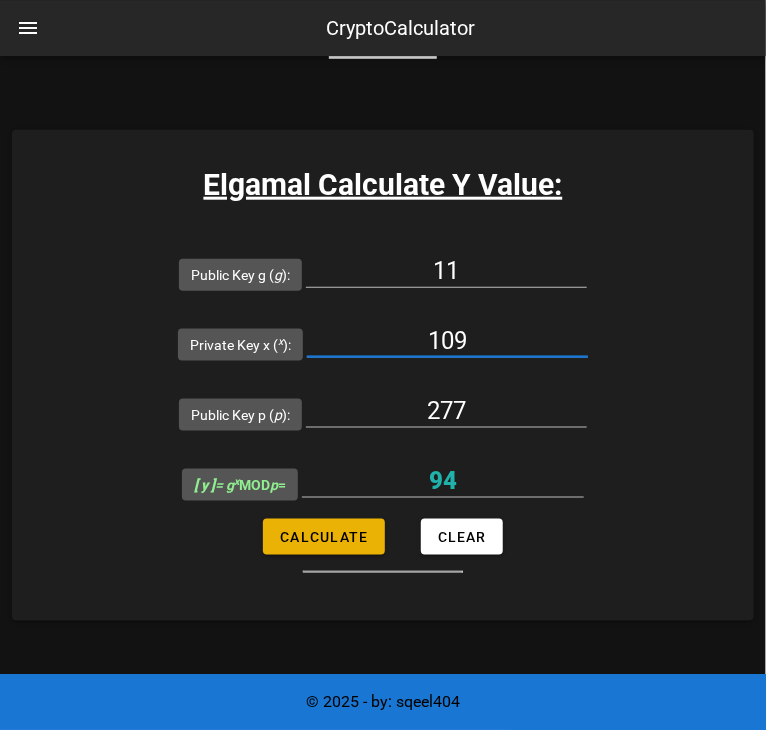 type on "109" 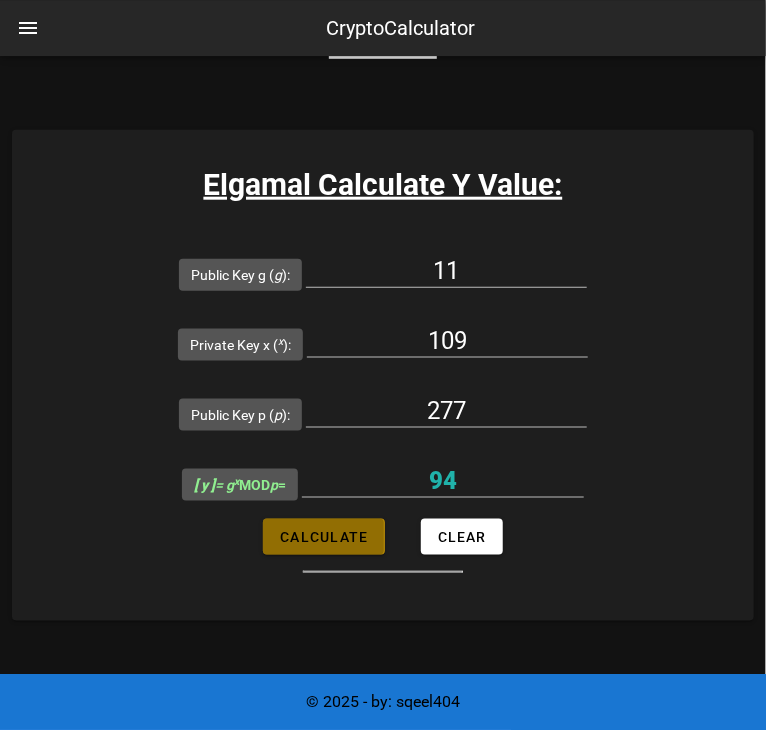 click on "Calculate" at bounding box center [323, 537] 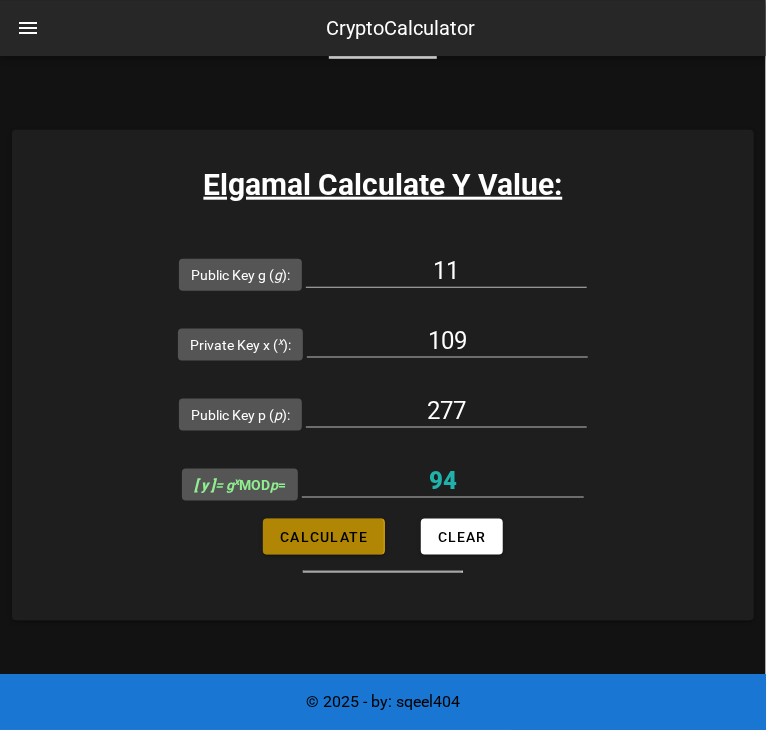 type on "105" 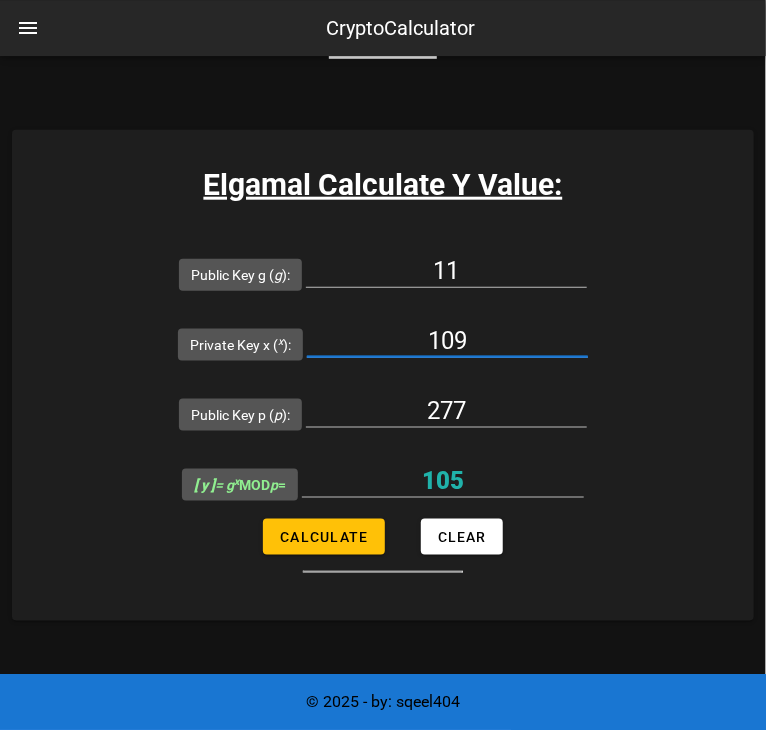click on "109" at bounding box center (447, 341) 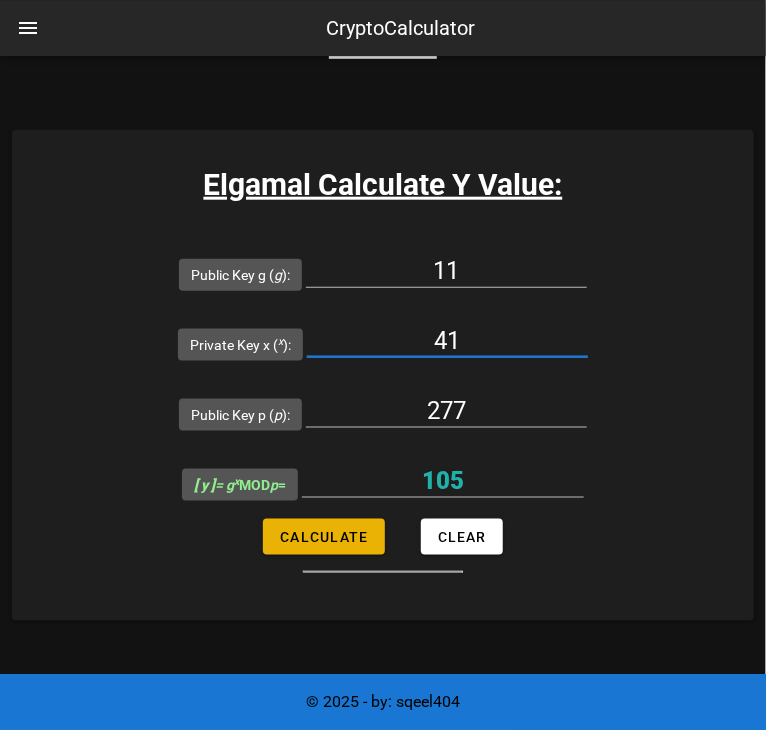 type on "41" 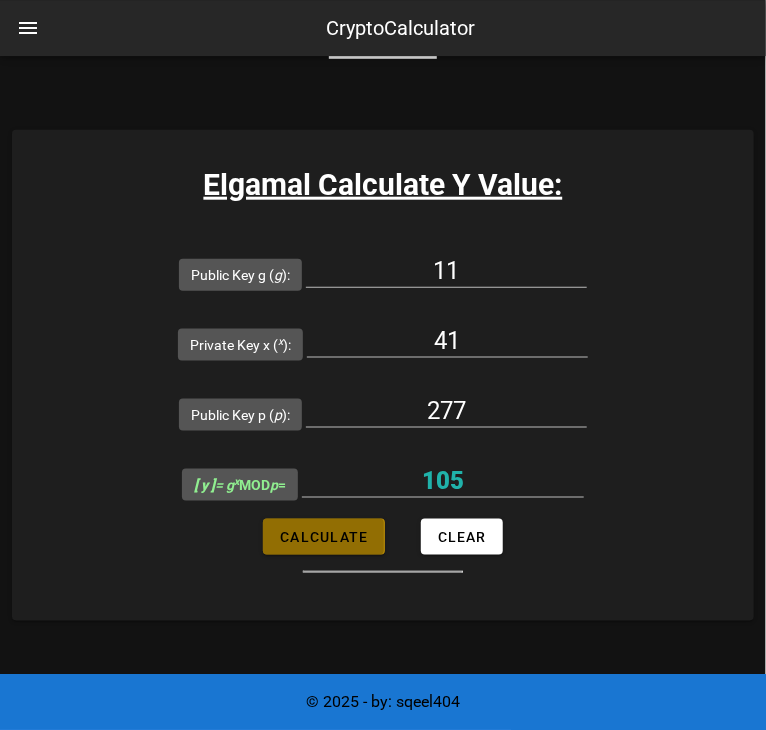 click on "Calculate" at bounding box center (323, 537) 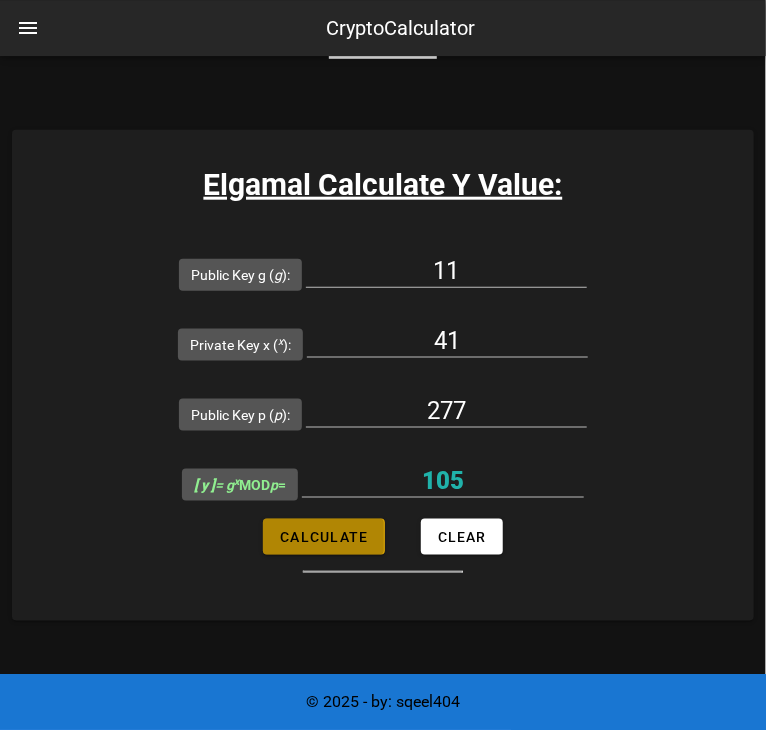 type on "227" 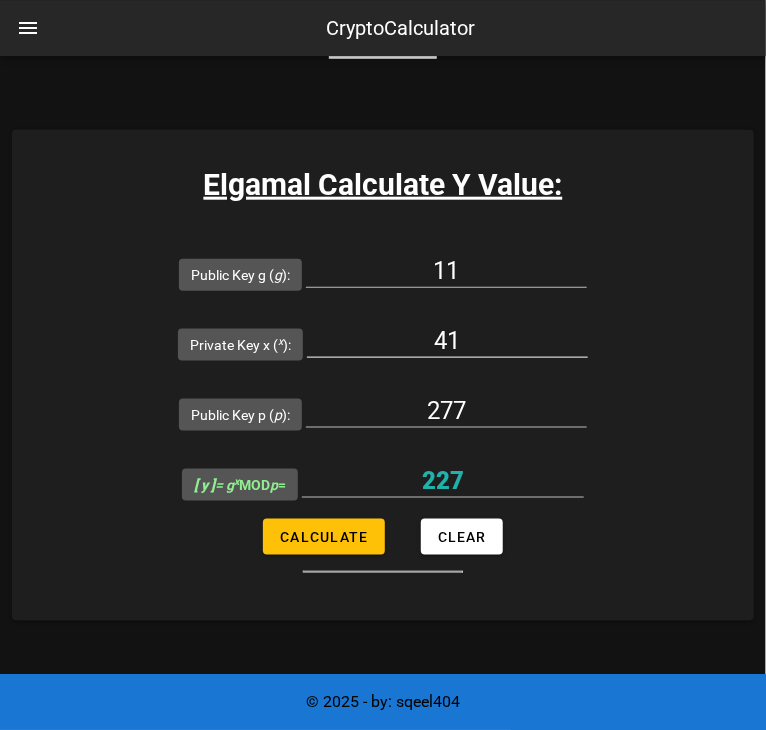 click on "41" at bounding box center (447, 341) 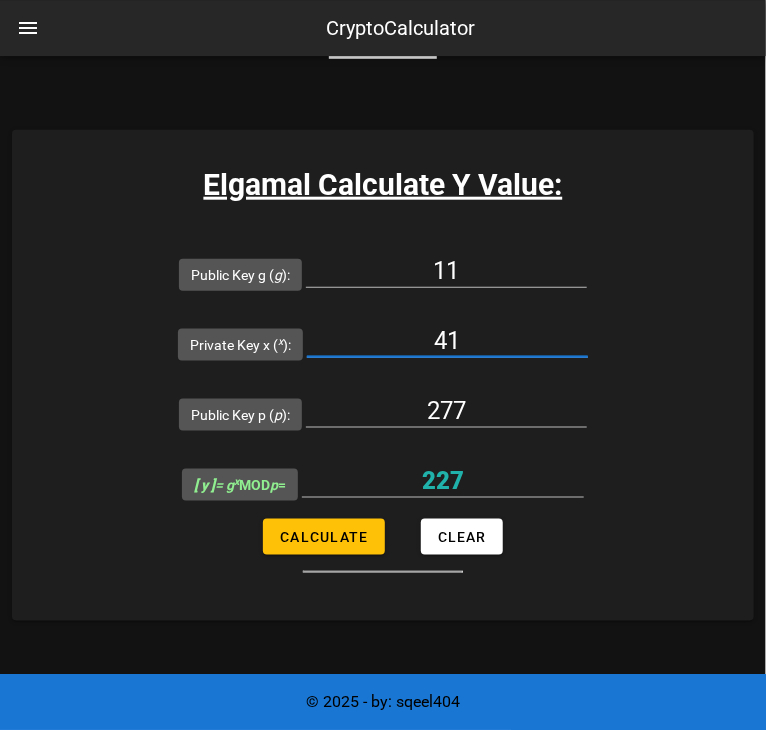 click on "41" at bounding box center [447, 341] 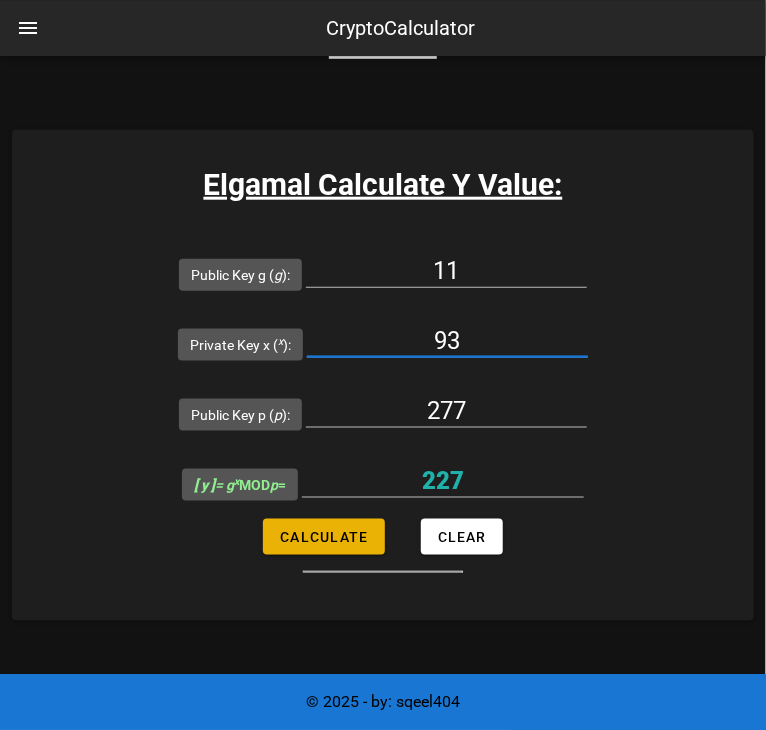 type on "93" 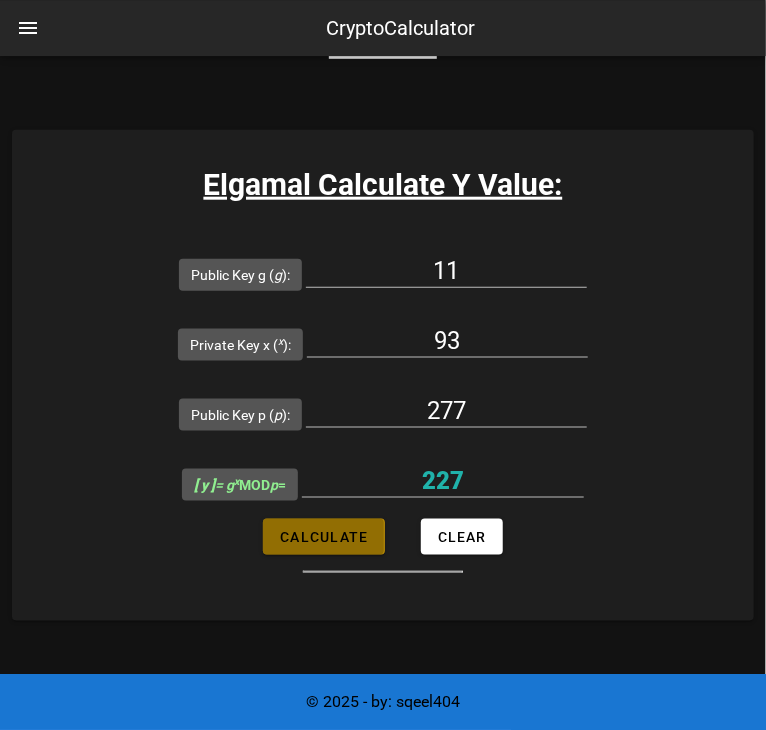 click on "Calculate" at bounding box center [323, 537] 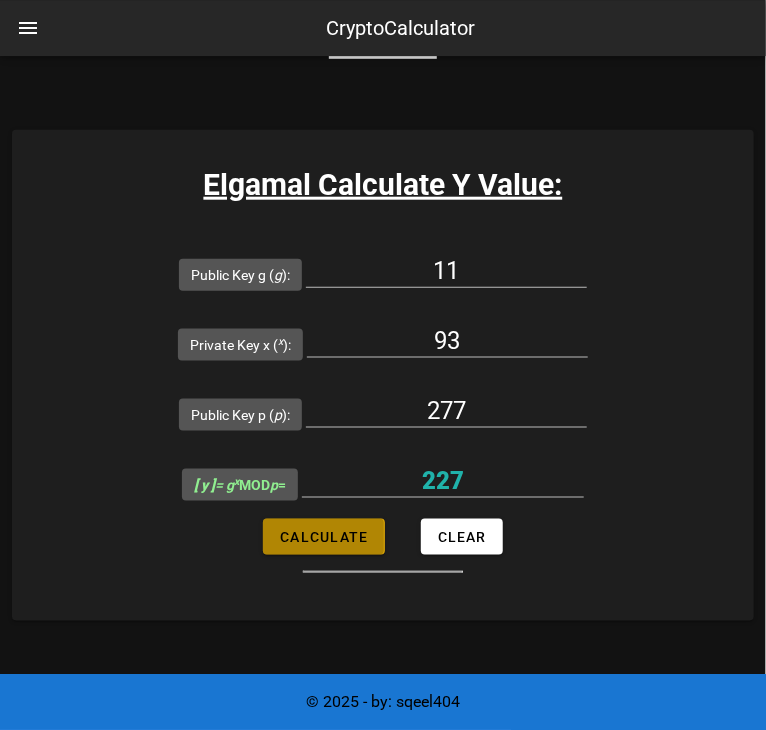type on "168" 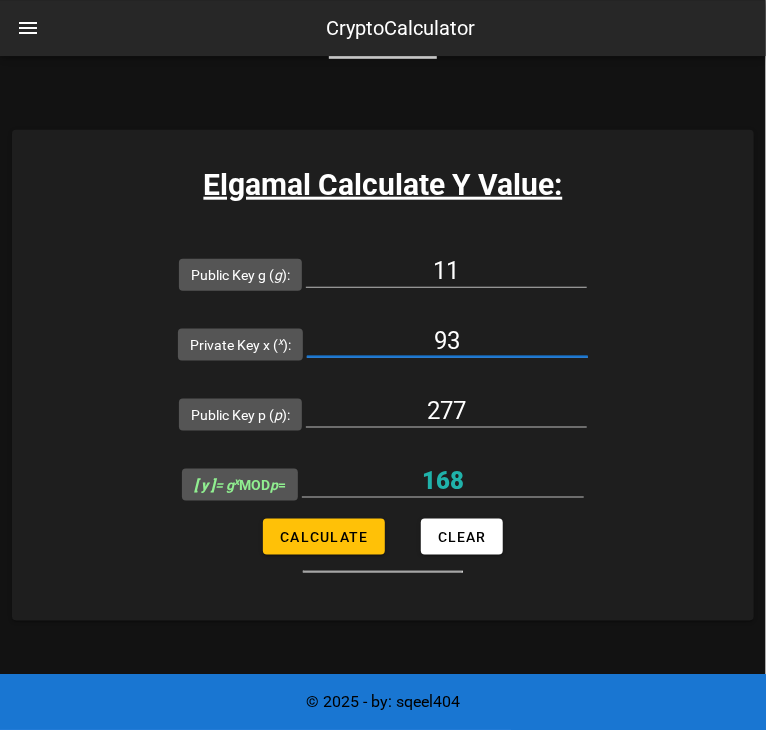 click on "93" at bounding box center [447, 341] 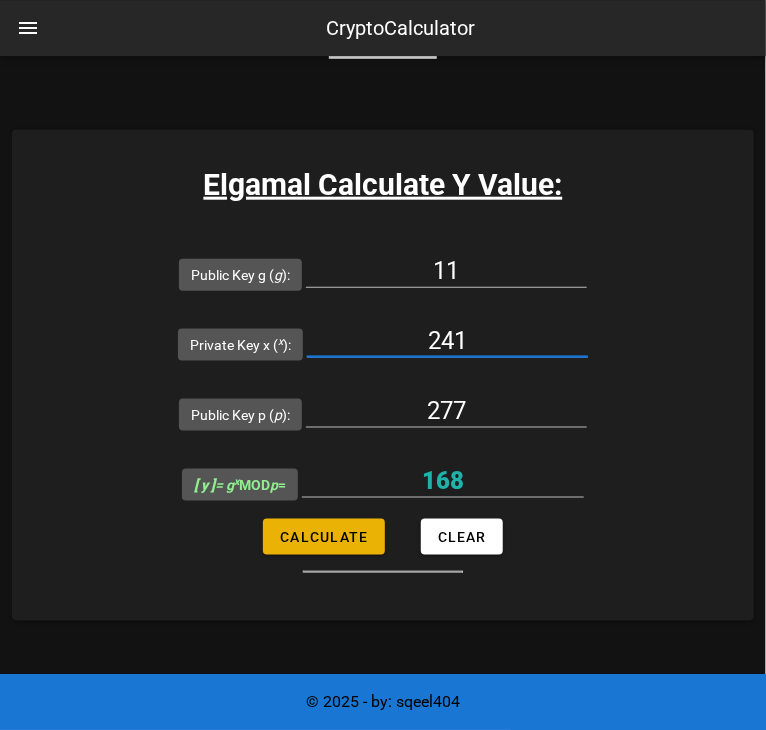 type on "241" 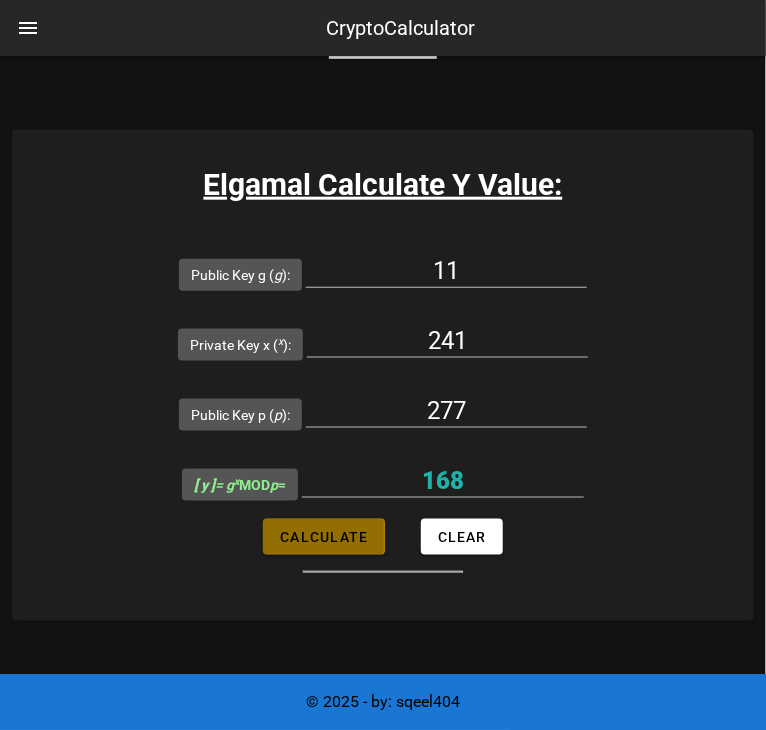 click on "Calculate" at bounding box center (323, 537) 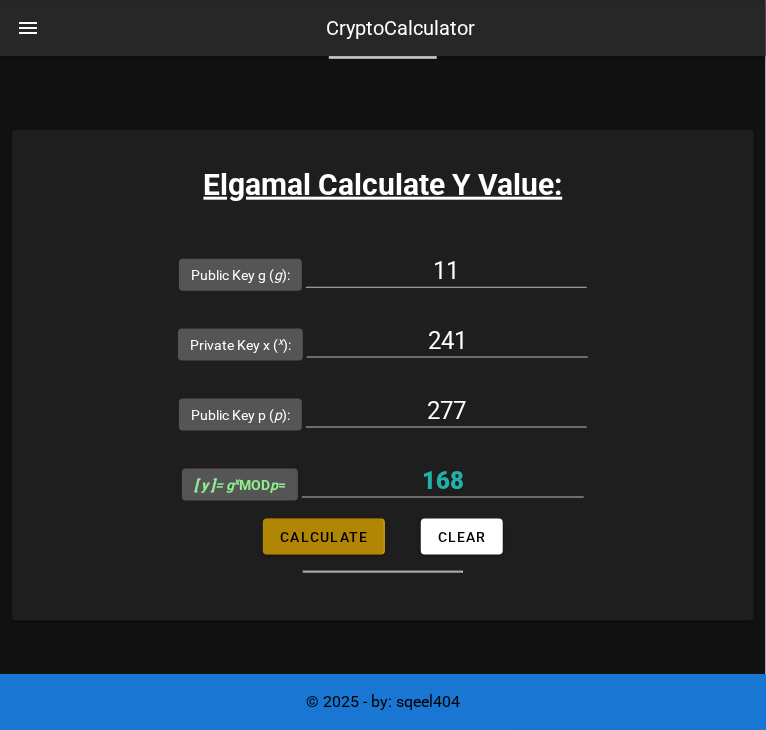 type on "263" 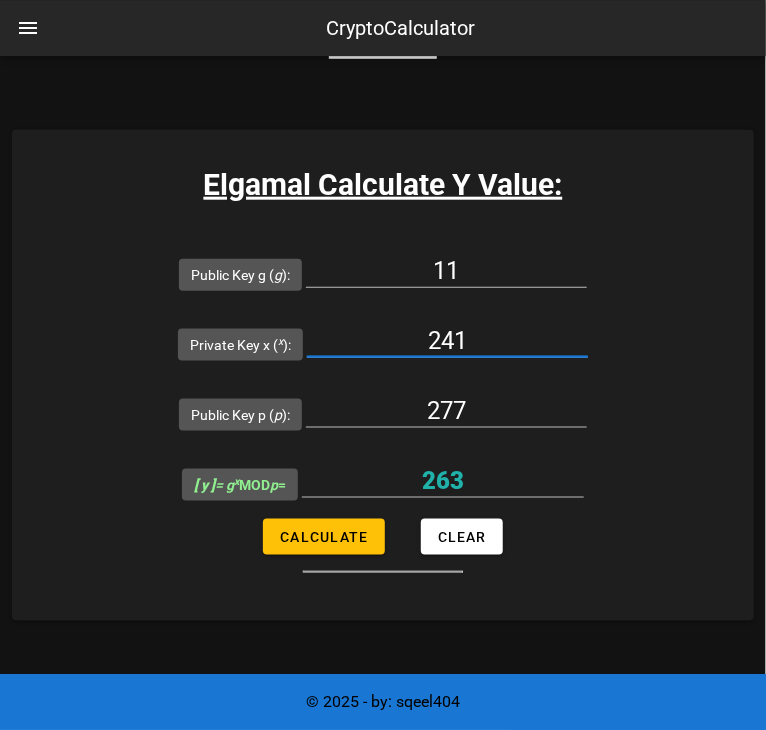 click on "241" at bounding box center [447, 341] 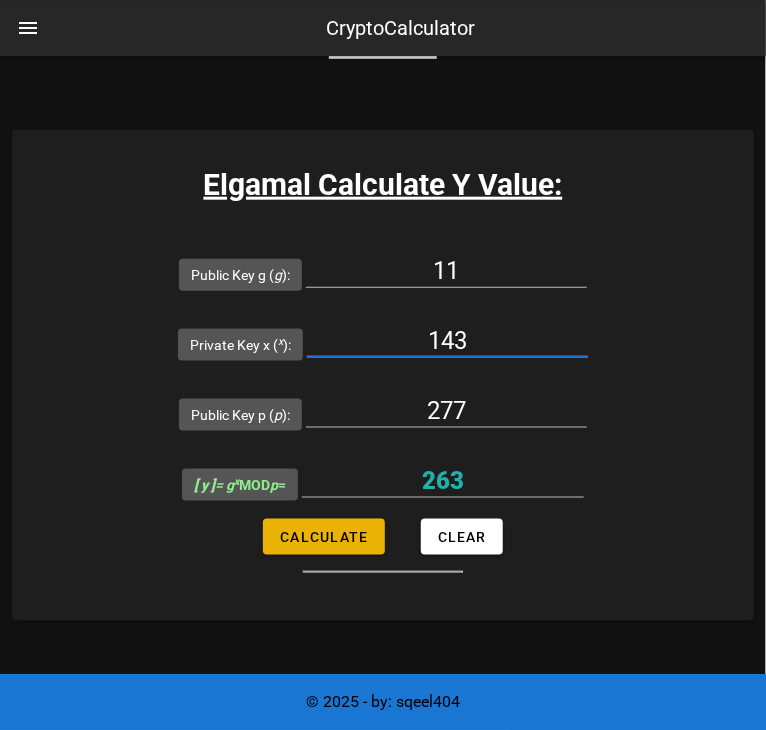 type on "143" 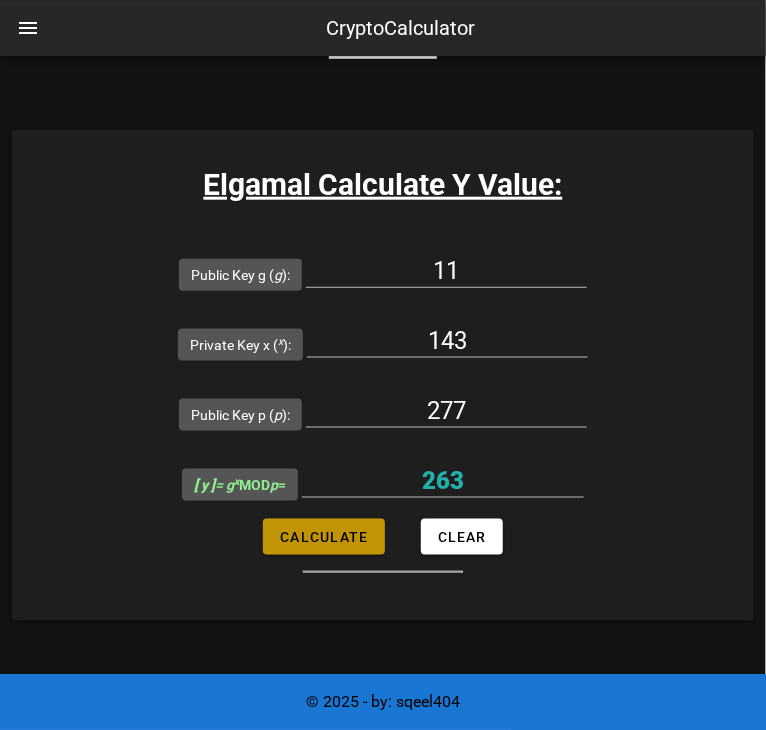click on "Calculate" at bounding box center (323, 537) 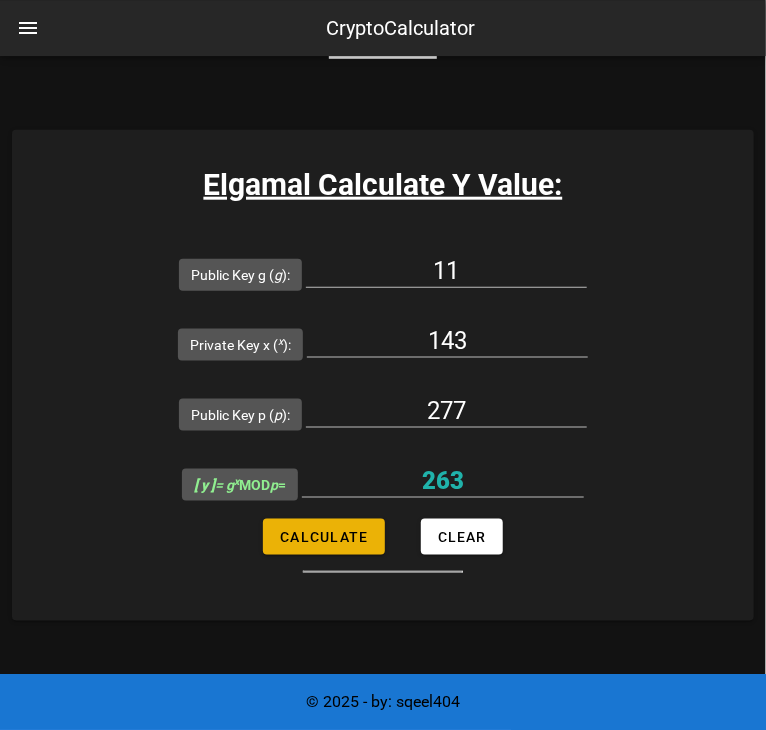 type on "163" 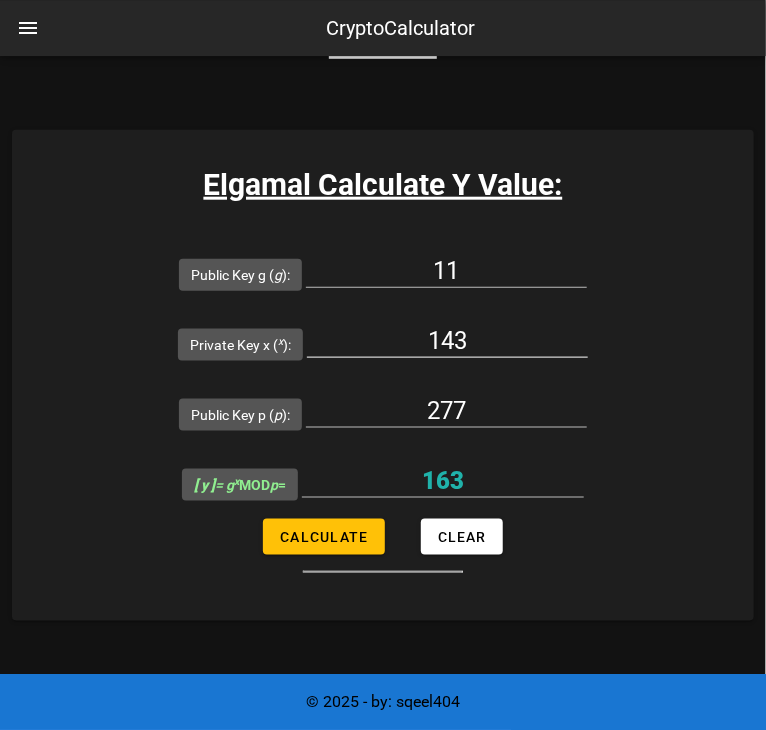 click on "143" at bounding box center [447, 341] 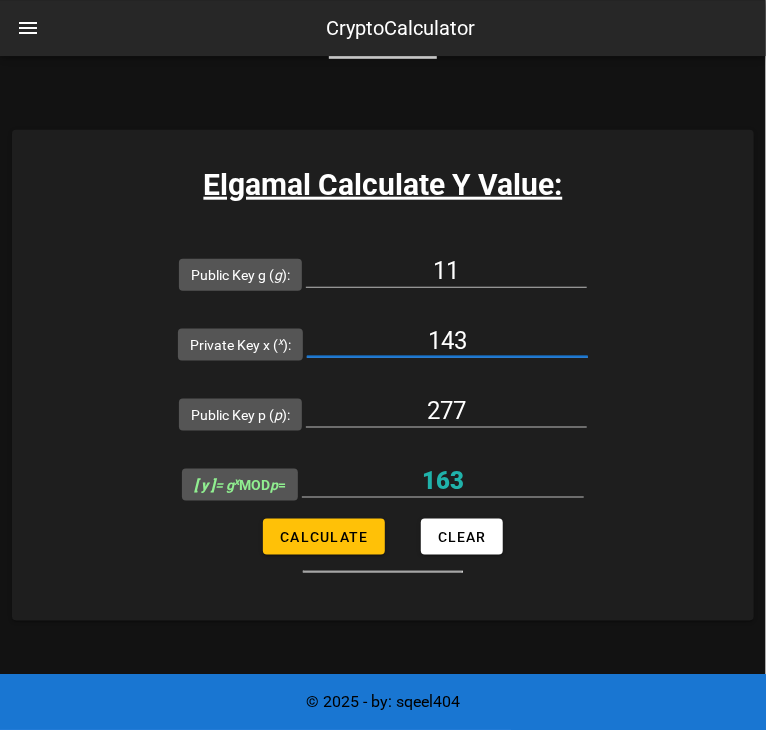 click on "143" at bounding box center [447, 341] 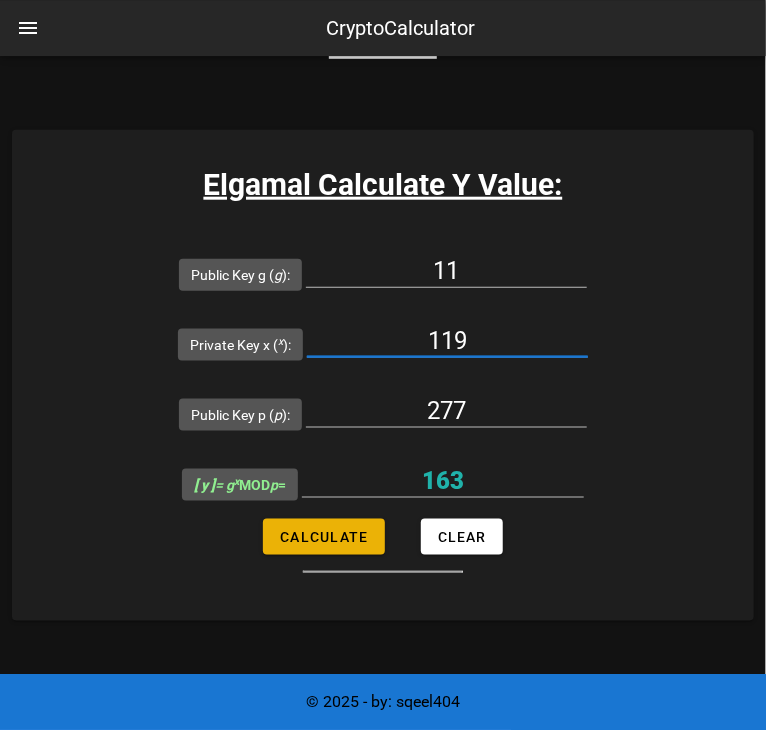 type on "119" 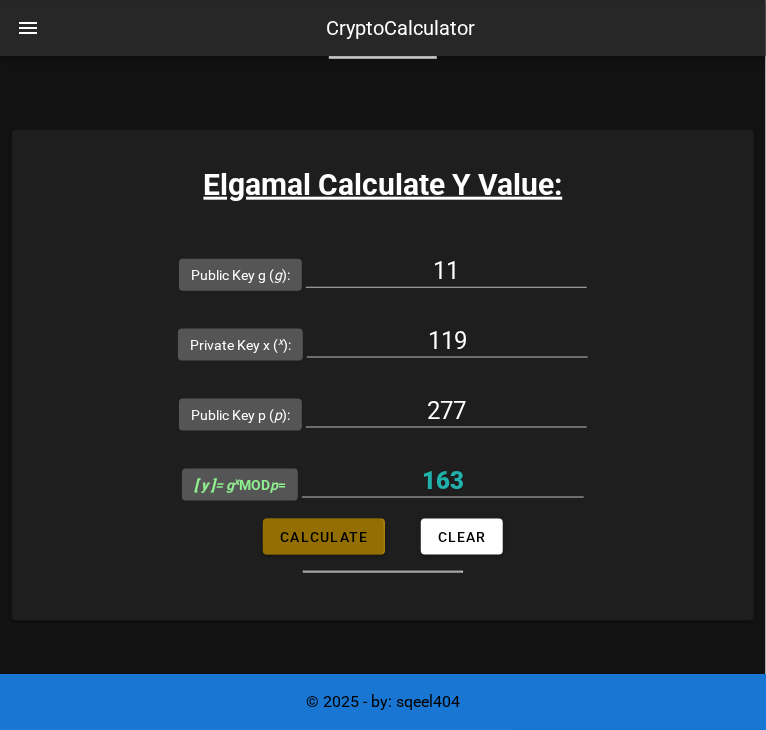 click on "Calculate" at bounding box center [323, 537] 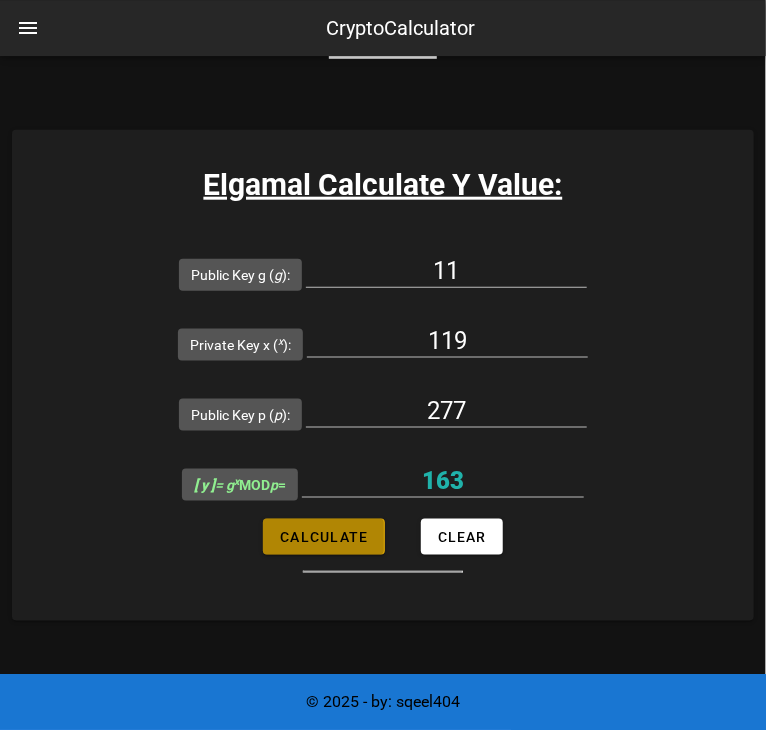 type on "78" 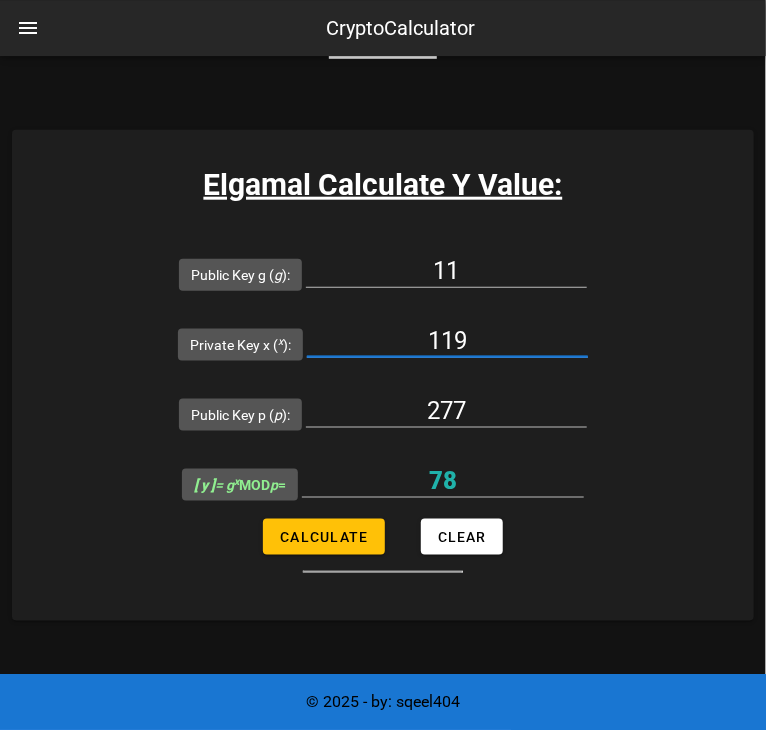 click on "119" at bounding box center (447, 341) 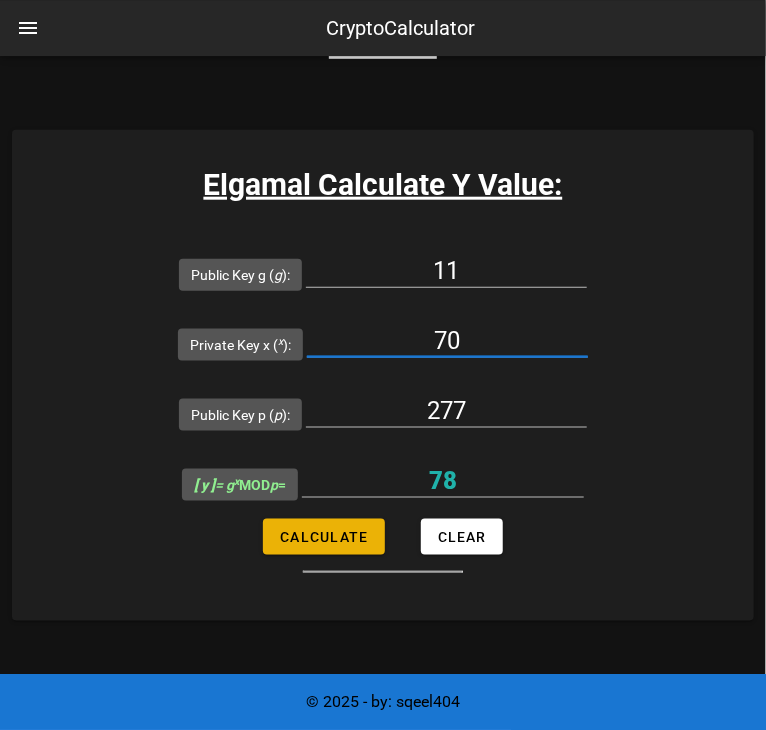 type on "70" 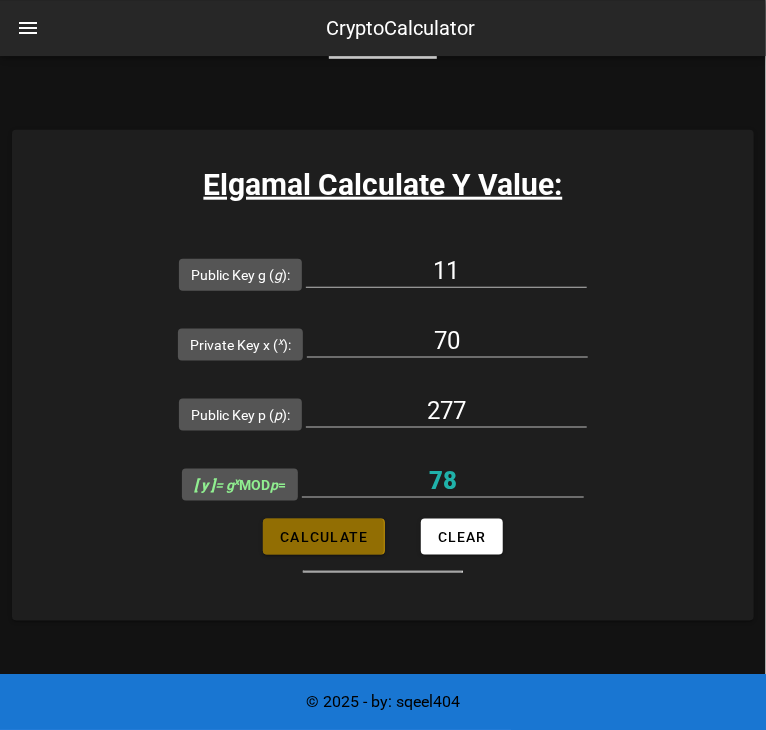 click on "Calculate" at bounding box center [323, 537] 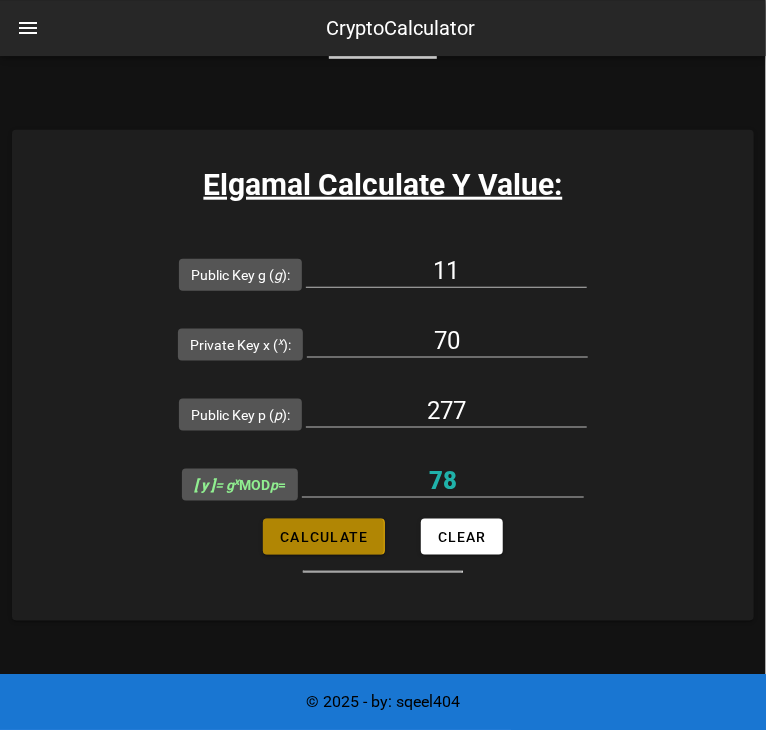 type on "106" 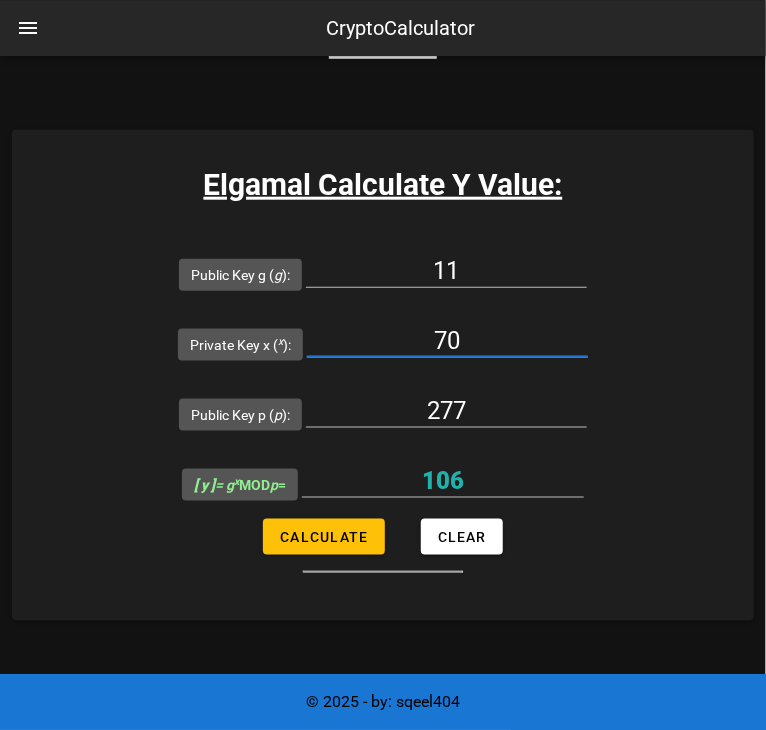 click on "70" at bounding box center (447, 341) 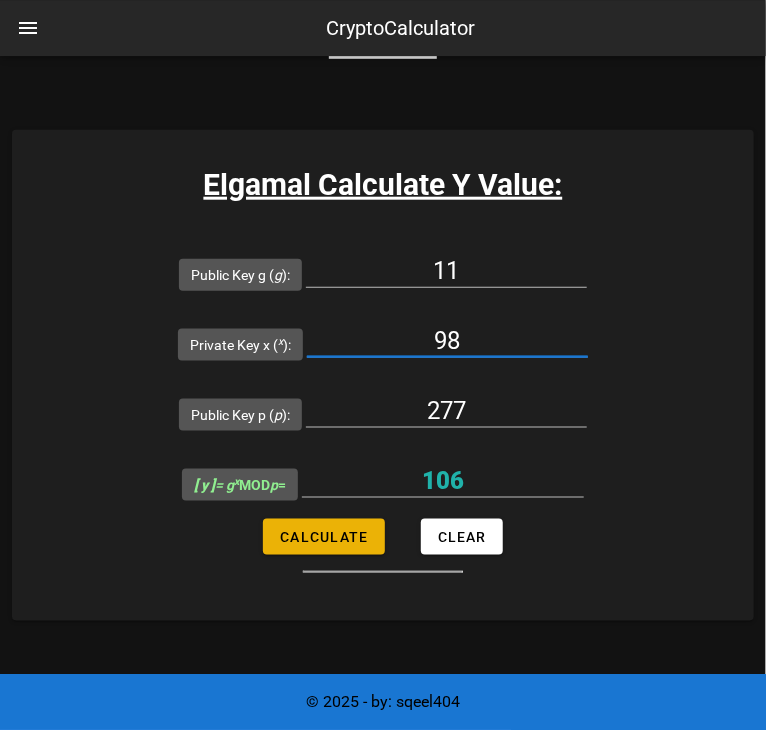type on "98" 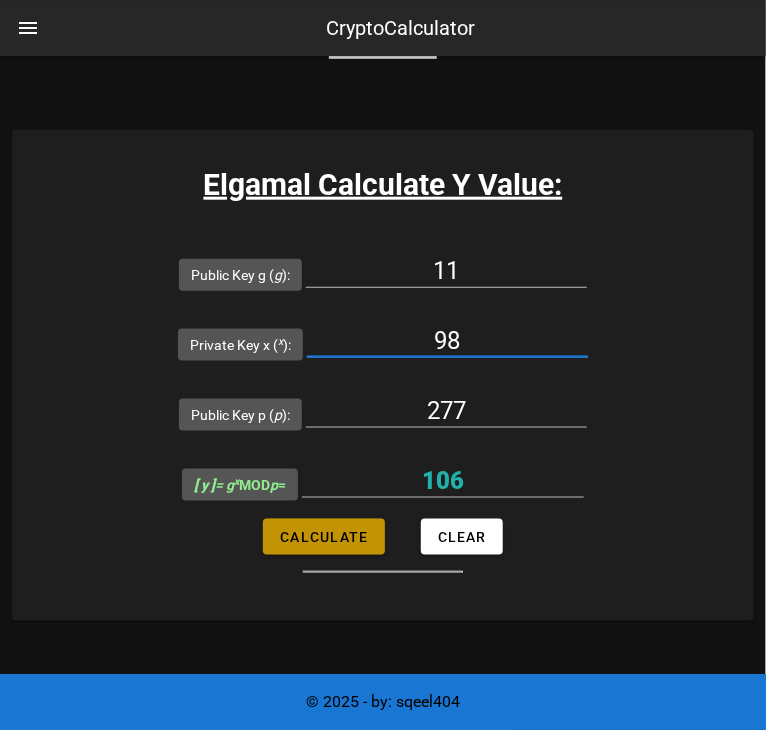 click on "Calculate" at bounding box center (323, 537) 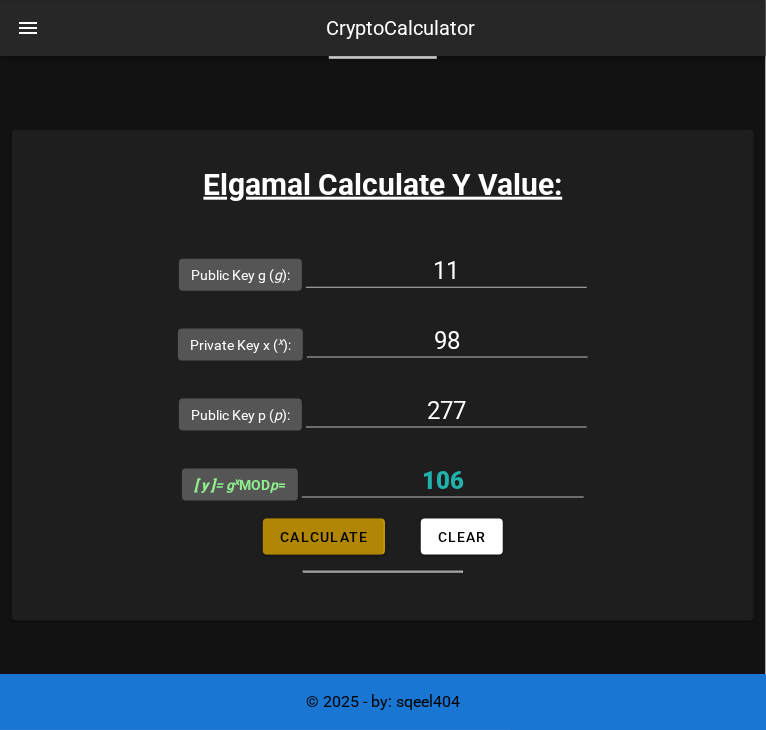 type on "39" 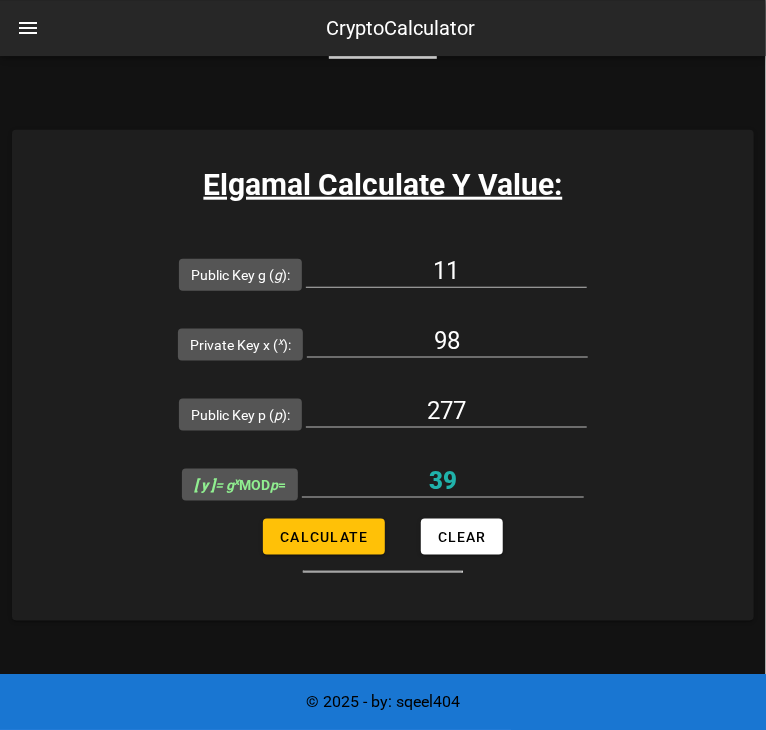 click on "Public Key g (  g  ):    11   Private Key x (  x  ):    98   Public Key p (  p  ):    277     [ y ]  = g  x  MOD  p  =    39
Calculate
Clear" at bounding box center [383, 406] 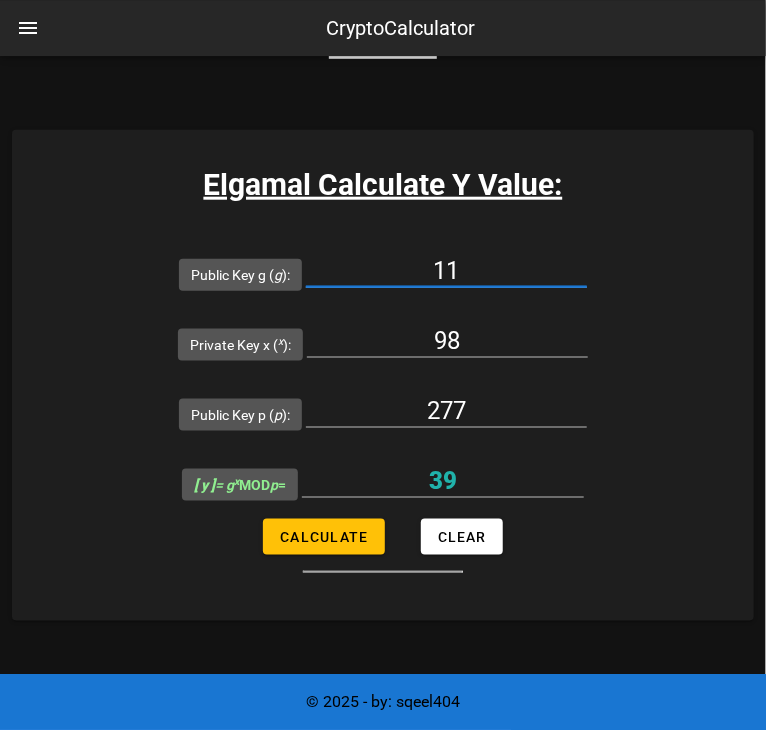 click on "11" at bounding box center (446, 271) 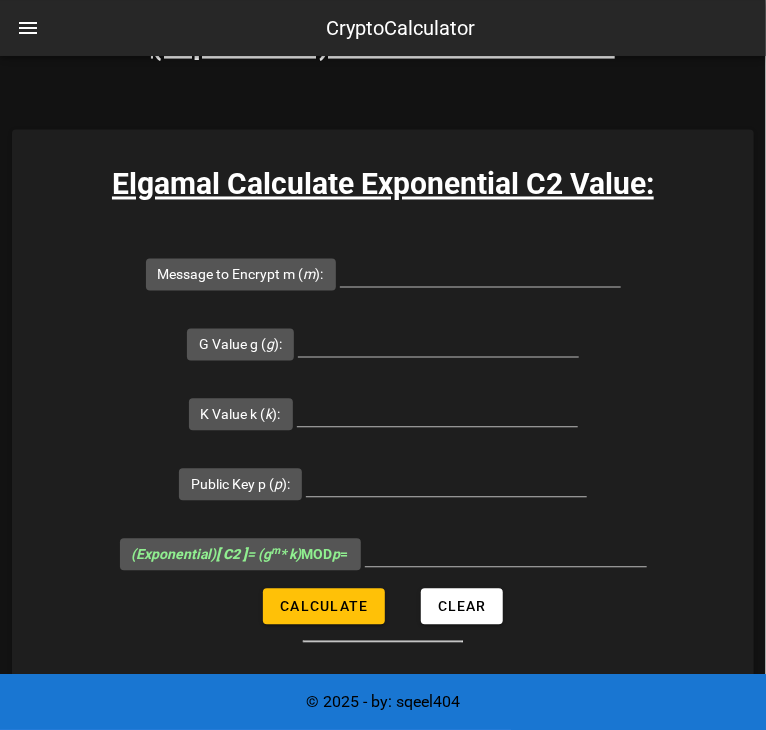 scroll, scrollTop: 2728, scrollLeft: 0, axis: vertical 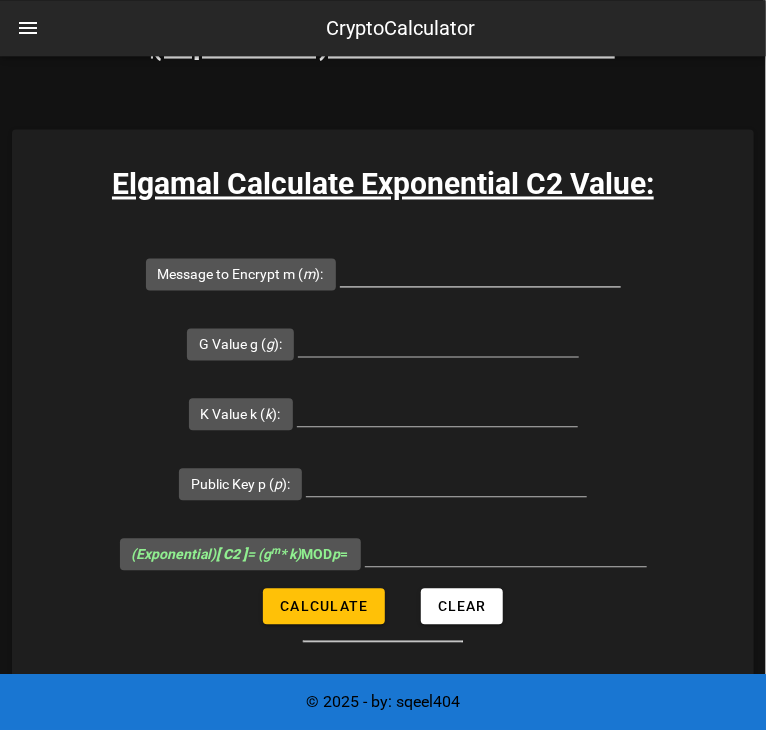 type on "199" 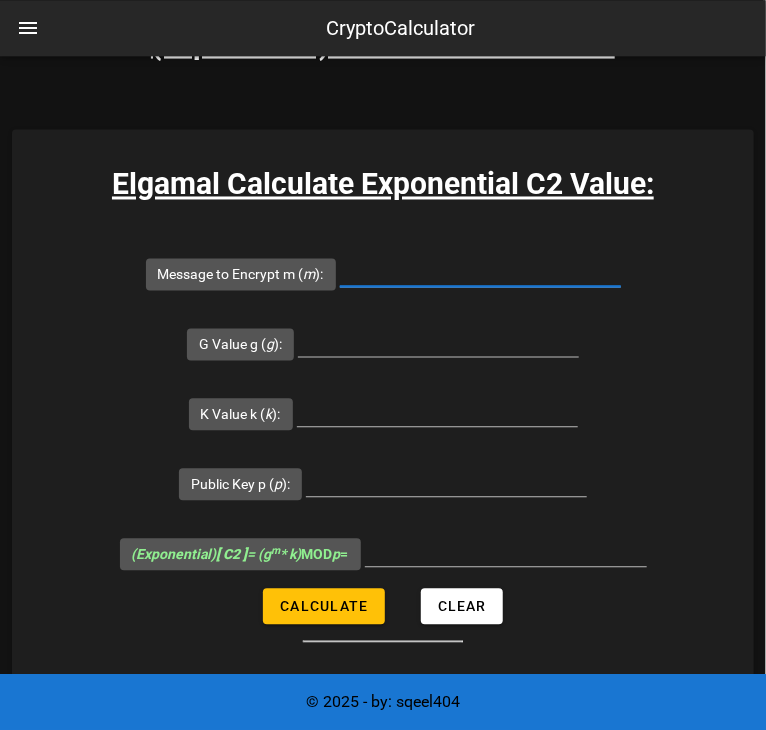 click on "Message to Encrypt m (  m  ):" at bounding box center [480, 270] 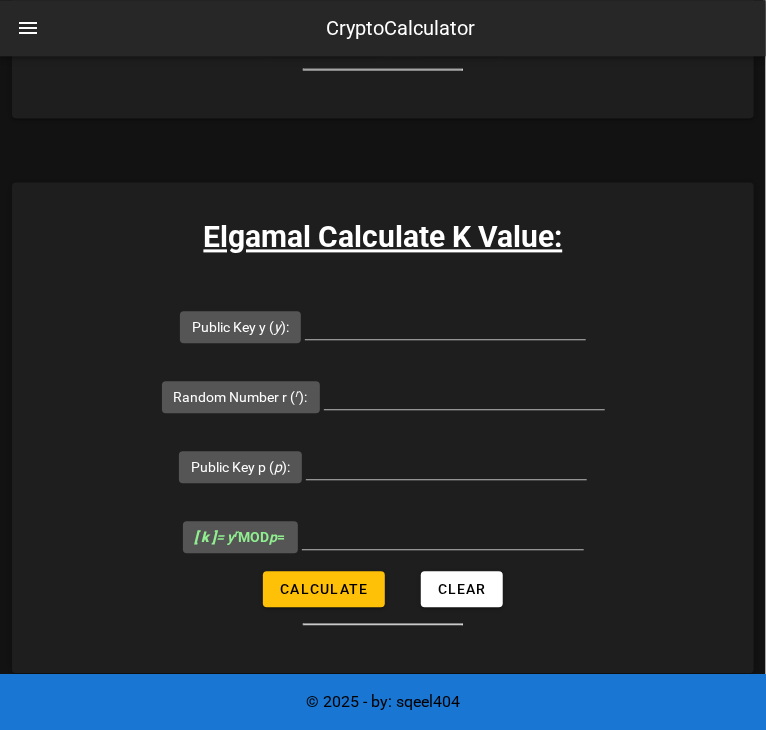 scroll, scrollTop: 920, scrollLeft: 0, axis: vertical 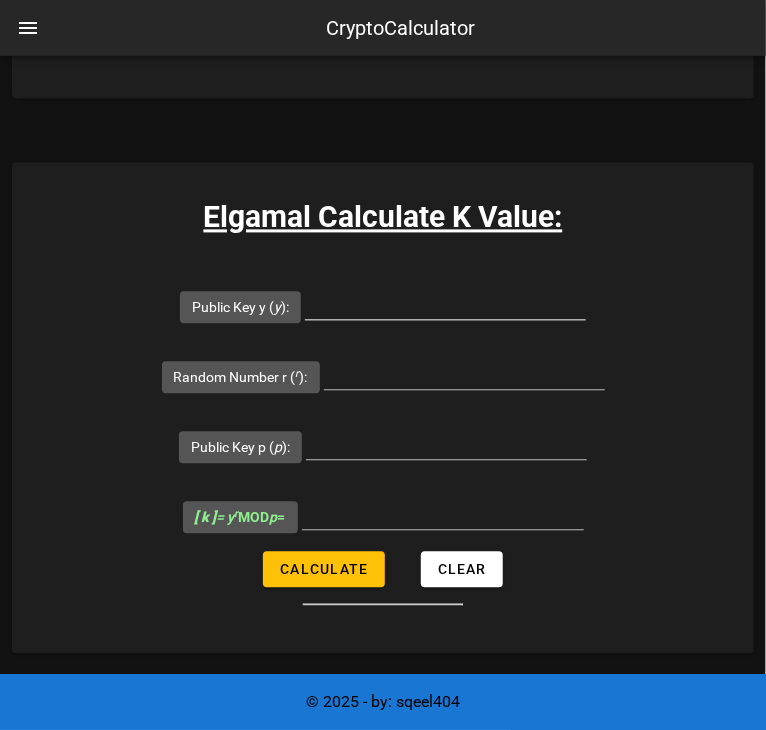 click at bounding box center (445, 309) 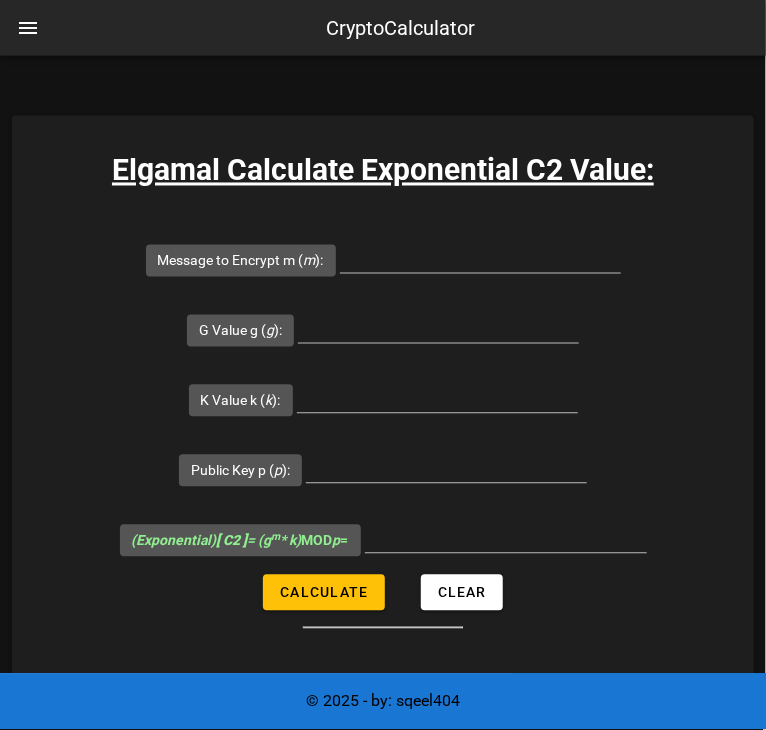 scroll, scrollTop: 2762, scrollLeft: 0, axis: vertical 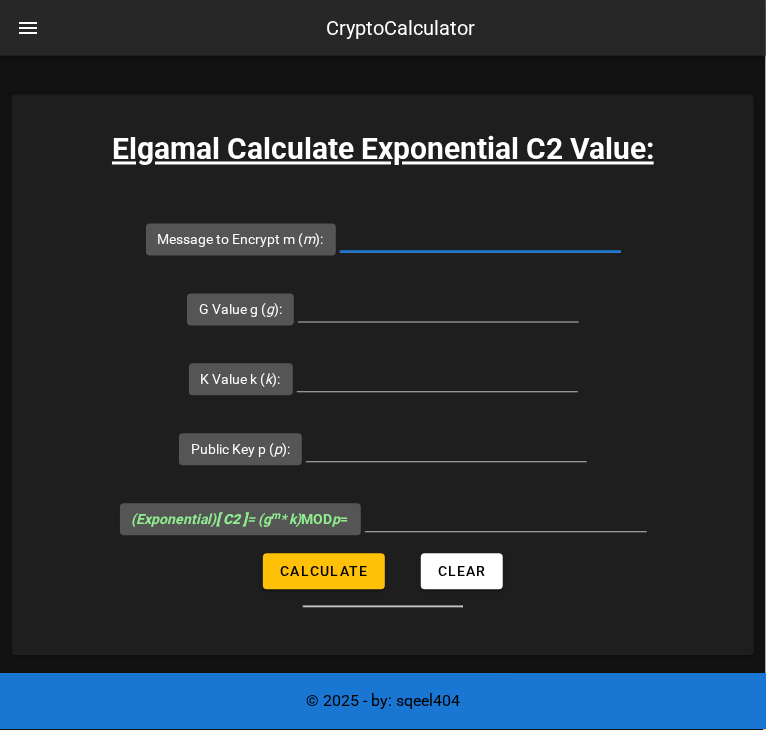 click on "Message to Encrypt m (  m  ):" at bounding box center [480, 236] 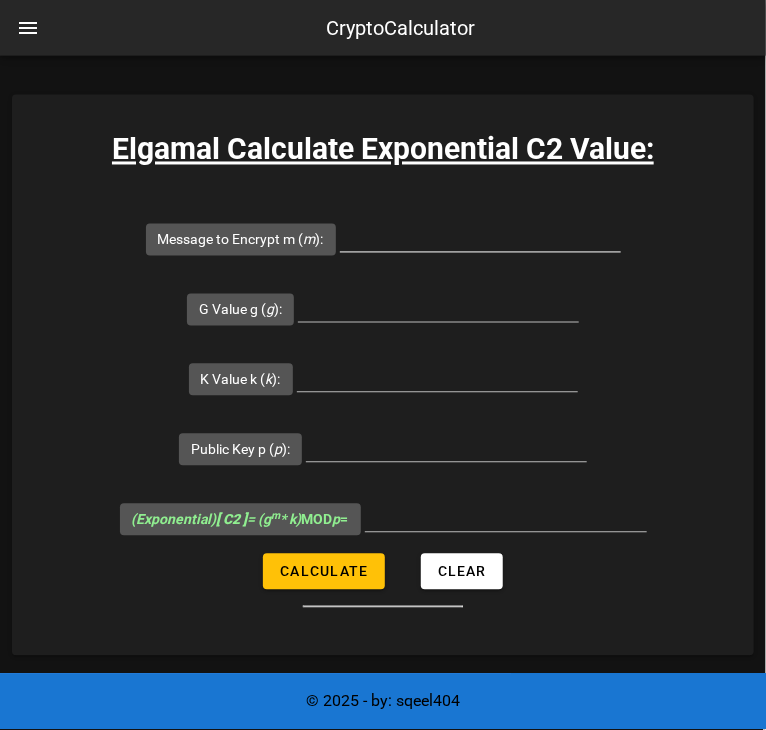 click at bounding box center [480, 241] 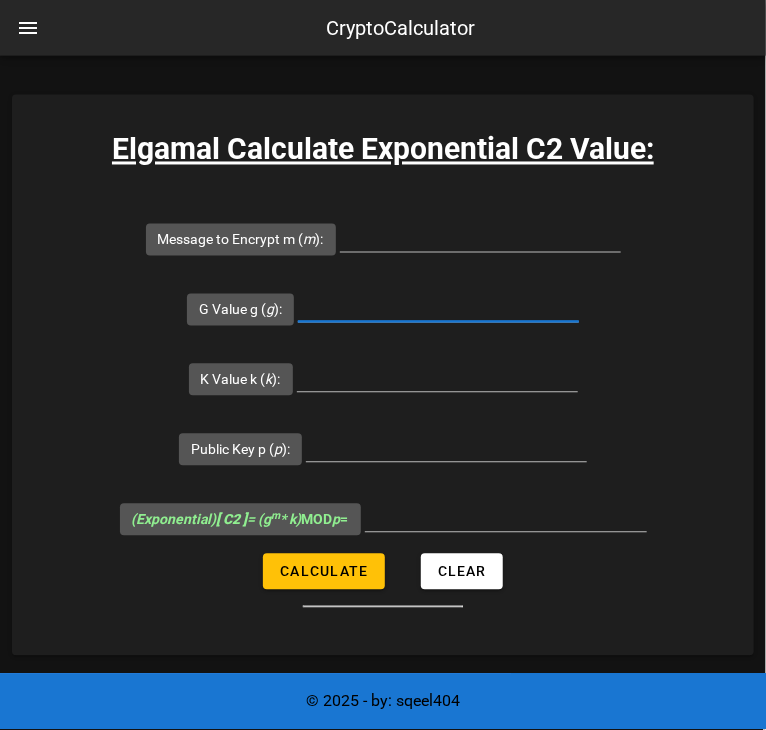 click on "G Value g (  g  ):" at bounding box center [438, 306] 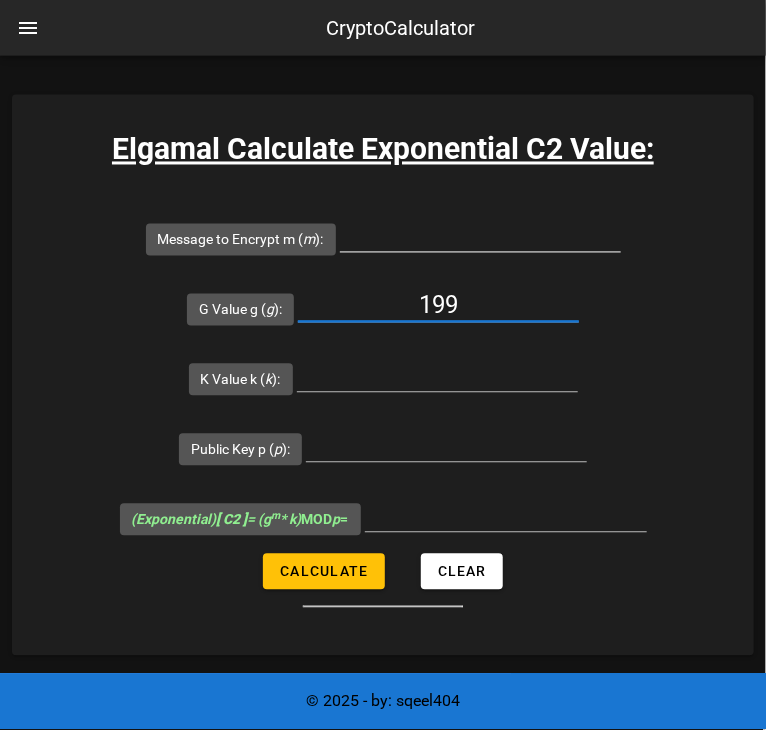 type on "199" 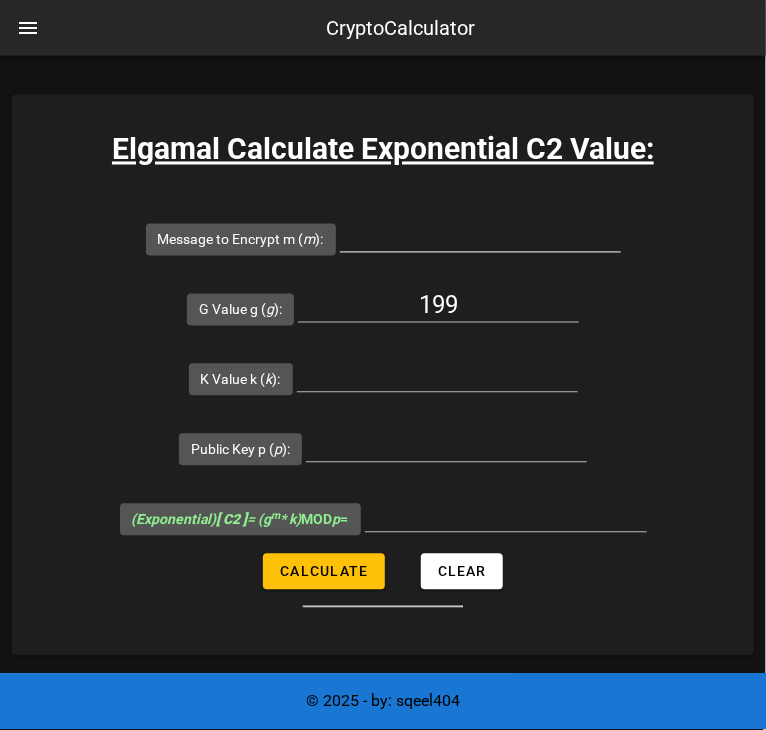 click at bounding box center [480, 241] 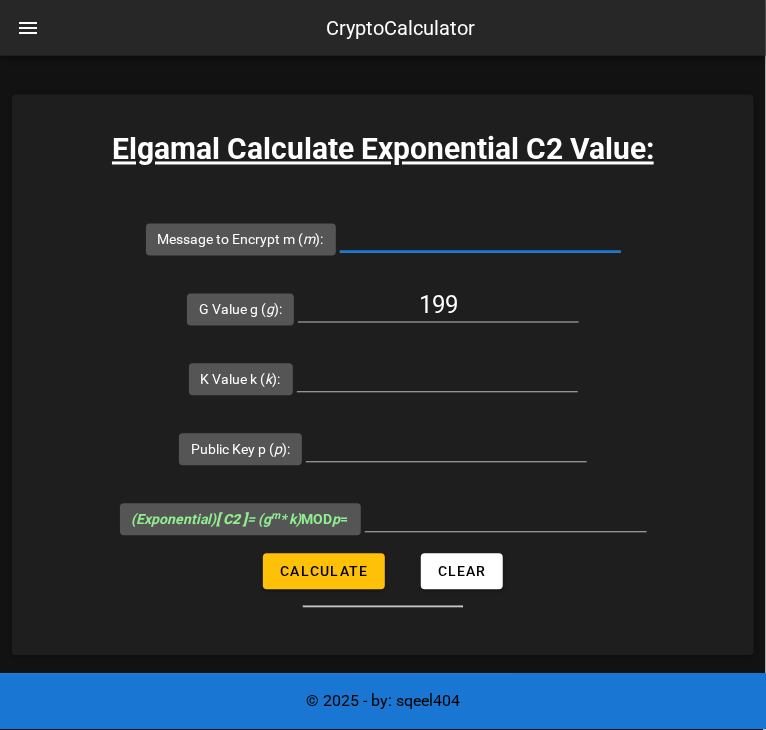 click on "Message to Encrypt m (  m  ):" at bounding box center (480, 236) 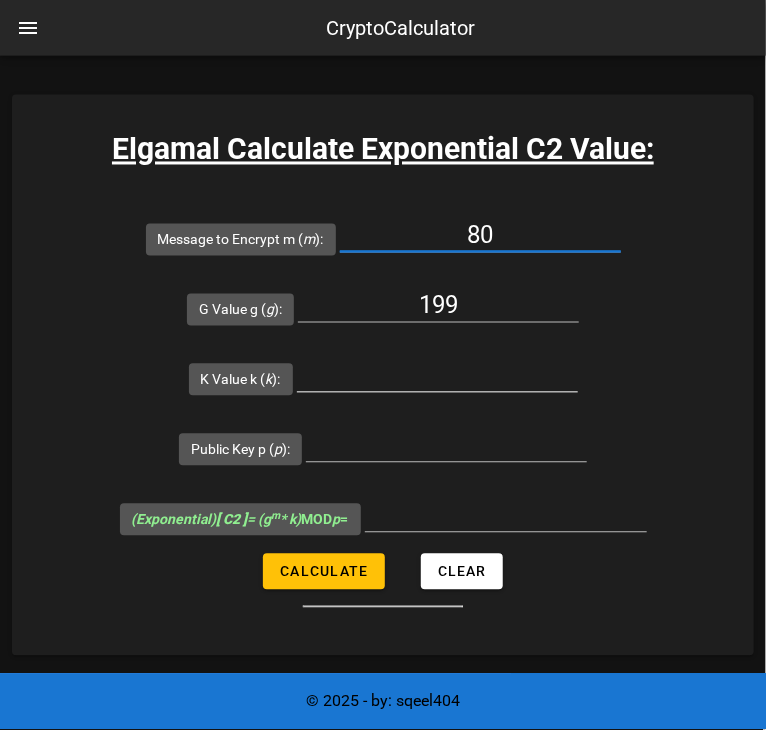 type on "80" 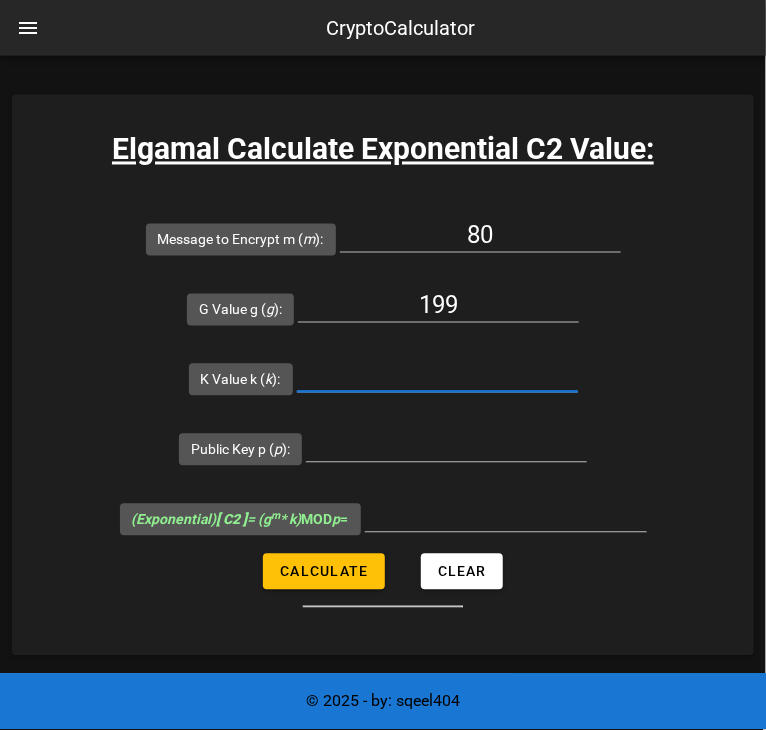click on "K Value k (  k  ):" at bounding box center [437, 376] 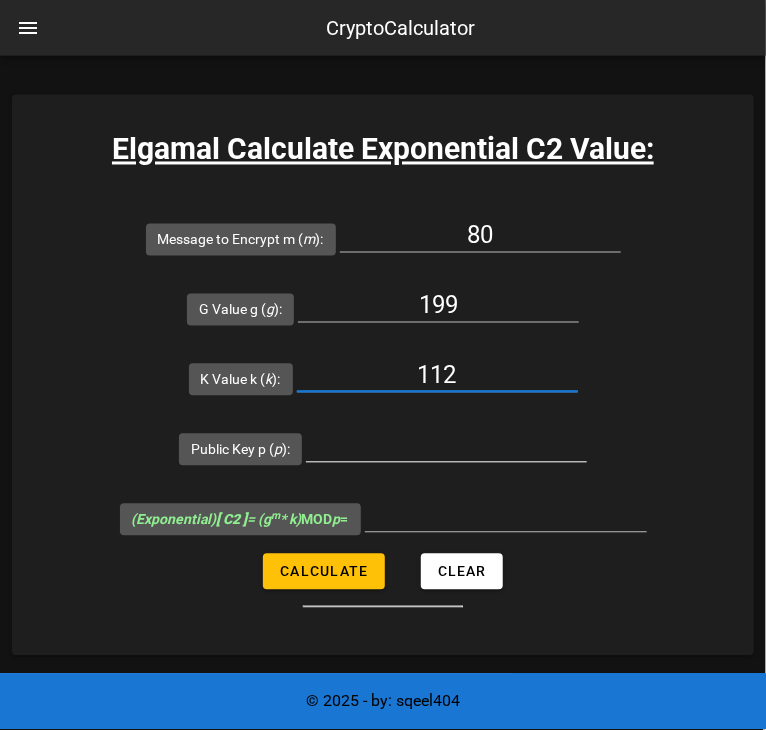 type on "112" 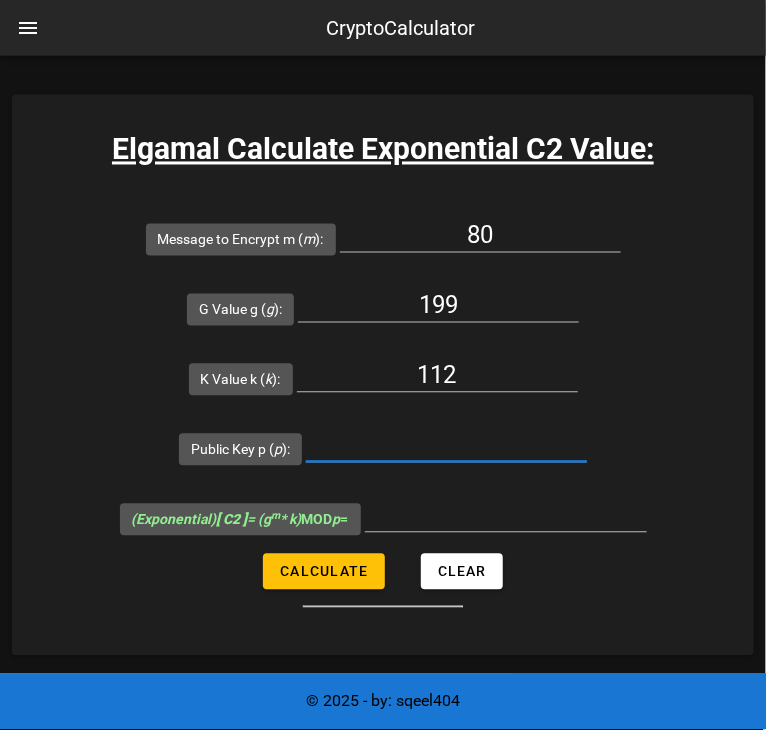 click on "Public Key p (  p  ):" at bounding box center [446, 446] 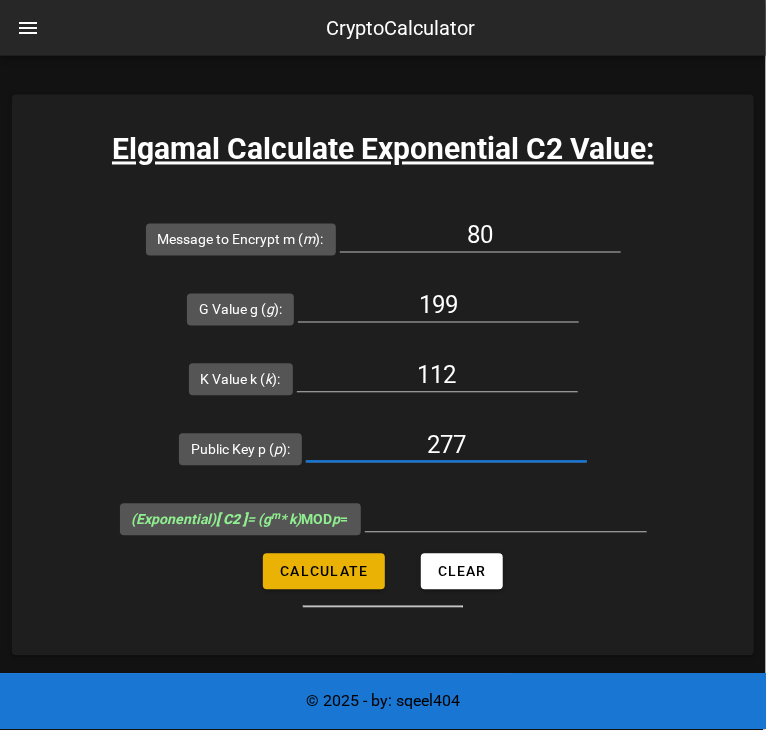 type on "277" 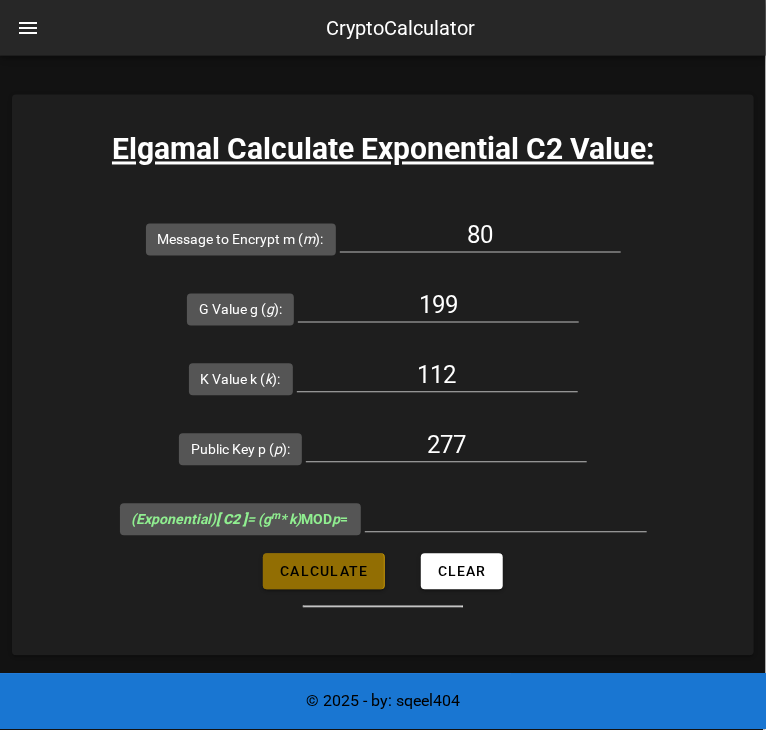 click on "Calculate" at bounding box center [323, 572] 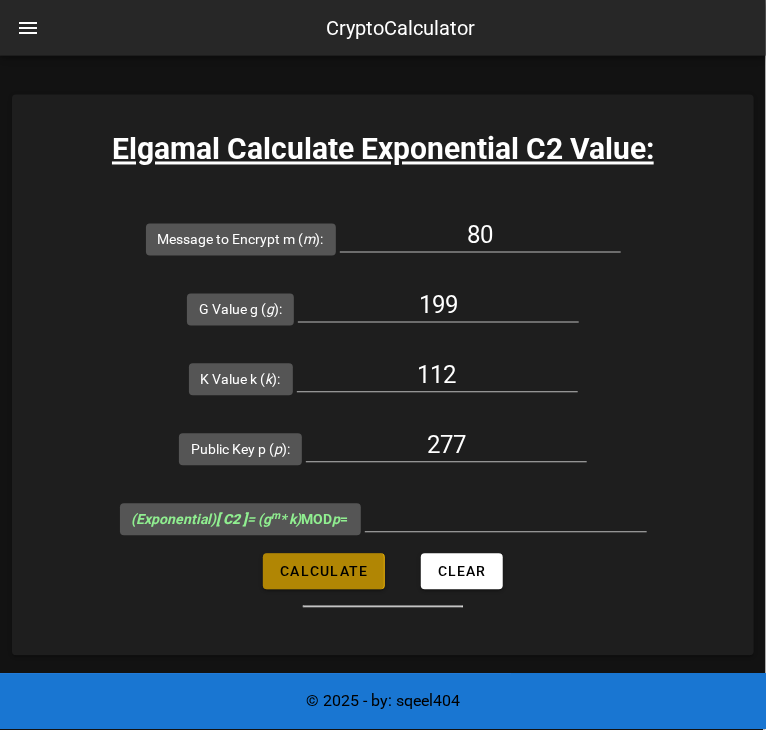 type on "228" 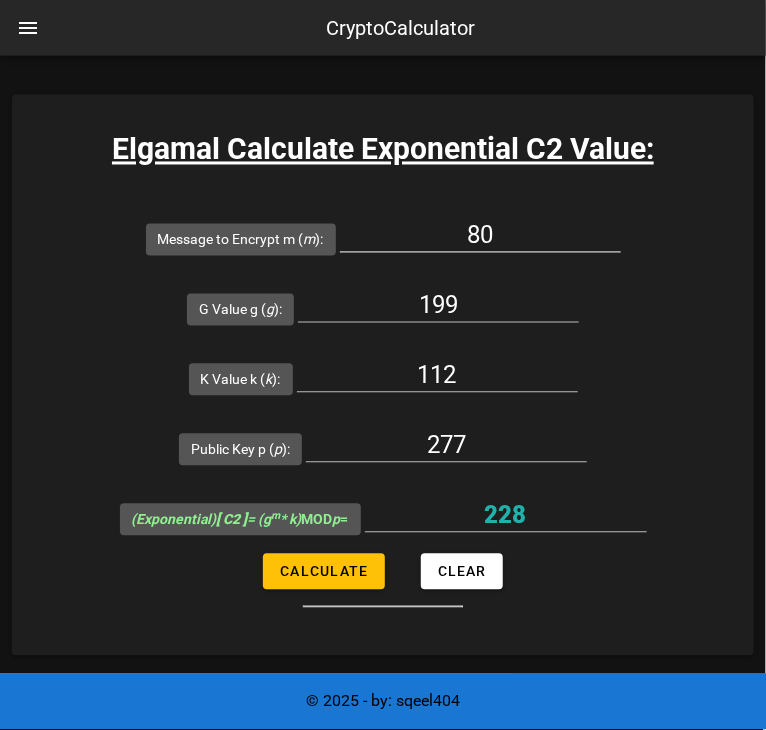 click on "80" at bounding box center [480, 236] 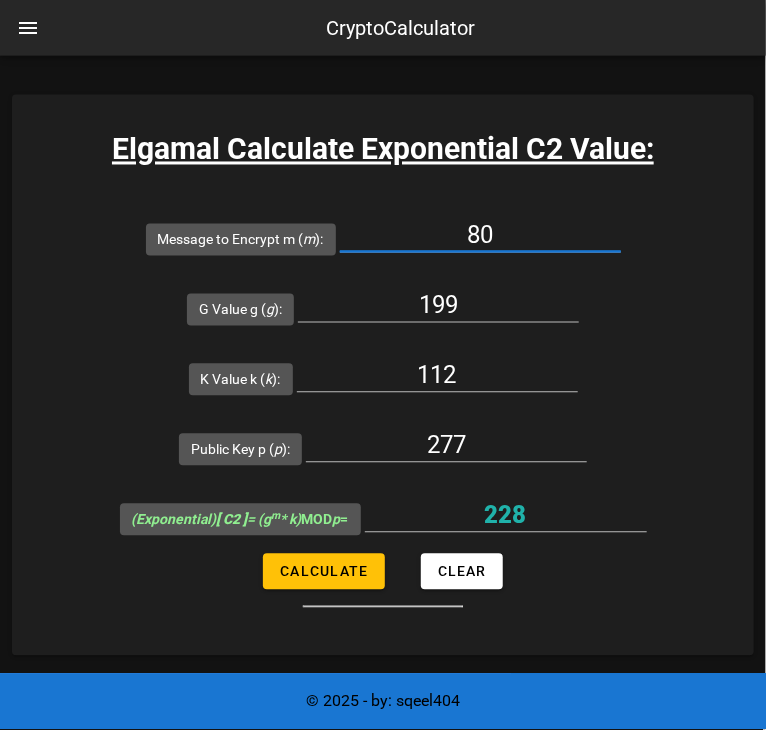 type on "8" 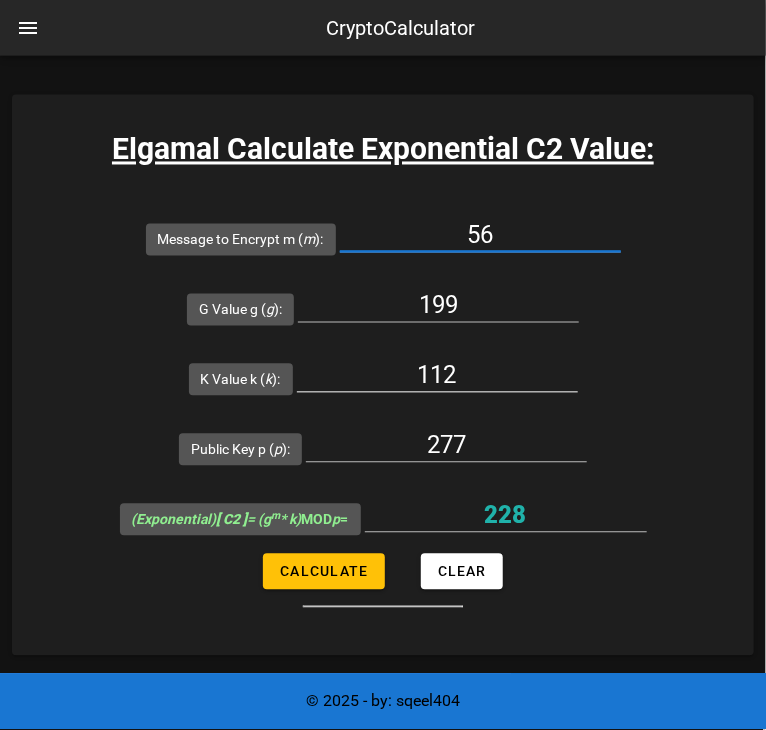 type on "56" 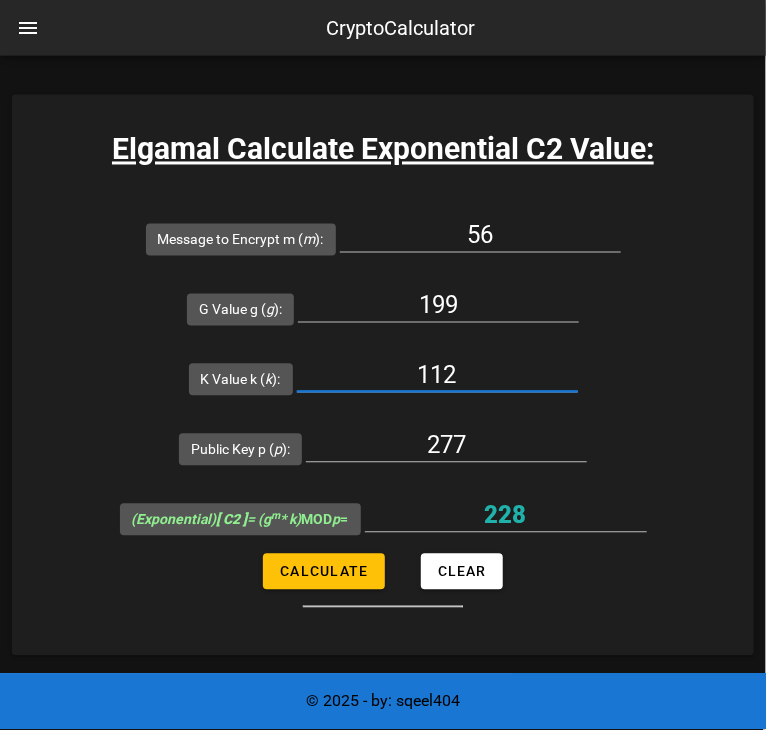 click on "112" at bounding box center (437, 376) 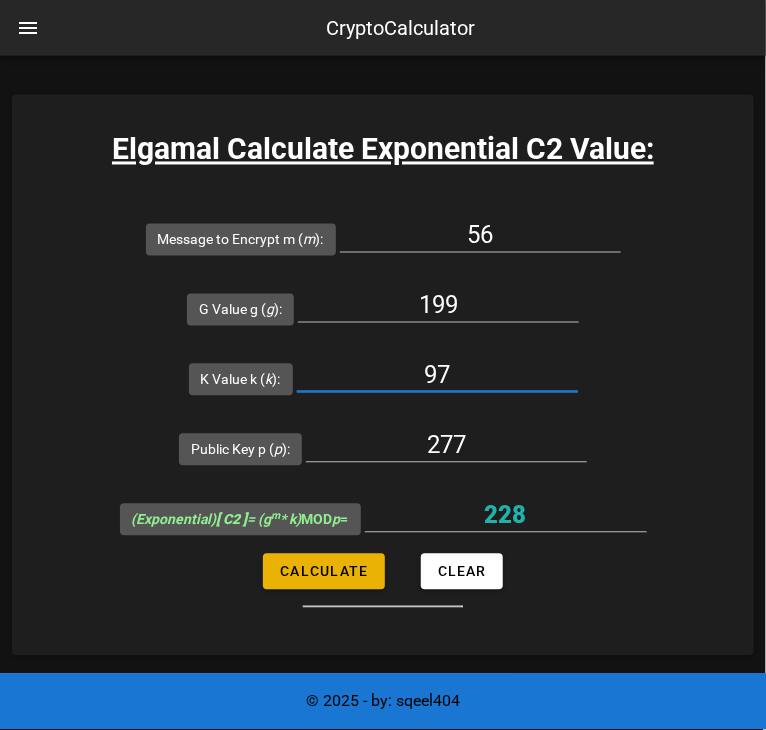 type on "97" 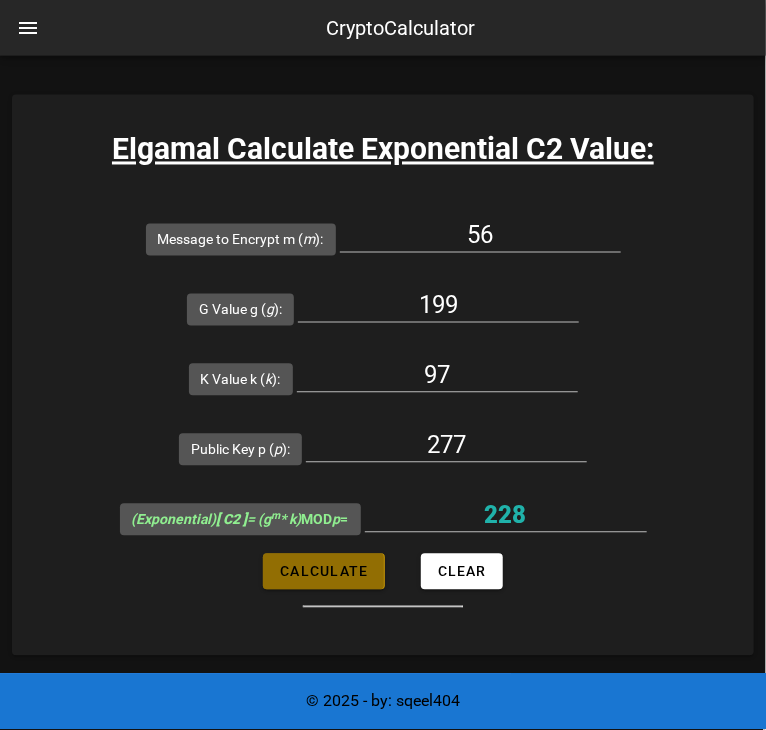 click on "Calculate" at bounding box center [323, 572] 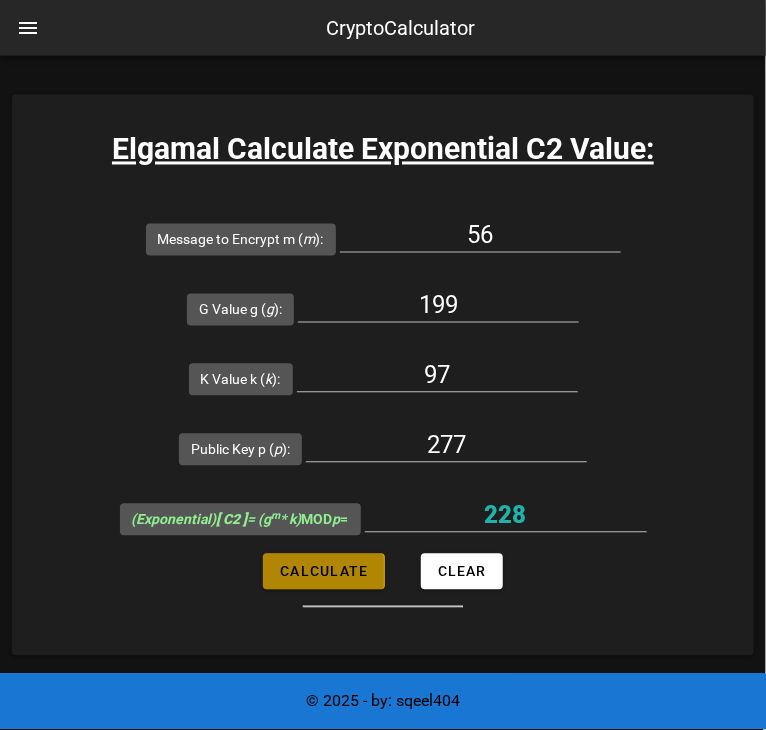 type on "239" 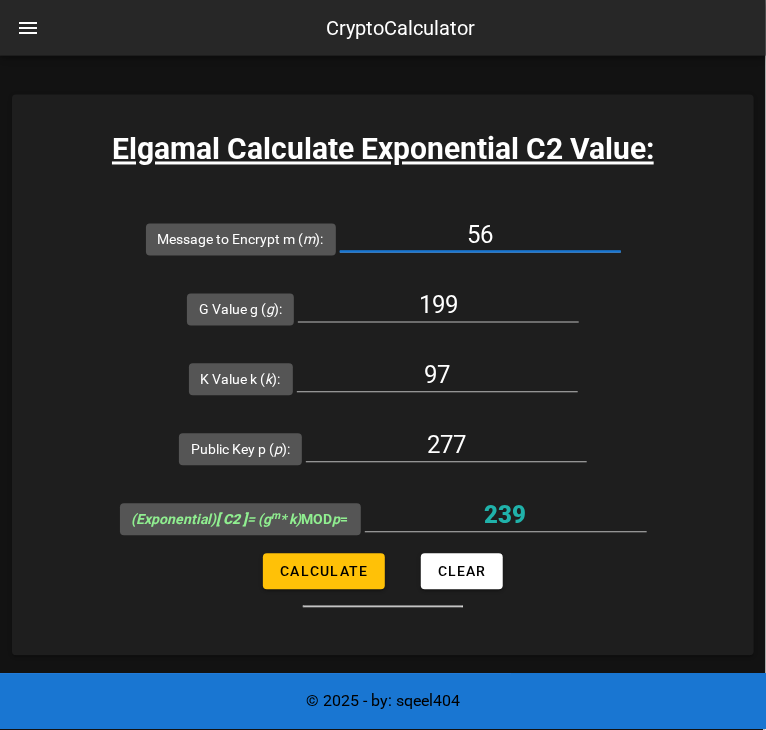 click on "56" at bounding box center (480, 236) 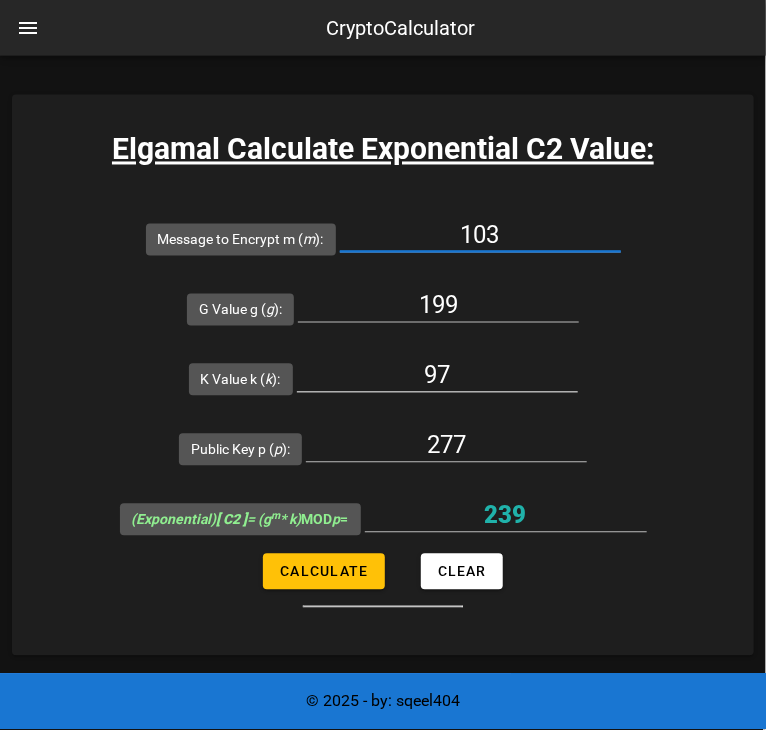 type on "103" 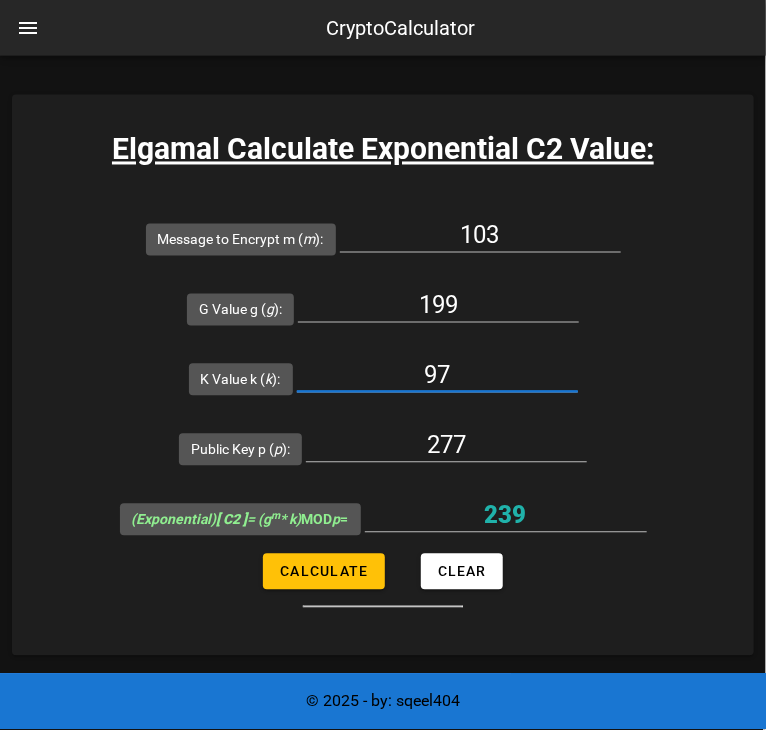click on "97" at bounding box center (437, 376) 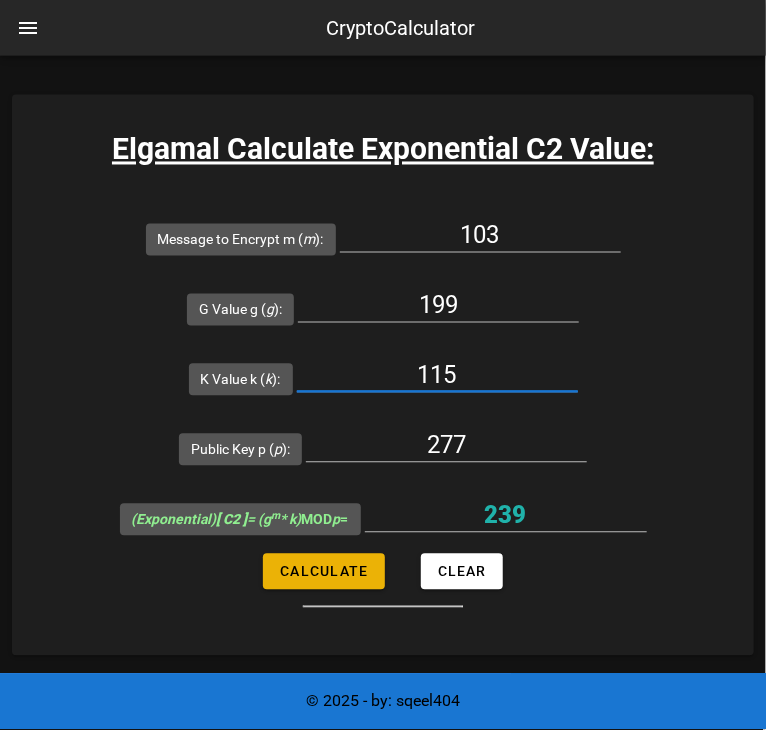 type on "115" 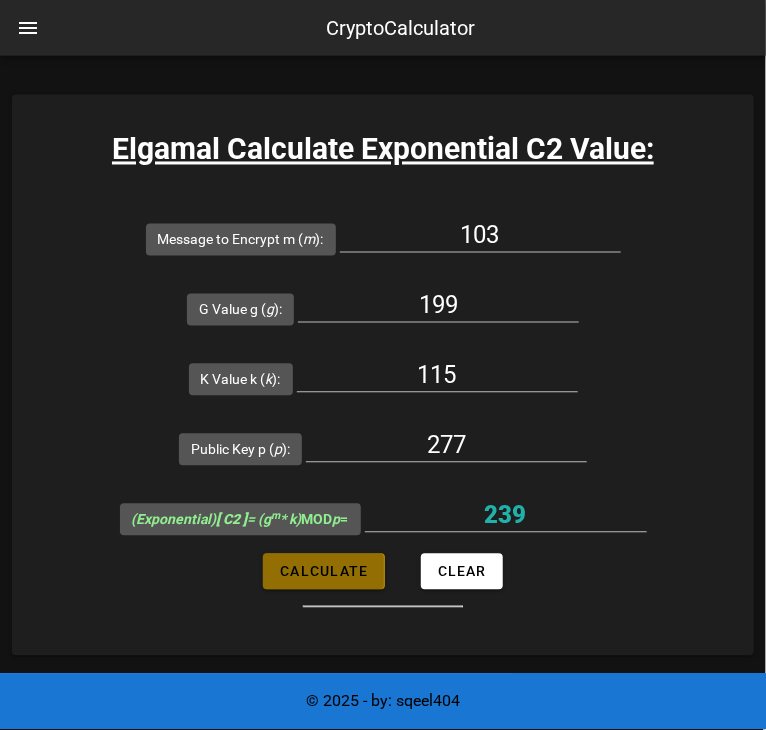 click on "Calculate" at bounding box center (323, 572) 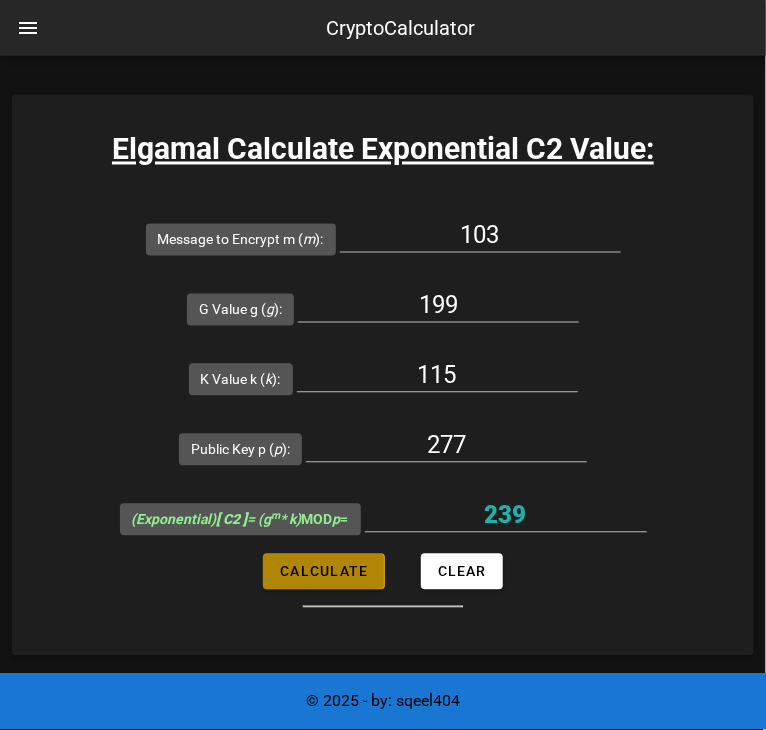 type on "189" 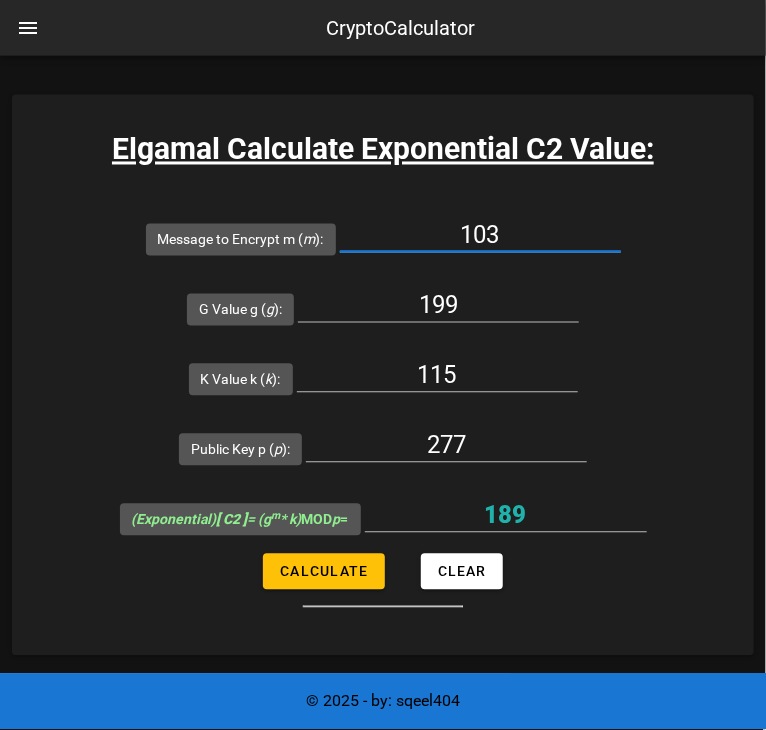 click on "103" at bounding box center (480, 236) 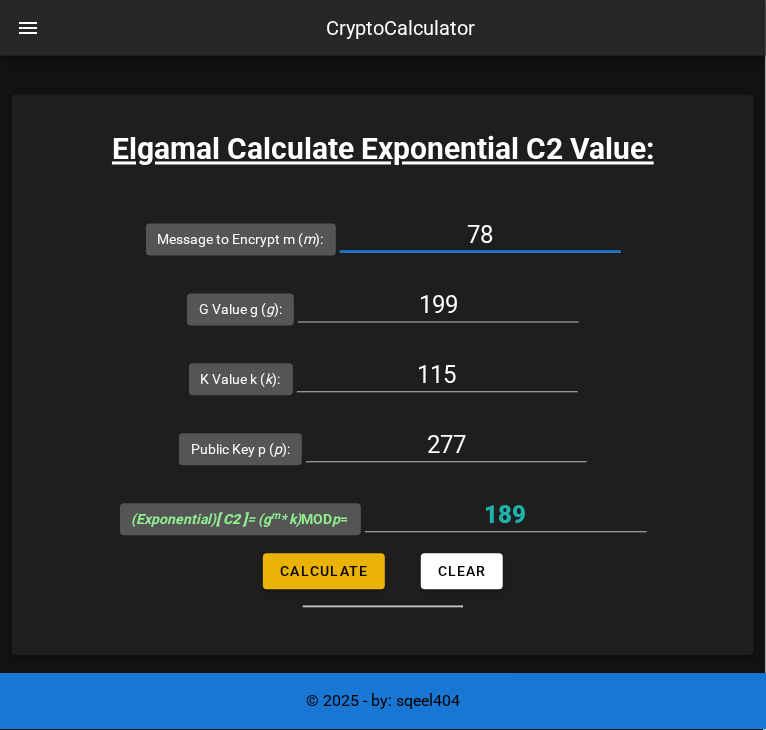 type on "78" 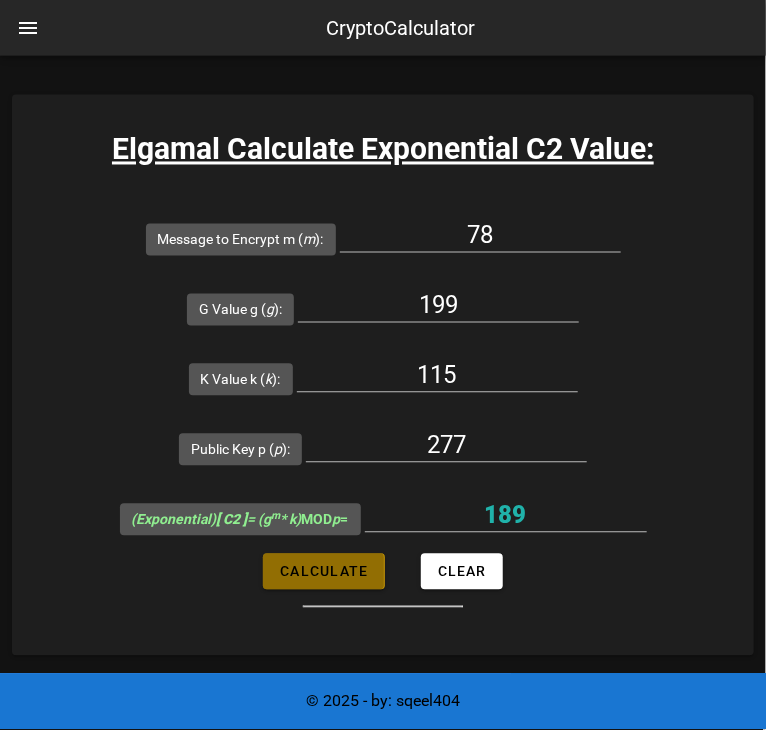 click on "Calculate" at bounding box center (323, 572) 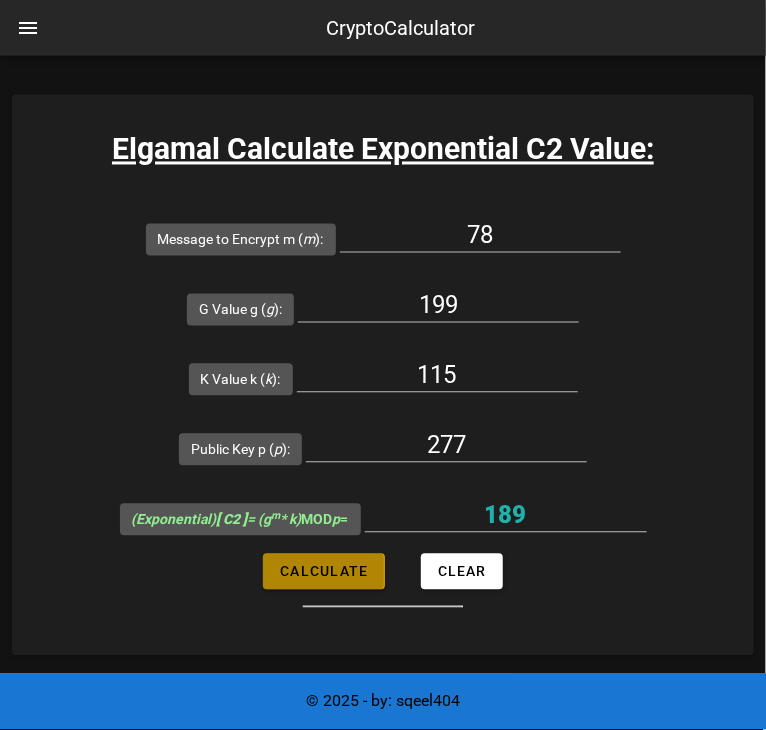 type on "31" 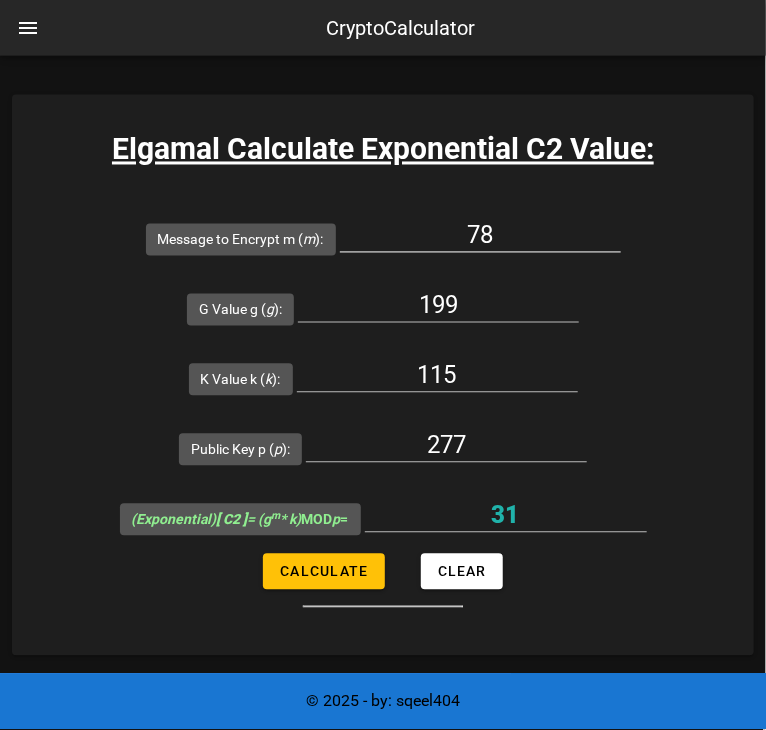 click on "78" at bounding box center (480, 236) 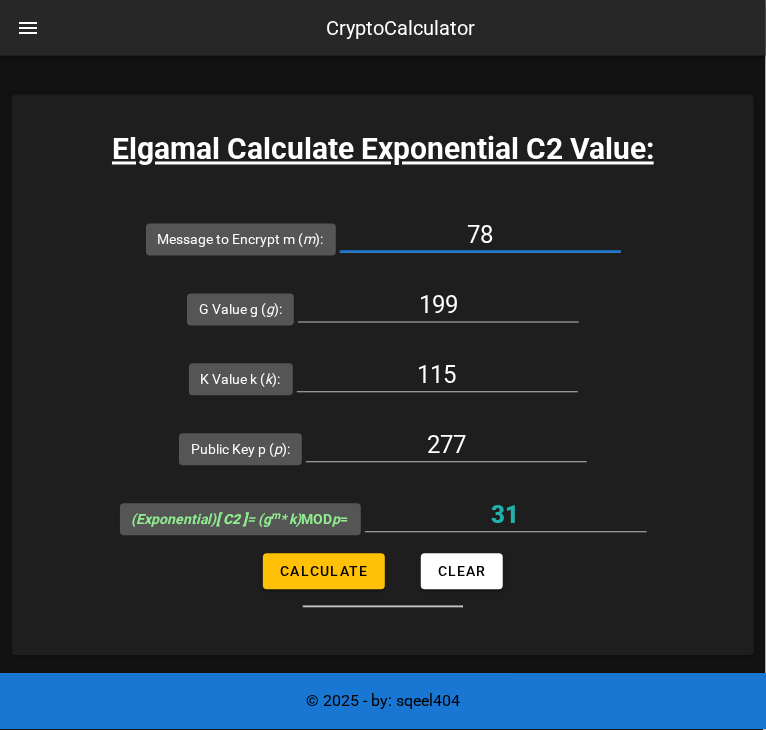 click on "78" at bounding box center [480, 236] 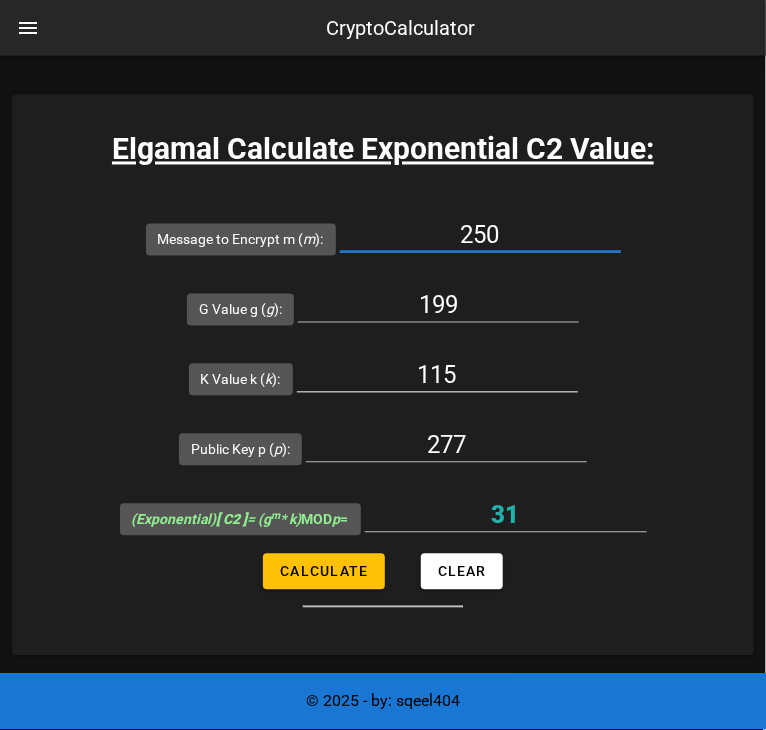 type on "250" 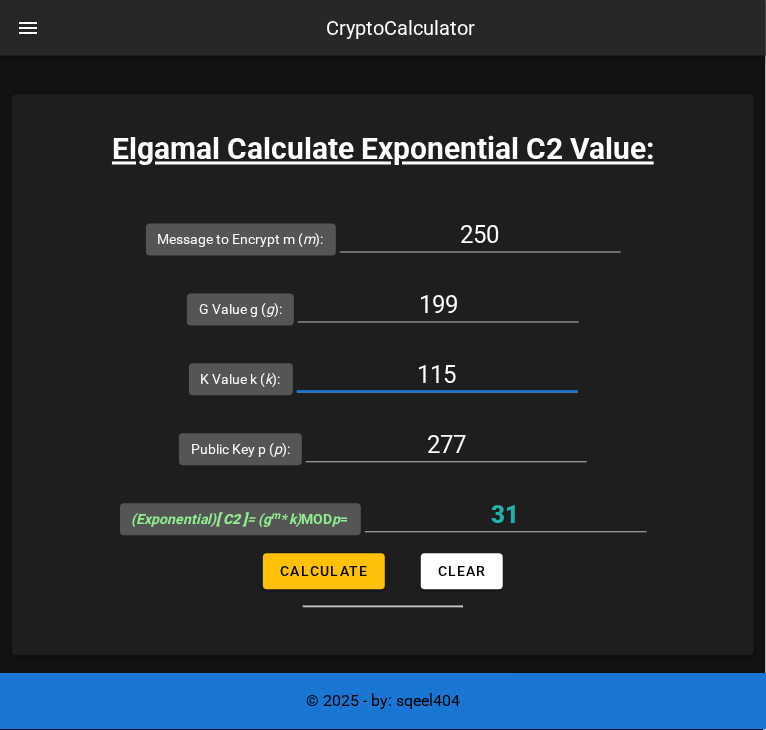 click on "115" at bounding box center [437, 376] 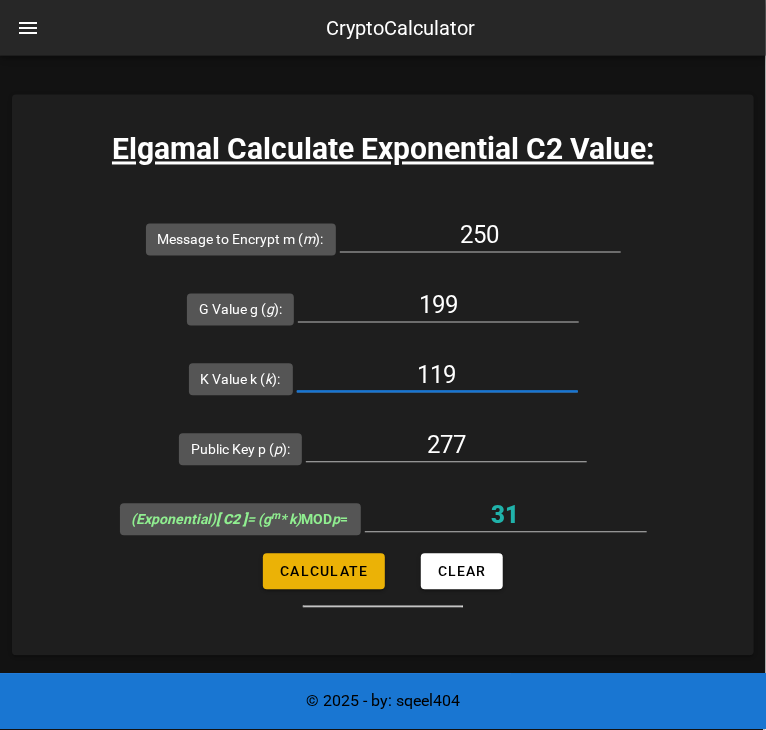 type on "119" 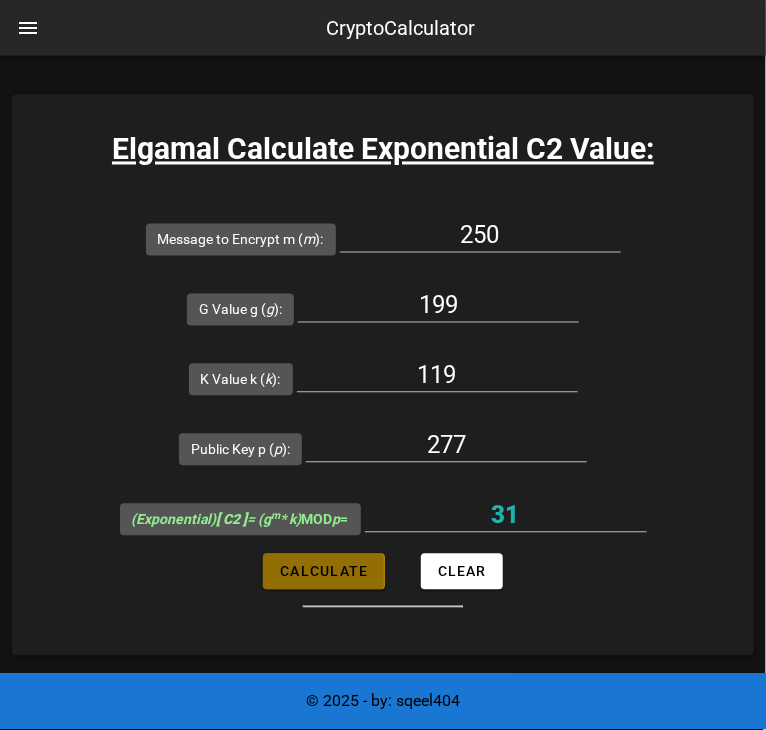click on "Calculate" at bounding box center [323, 572] 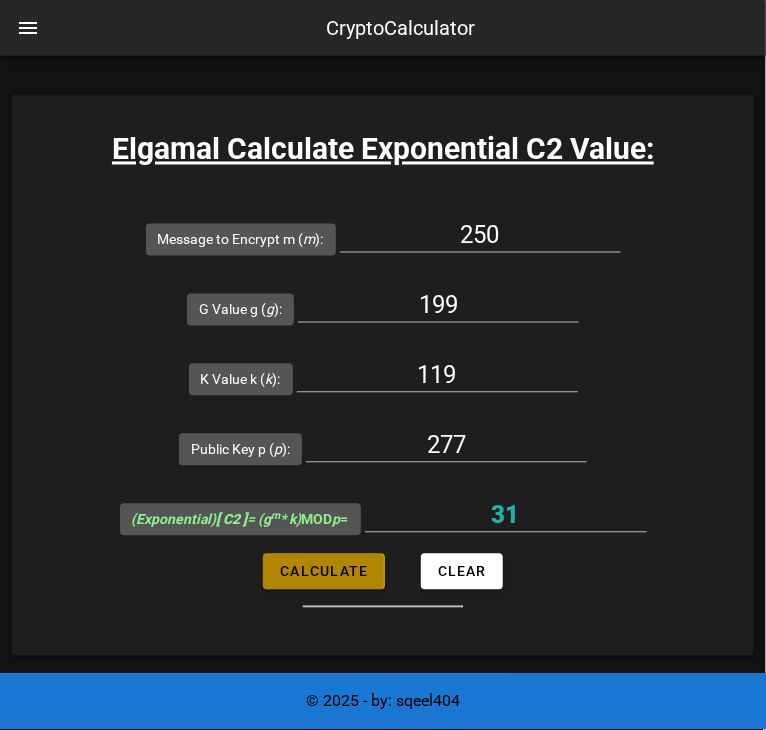 type on "103" 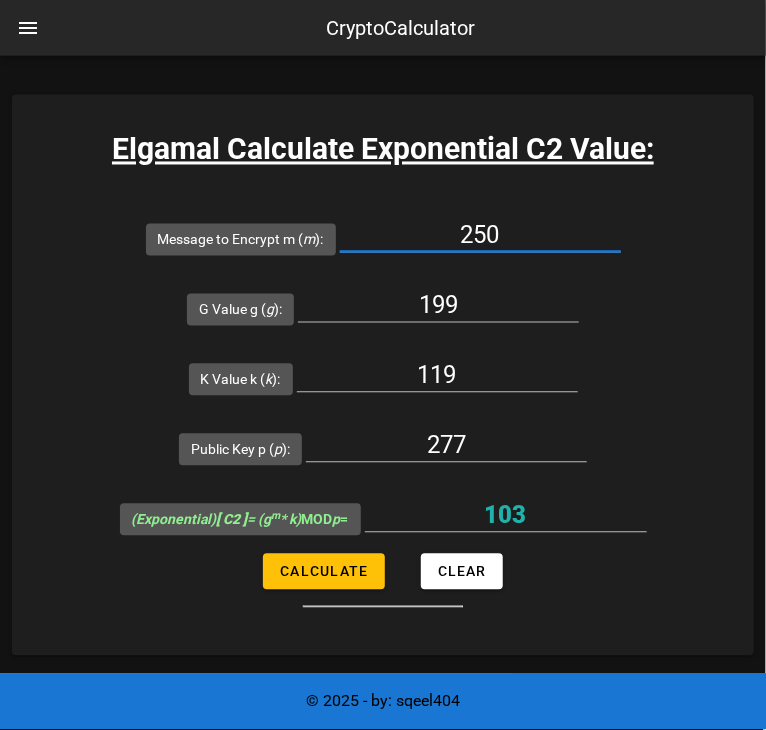 click on "250" at bounding box center (480, 236) 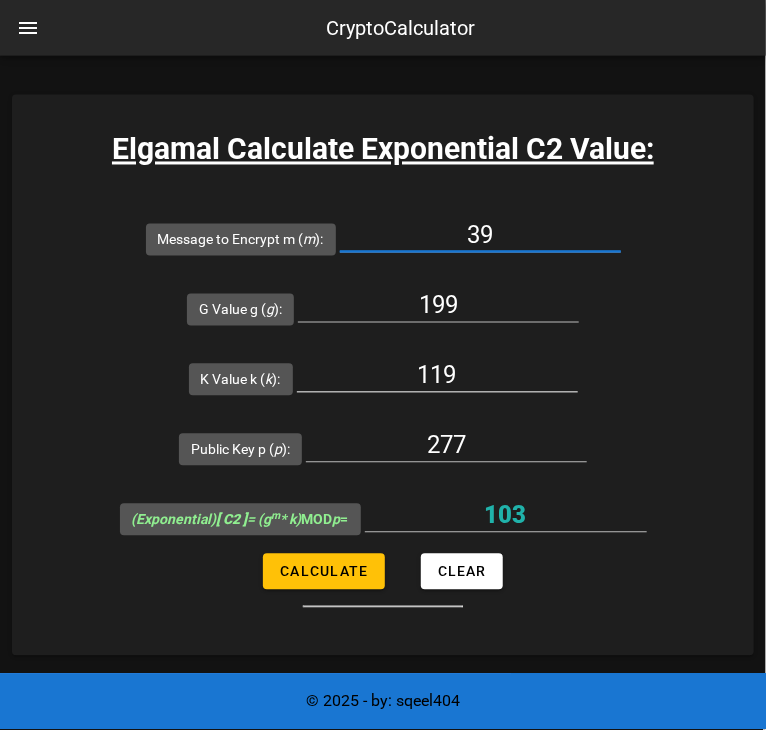 type on "39" 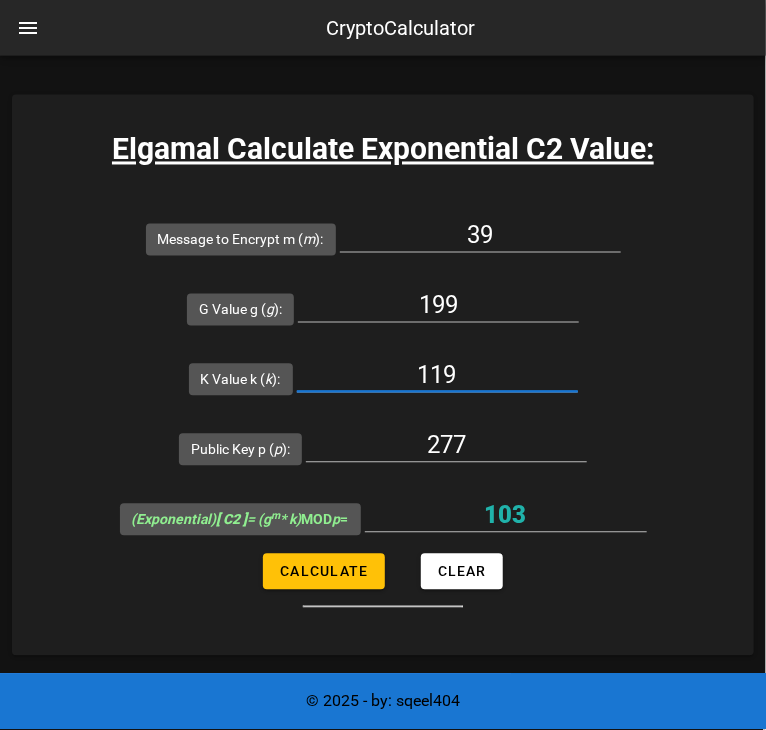 click on "119" at bounding box center [437, 376] 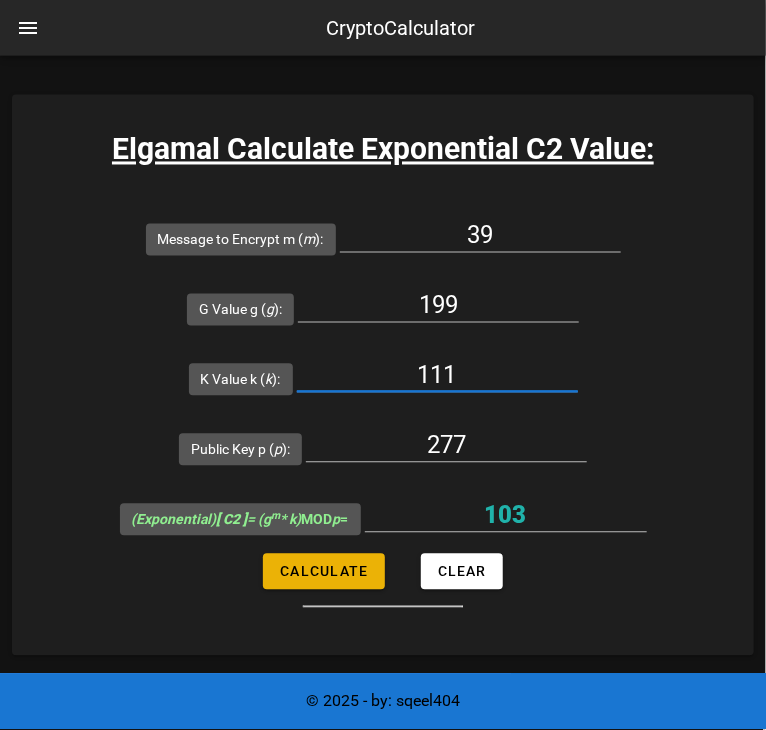 type on "111" 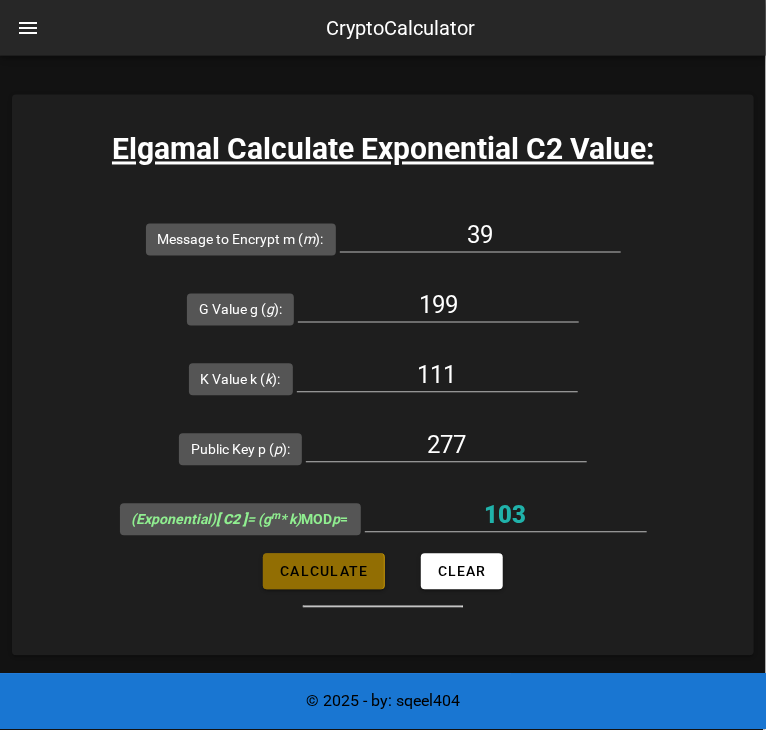 click on "Calculate" at bounding box center (323, 572) 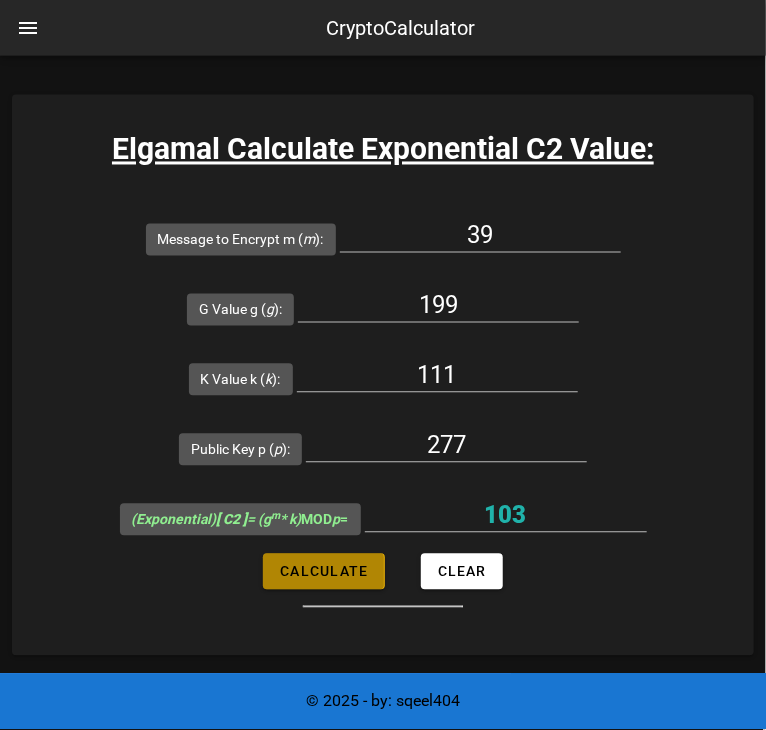 type on "215" 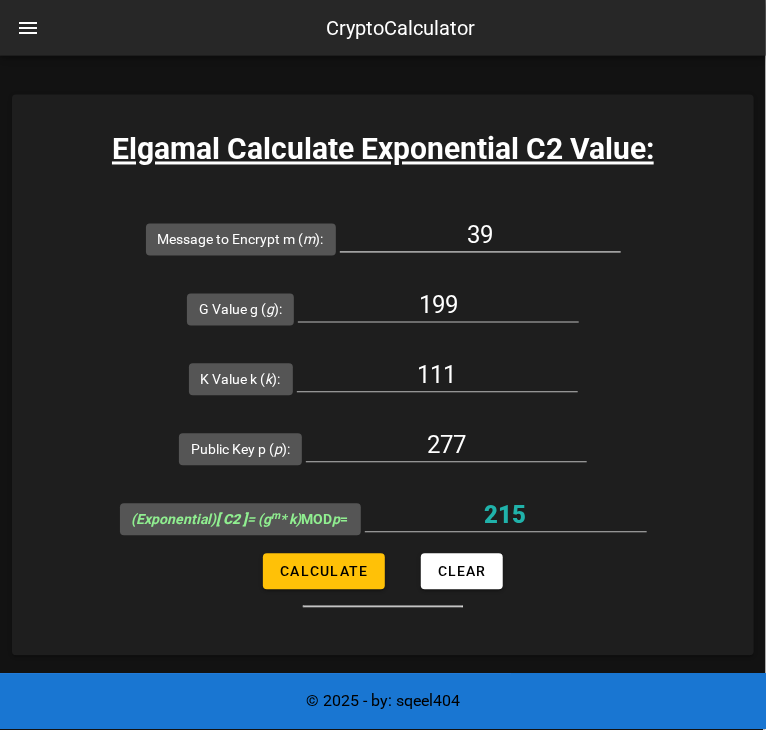 click on "39" at bounding box center (480, 236) 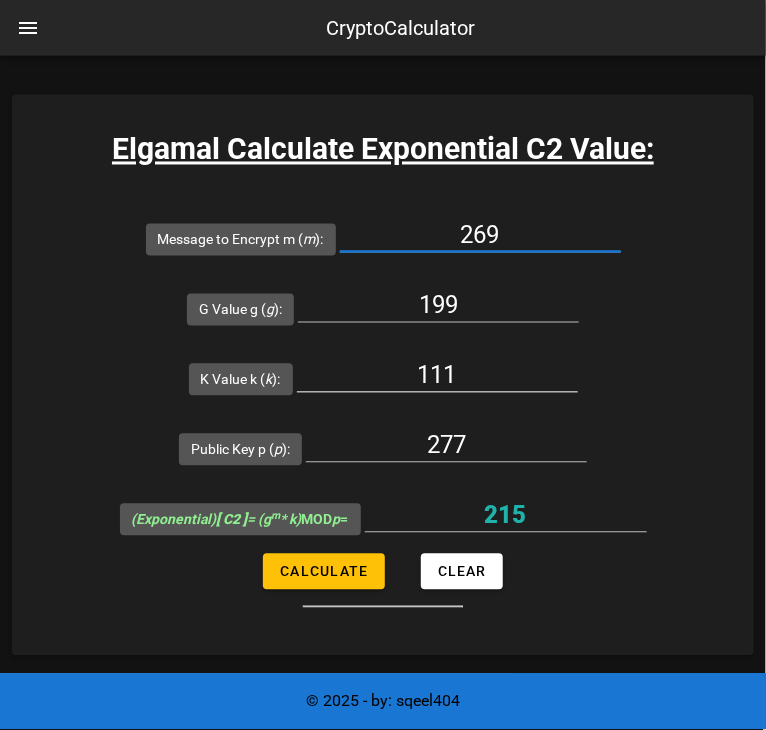 type on "269" 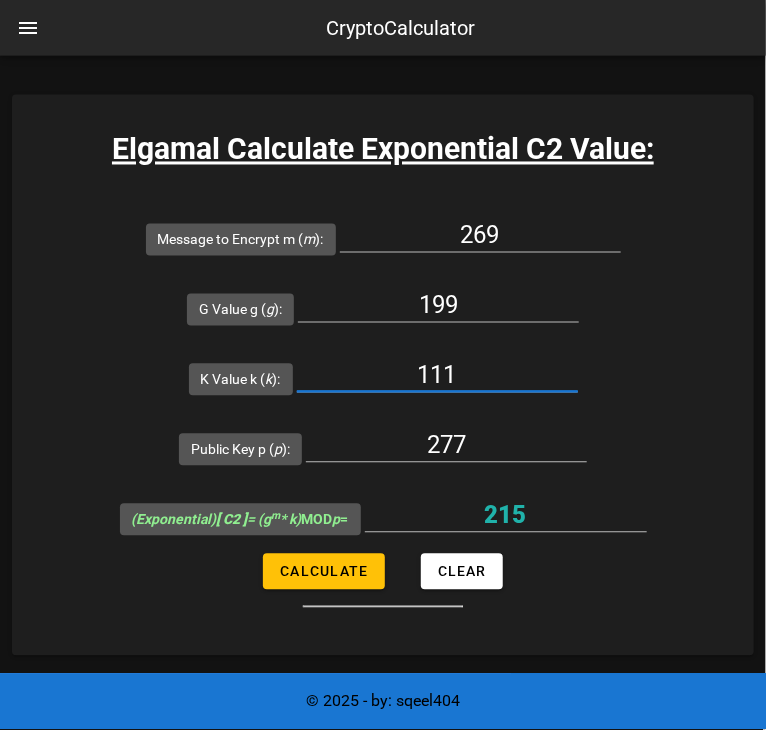 click on "111" at bounding box center [437, 376] 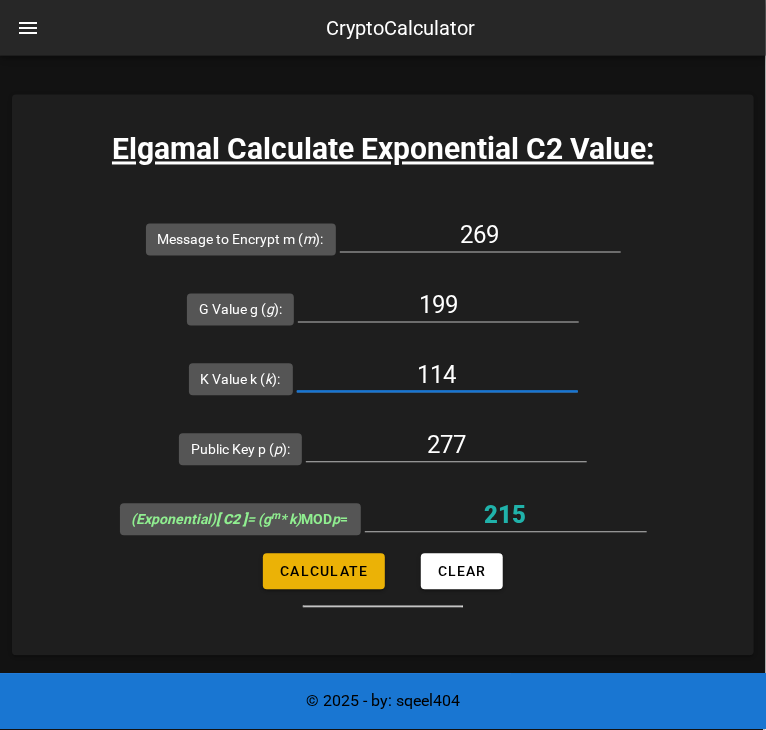 type on "114" 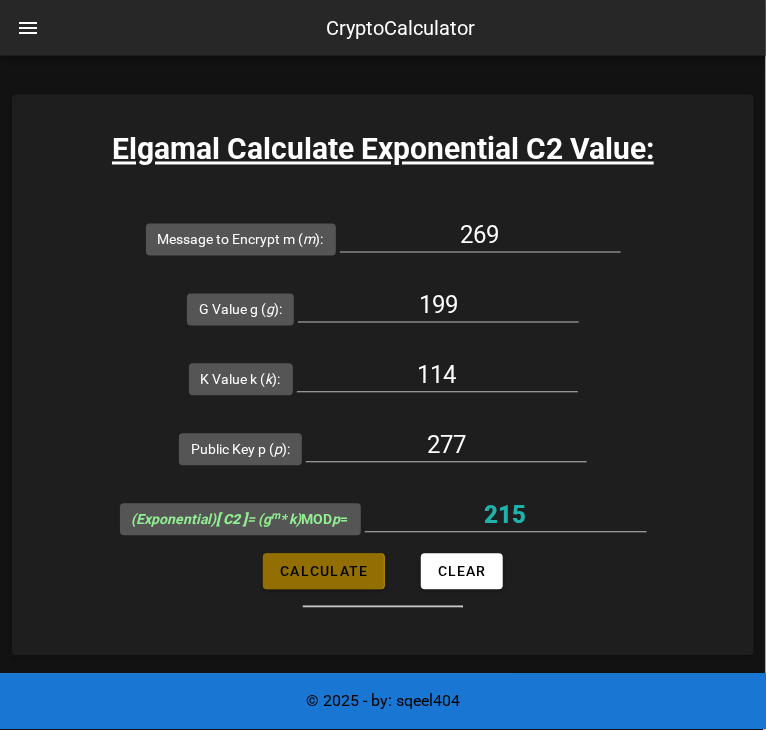 click on "Calculate" at bounding box center [323, 572] 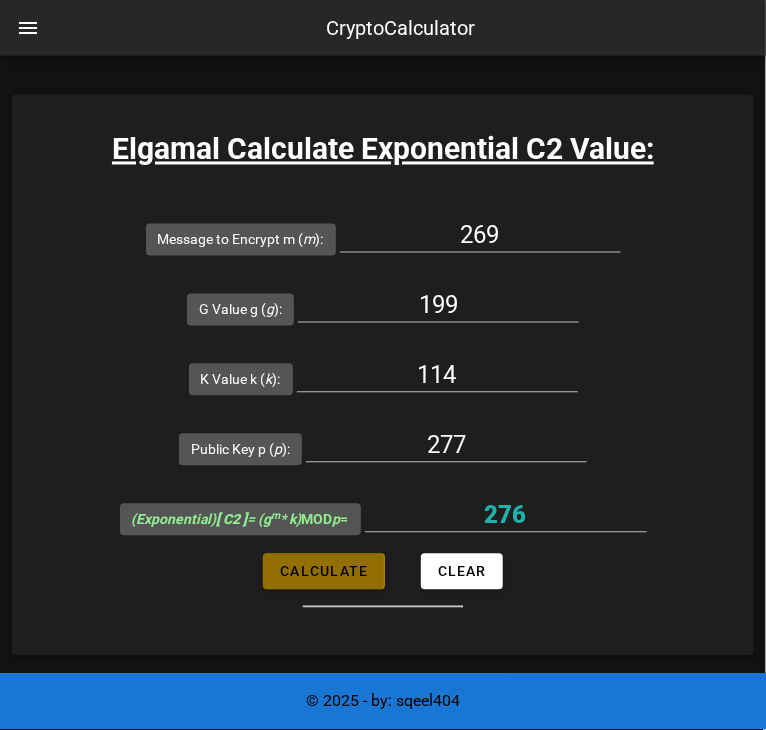 click on "Calculate" at bounding box center [323, 572] 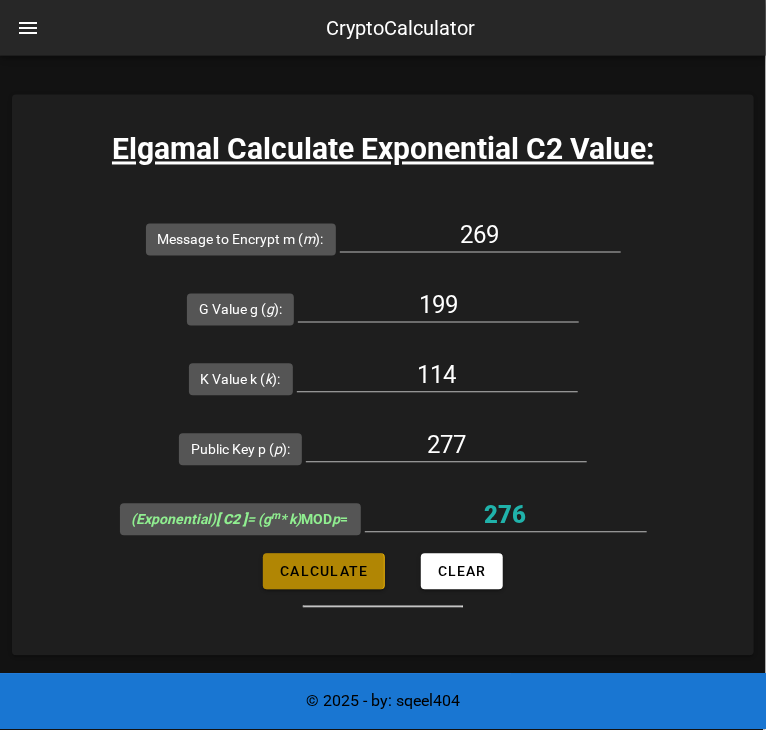 type on "276" 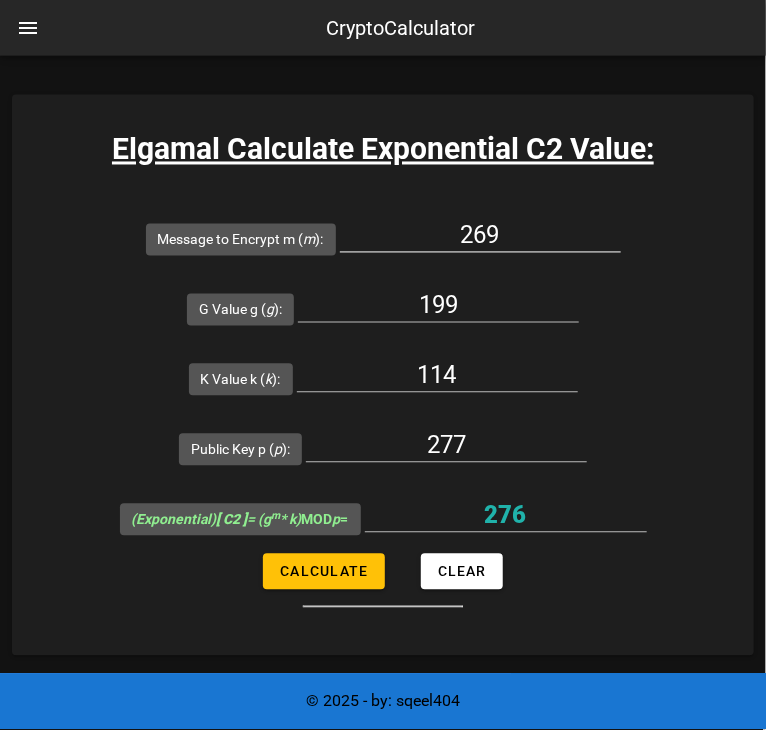 click on "269" at bounding box center (480, 236) 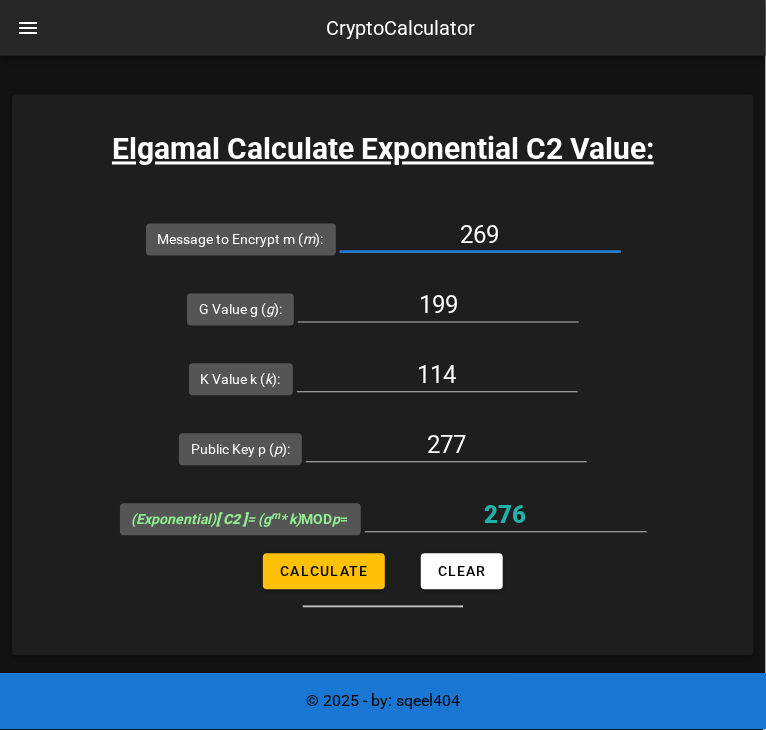 click on "269" at bounding box center [480, 236] 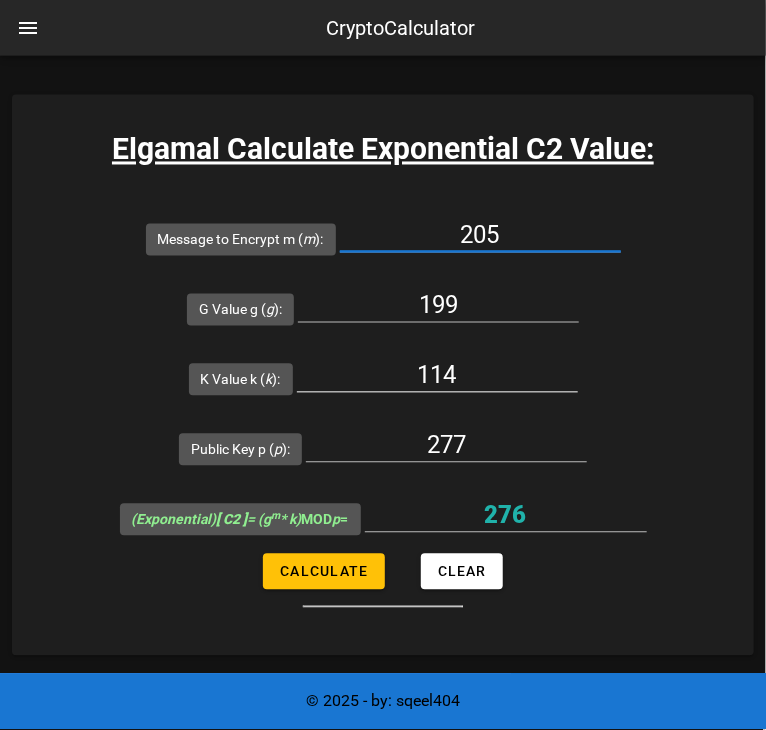 type on "205" 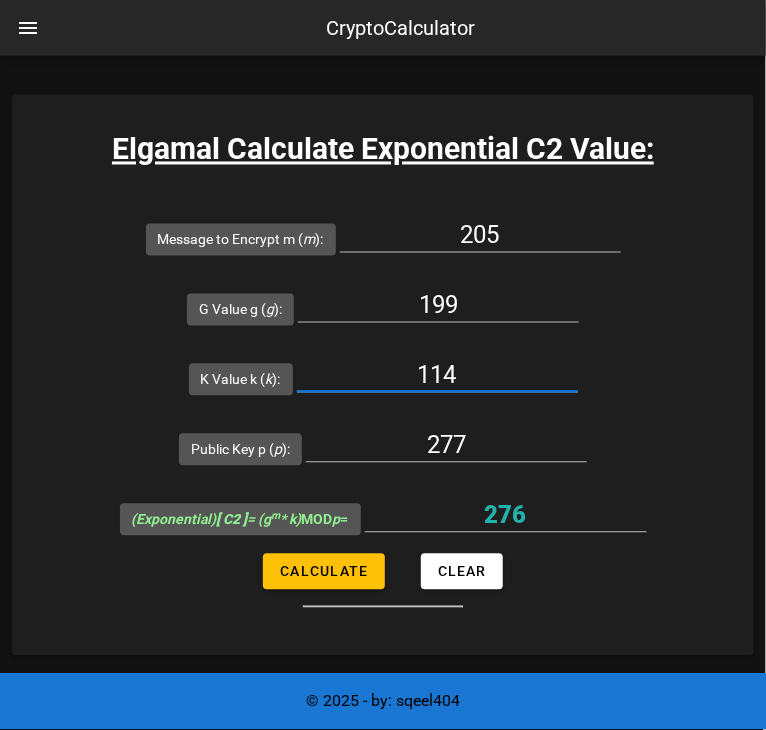 click on "114" at bounding box center [437, 376] 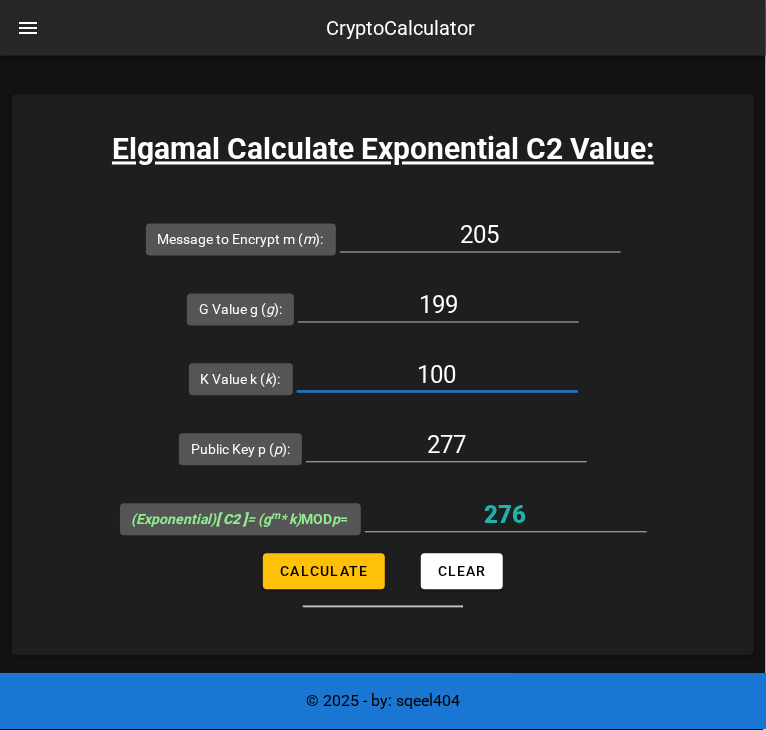 type on "100" 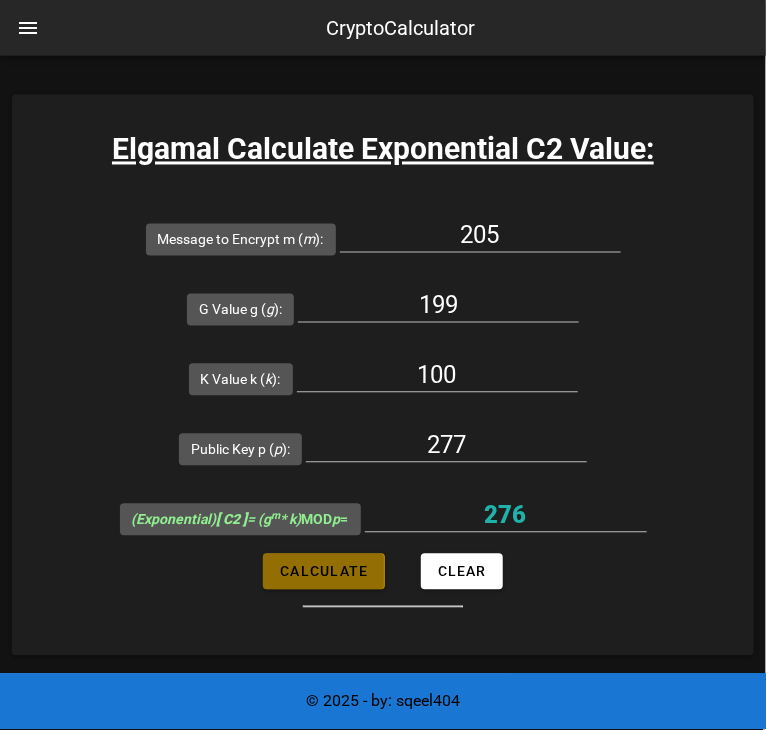 click on "Calculate" at bounding box center (323, 572) 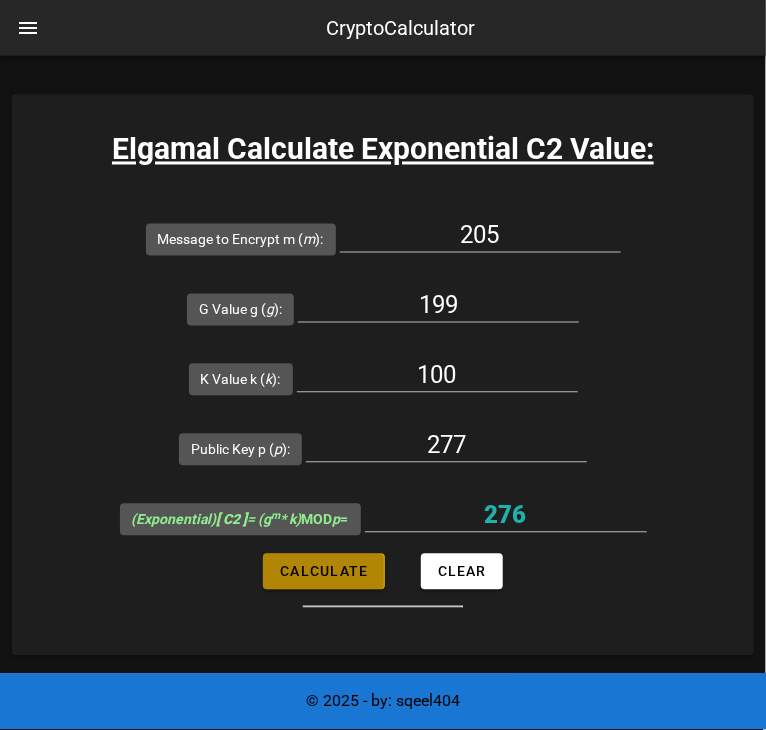 type on "46" 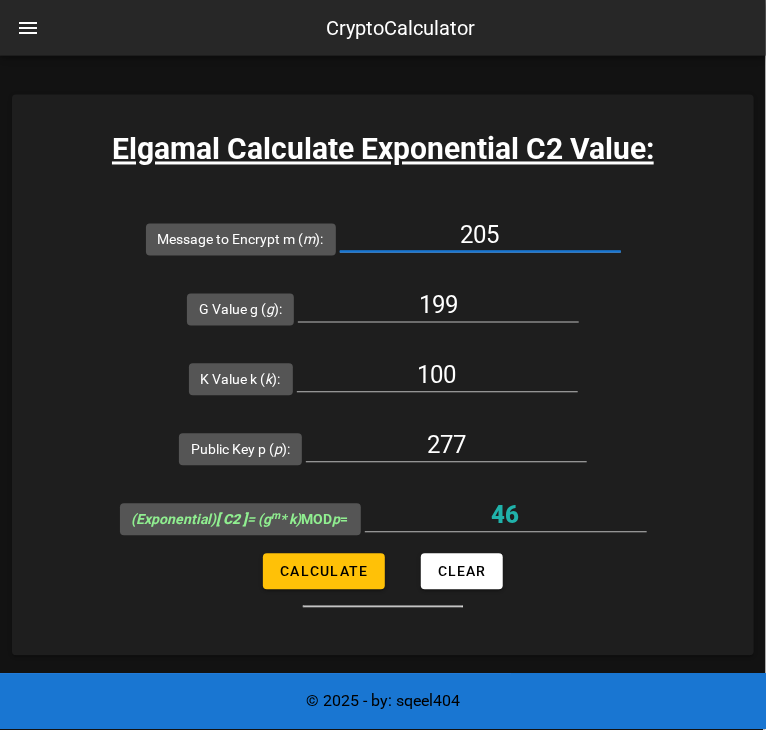 click on "205" at bounding box center [480, 236] 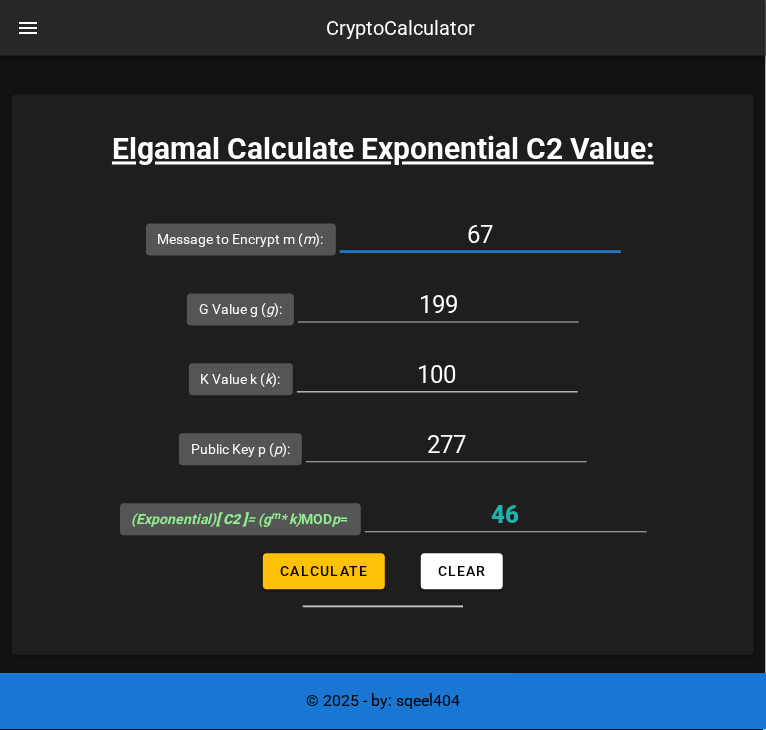 type on "67" 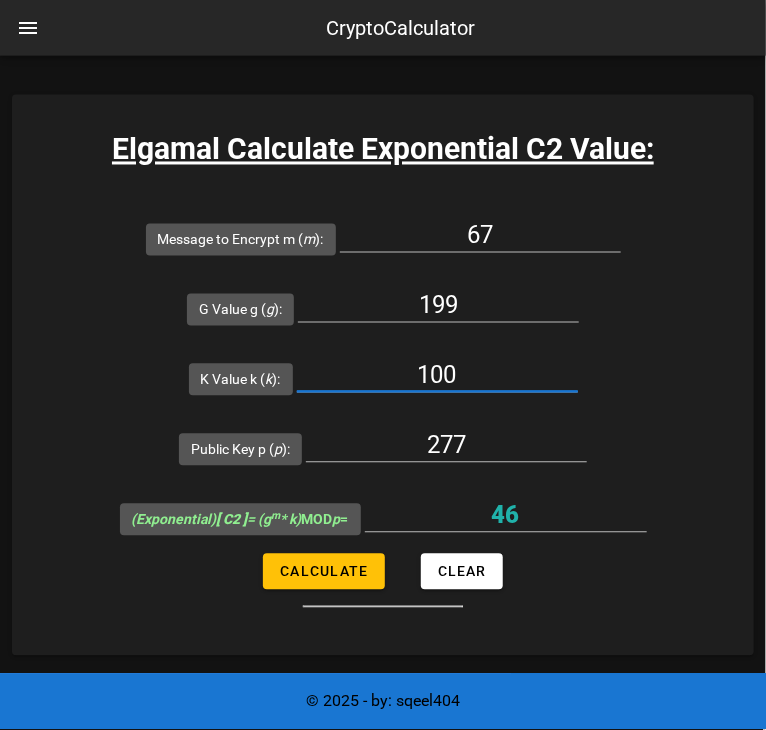 click on "100" at bounding box center [437, 376] 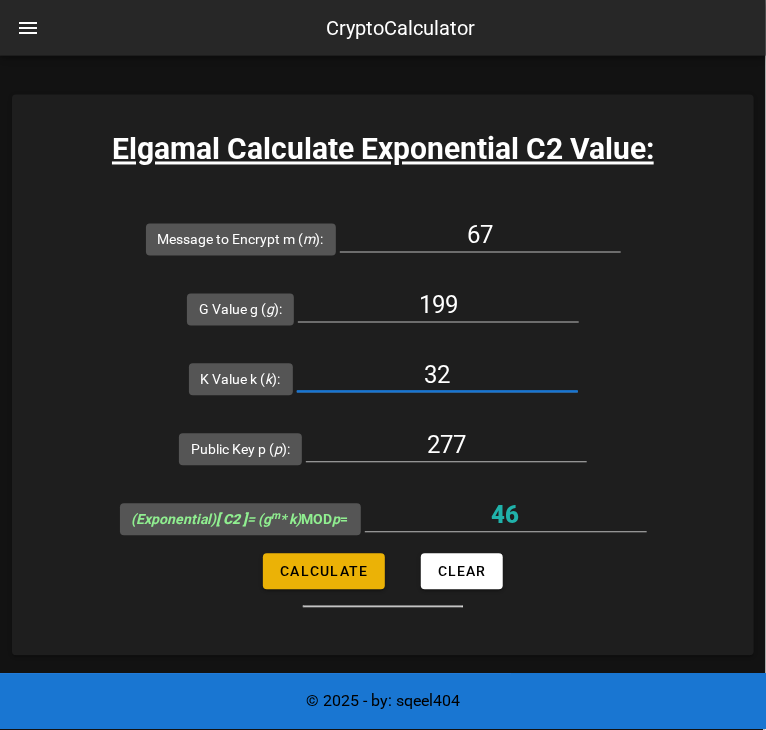 type on "32" 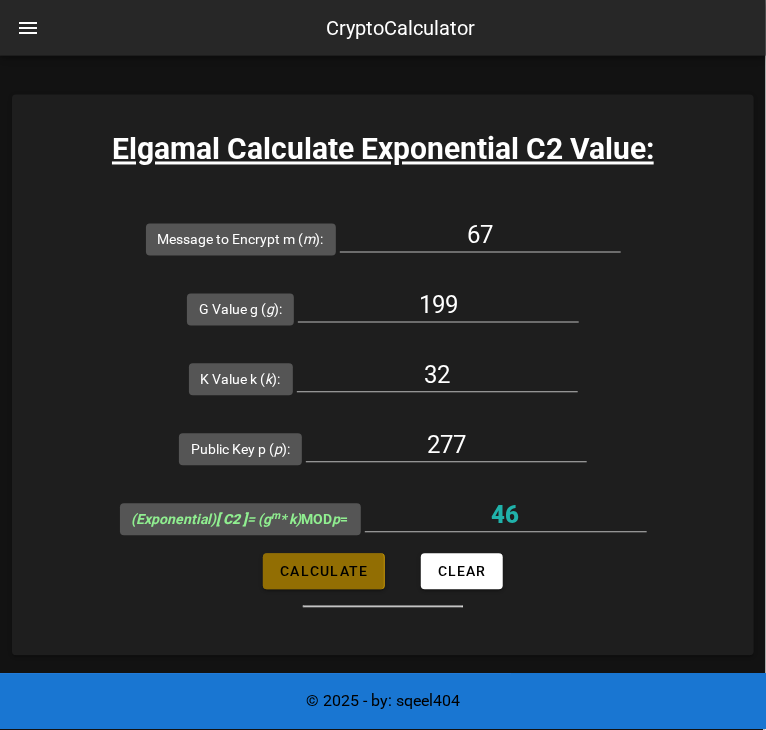 click on "Calculate" at bounding box center (323, 572) 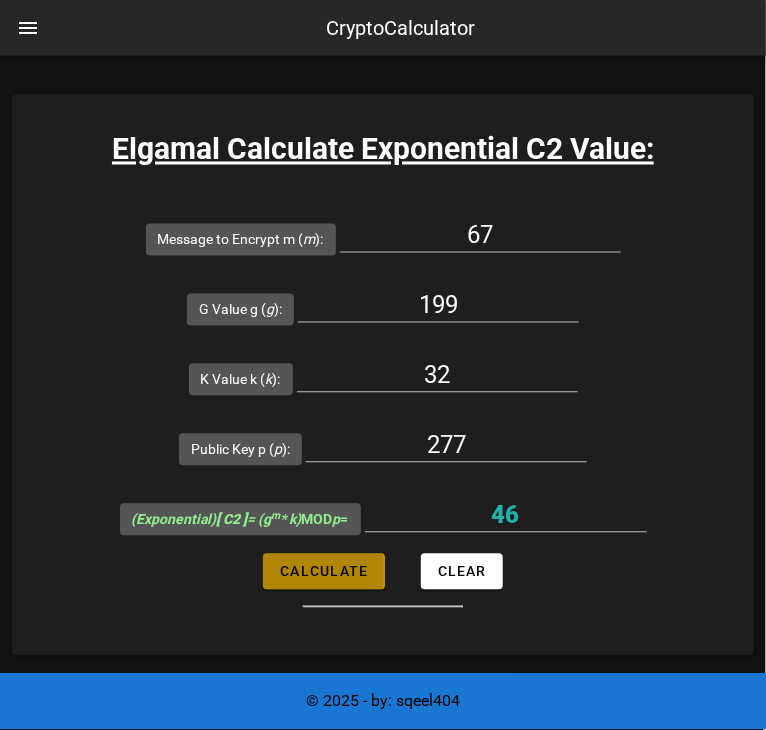 type on "85" 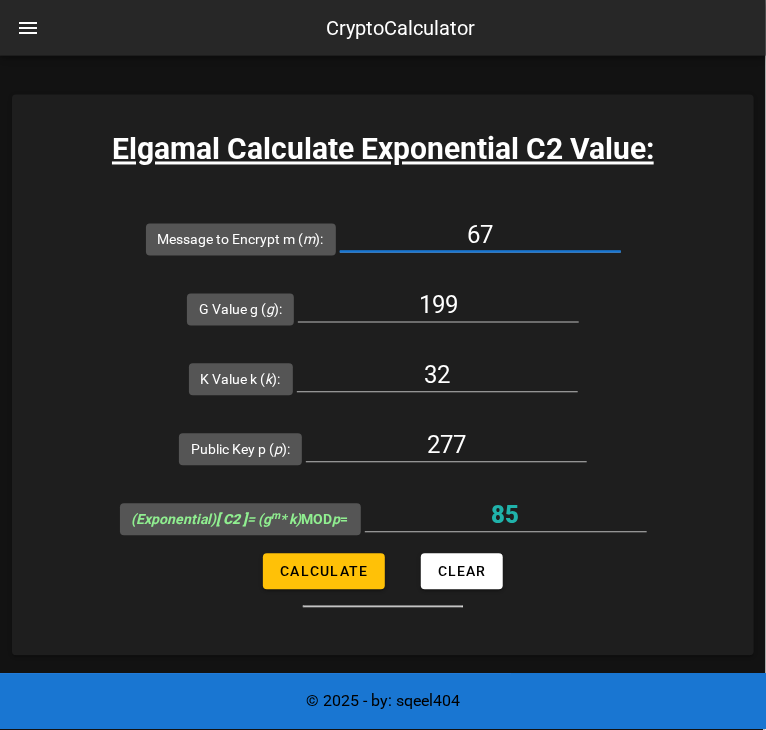 click on "67" at bounding box center (480, 236) 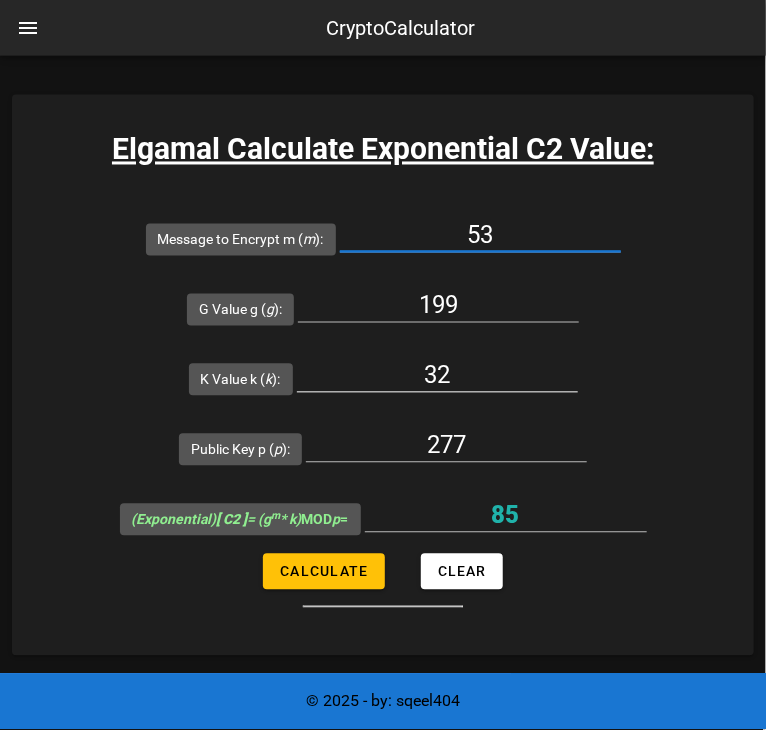 type on "53" 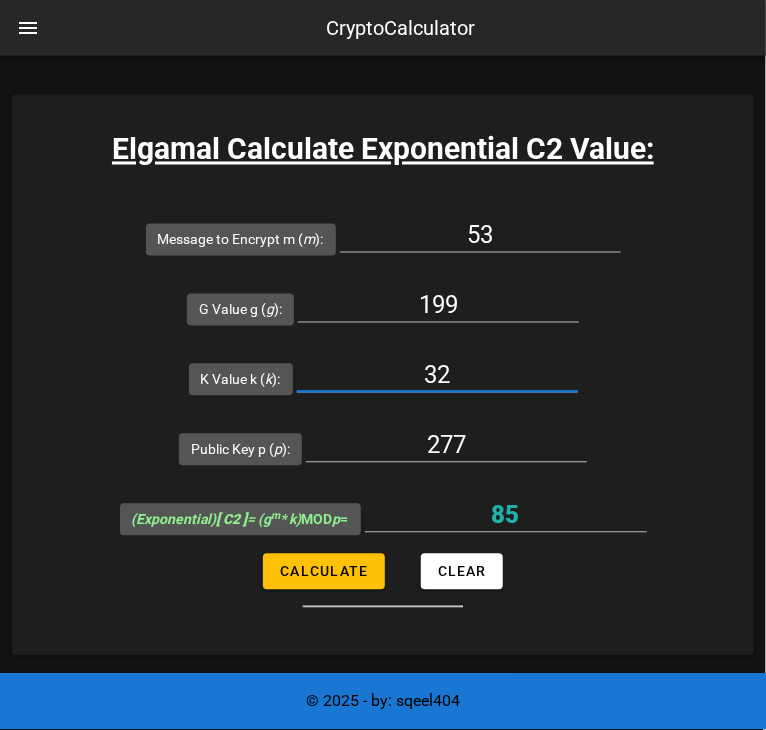 click on "32" at bounding box center (437, 376) 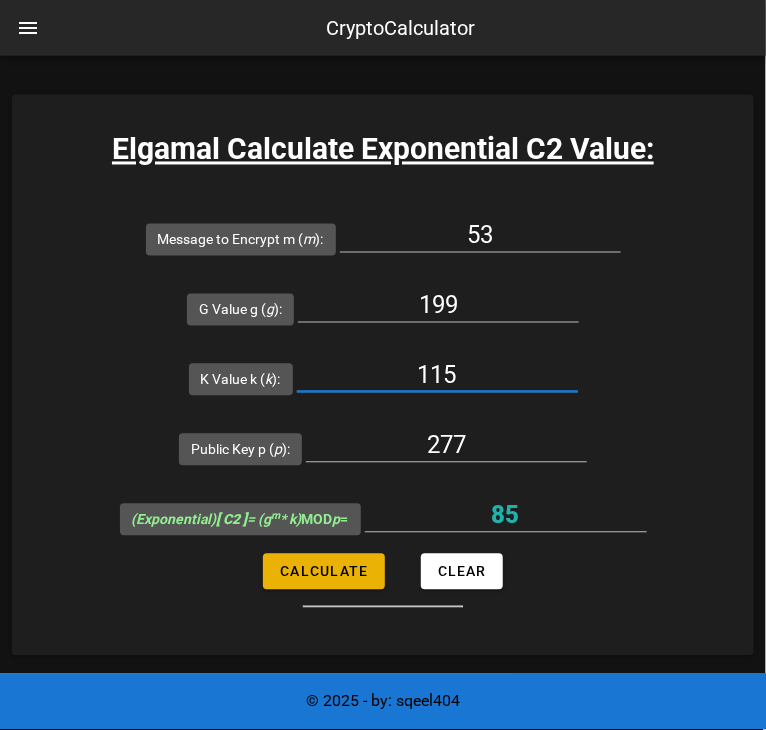 type on "115" 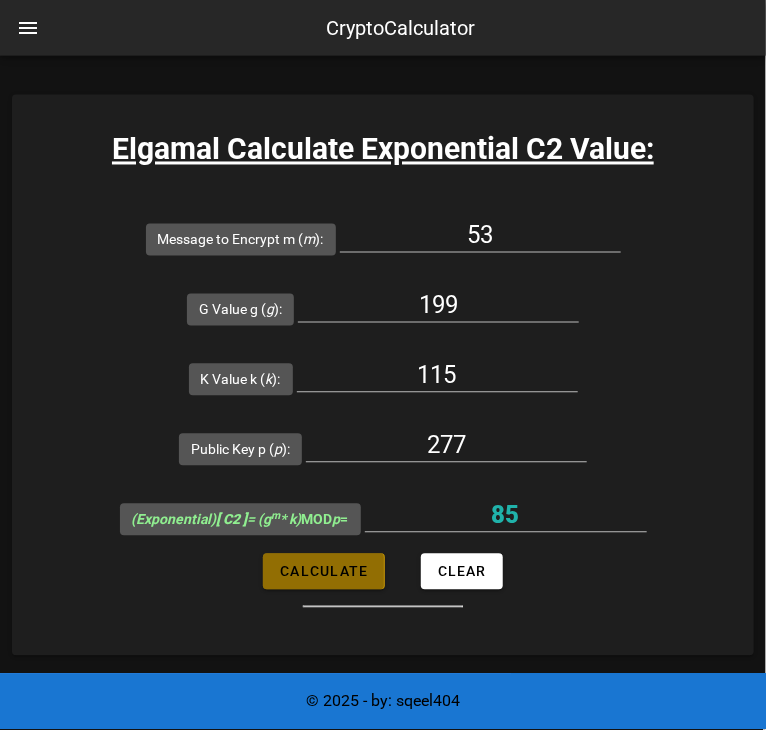 click on "Calculate" at bounding box center (323, 572) 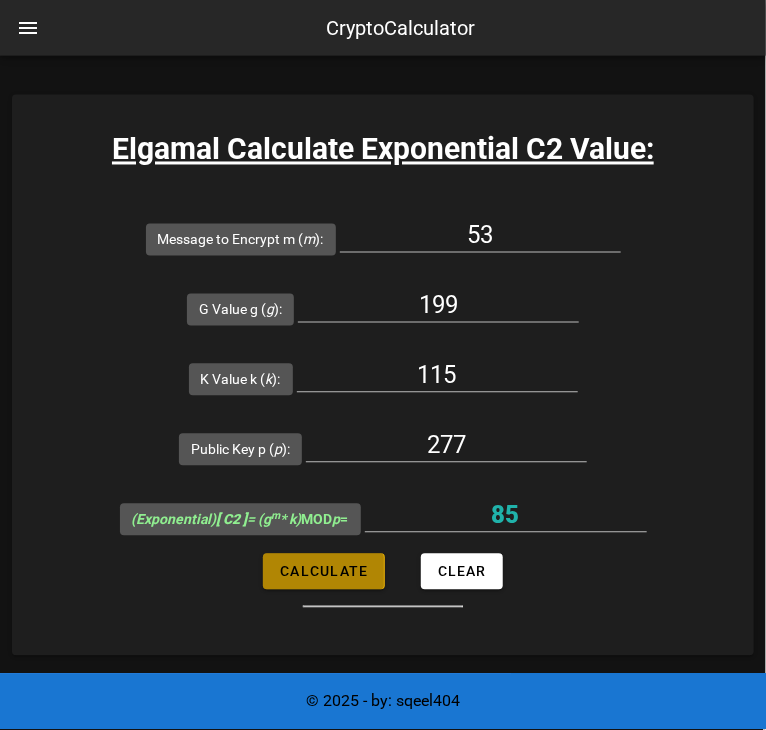 type on "30" 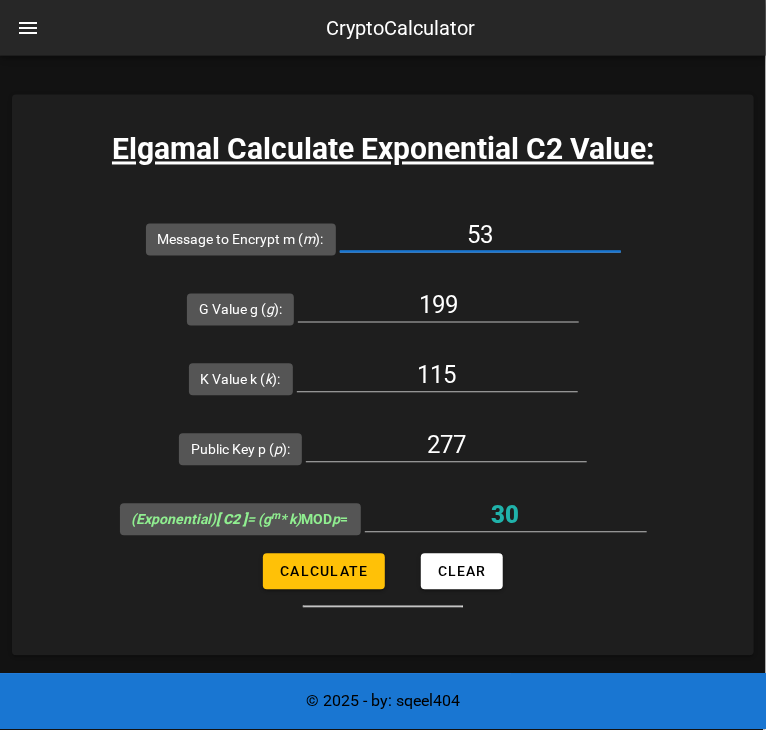 click on "53" at bounding box center (480, 236) 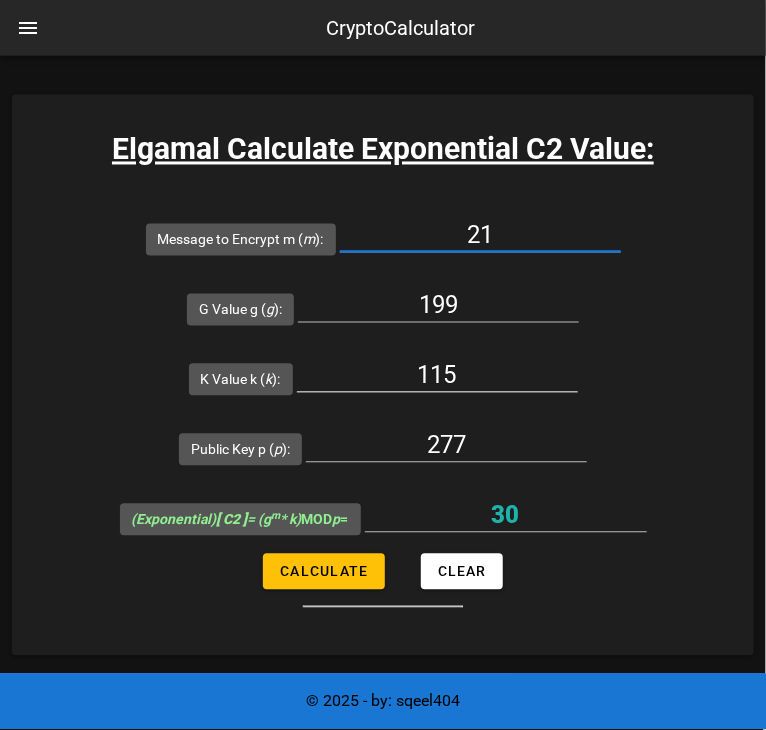 type on "21" 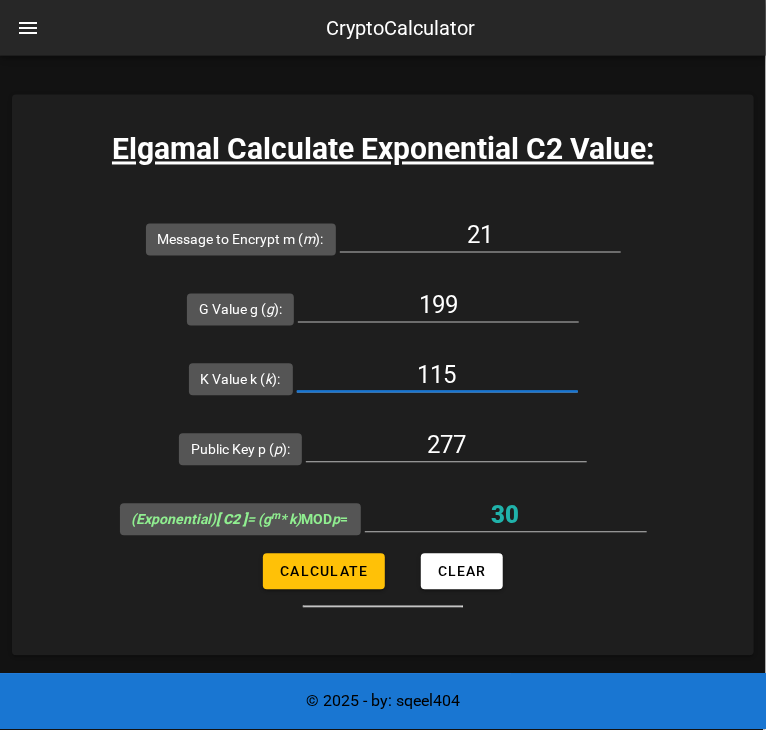 click on "115" at bounding box center (437, 376) 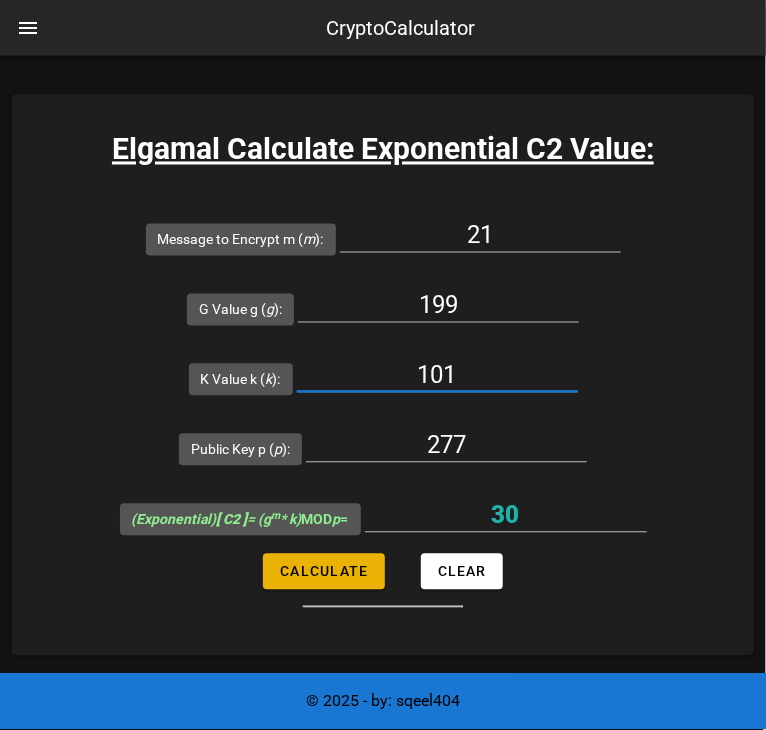 type on "101" 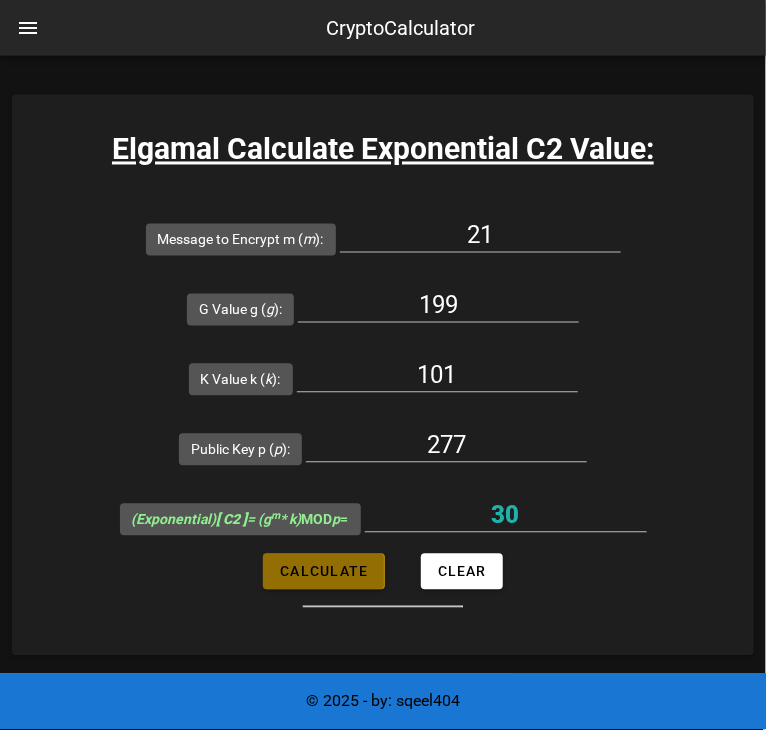 click on "Calculate" at bounding box center (323, 572) 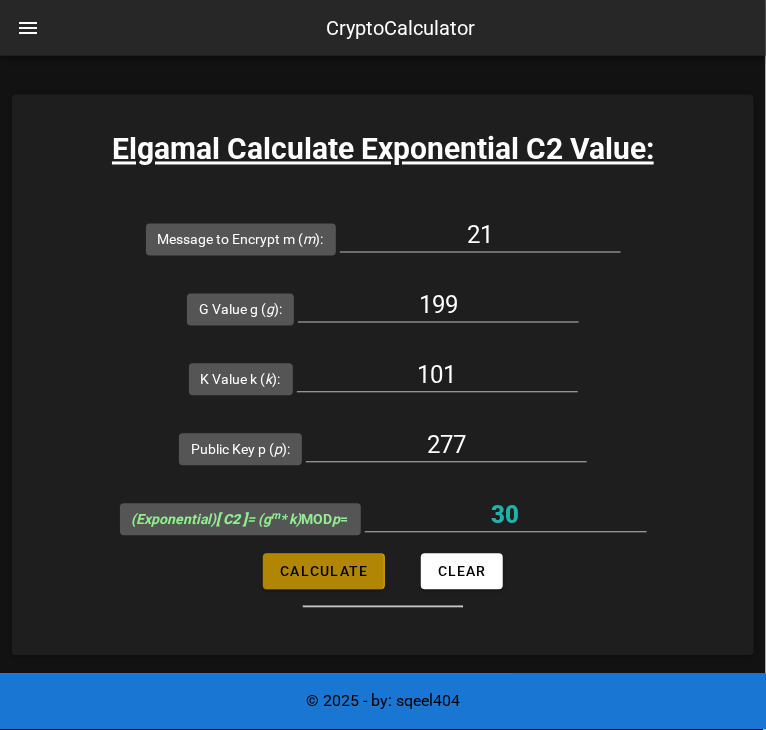 type on "10" 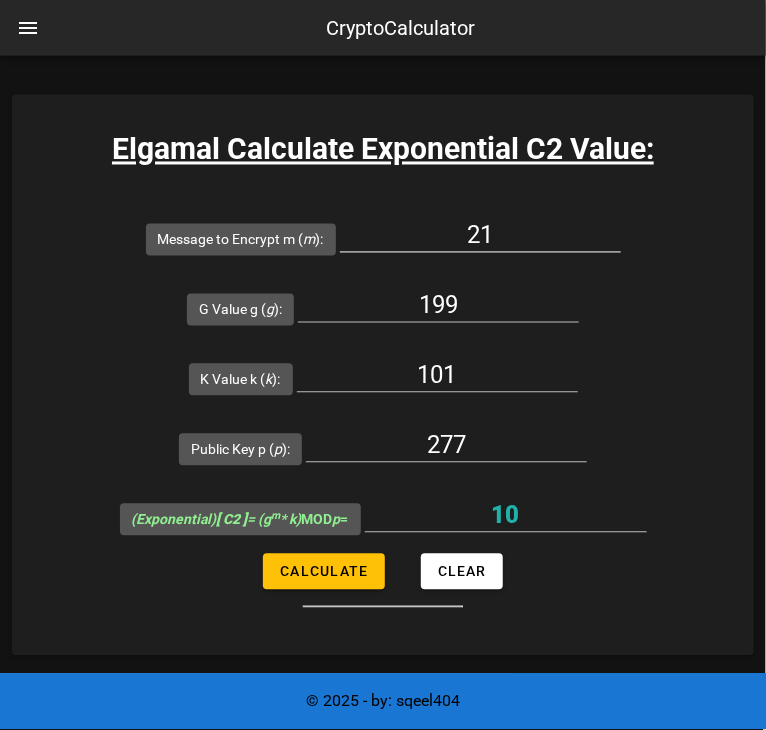 click on "21" at bounding box center [480, 236] 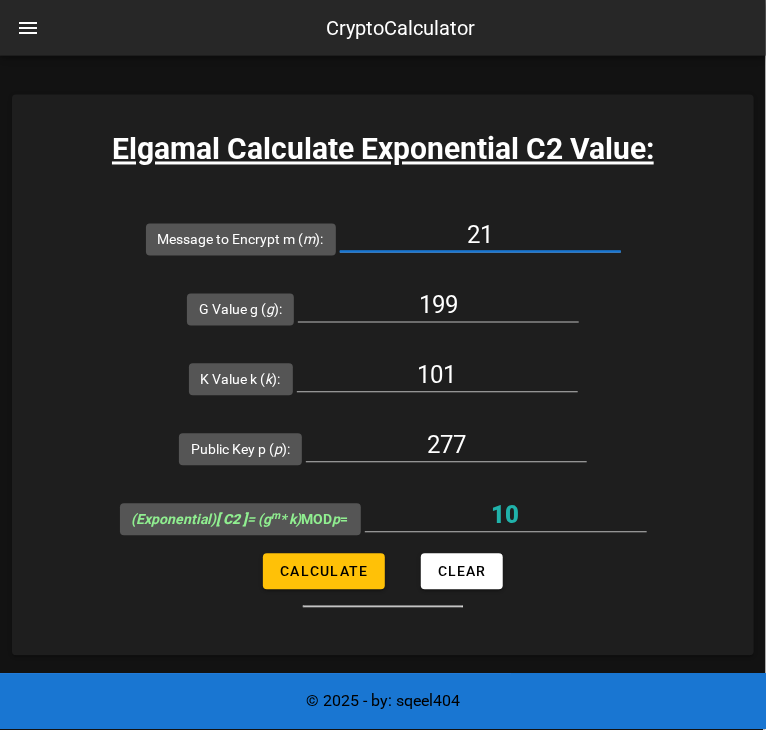 click on "21" at bounding box center (480, 236) 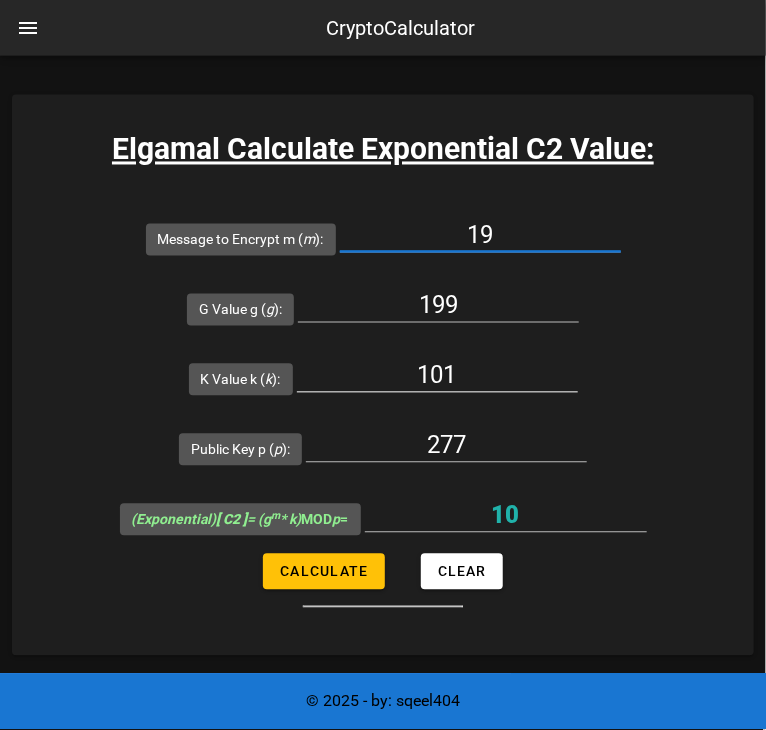 type on "19" 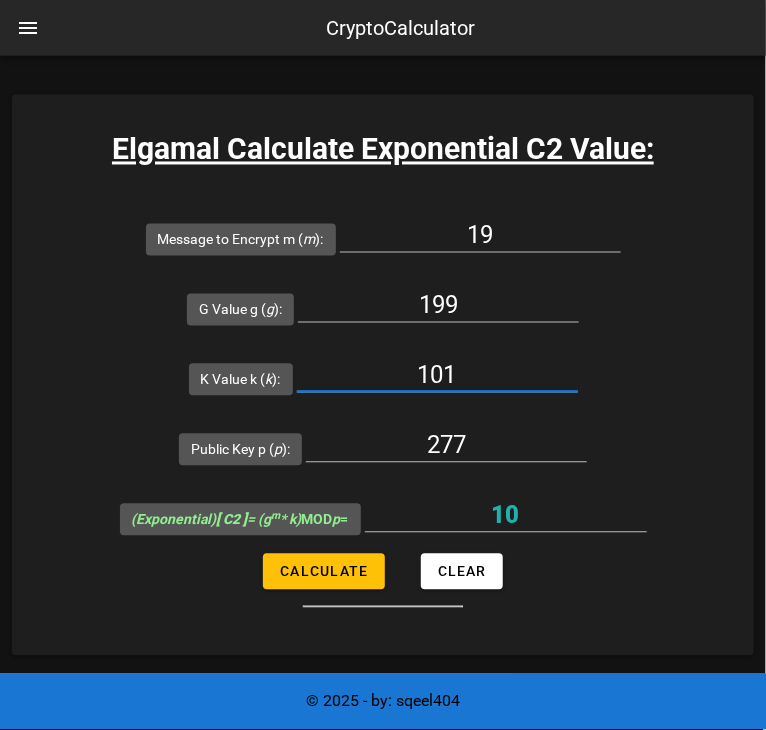 click on "101" at bounding box center [437, 376] 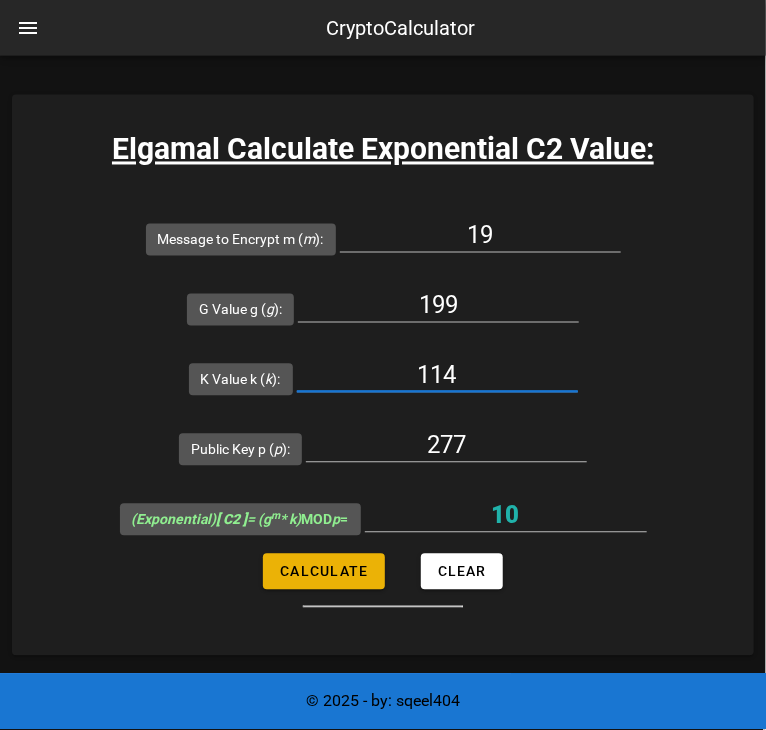 type on "114" 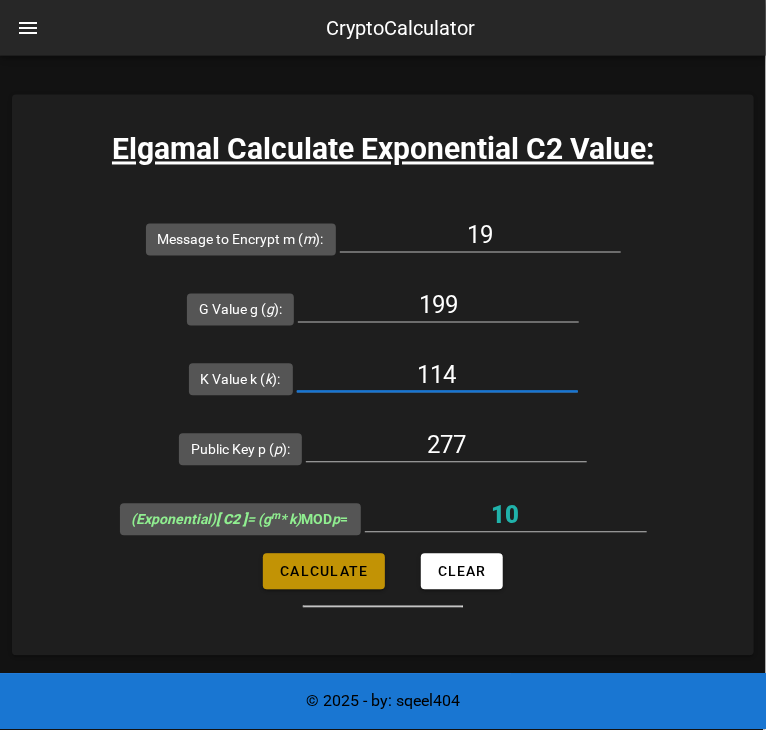 click on "Calculate" at bounding box center (323, 572) 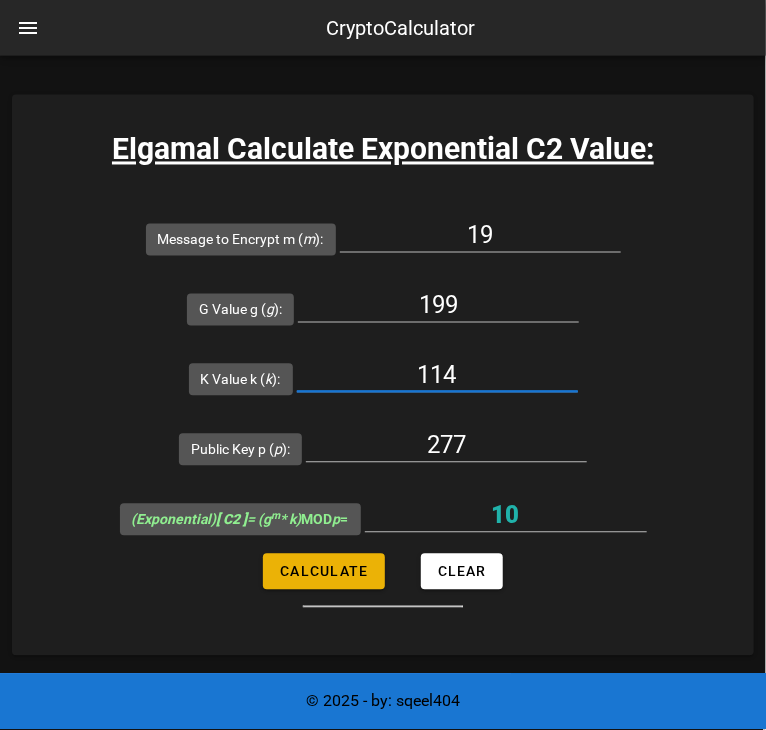 type on "136" 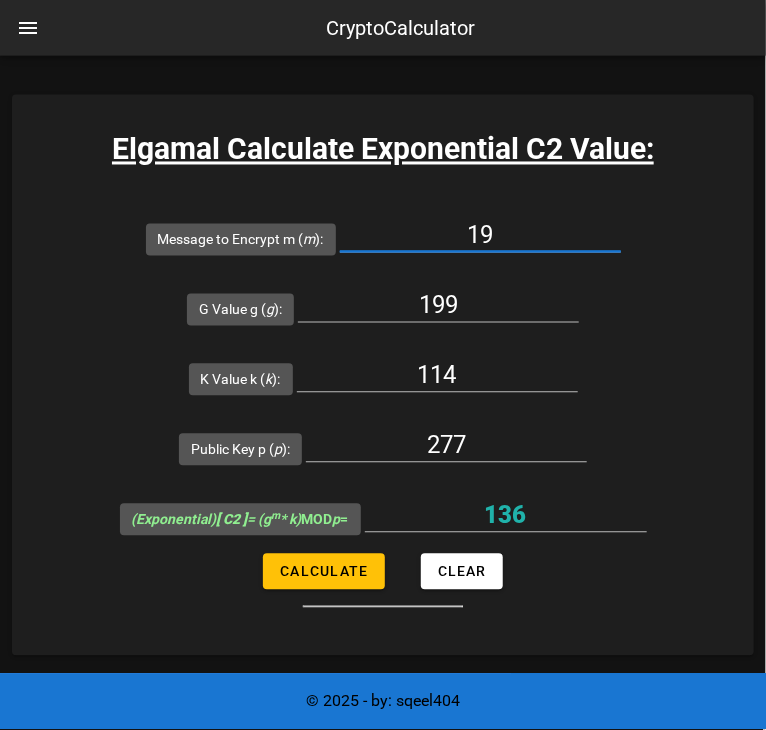 click on "19" at bounding box center [480, 236] 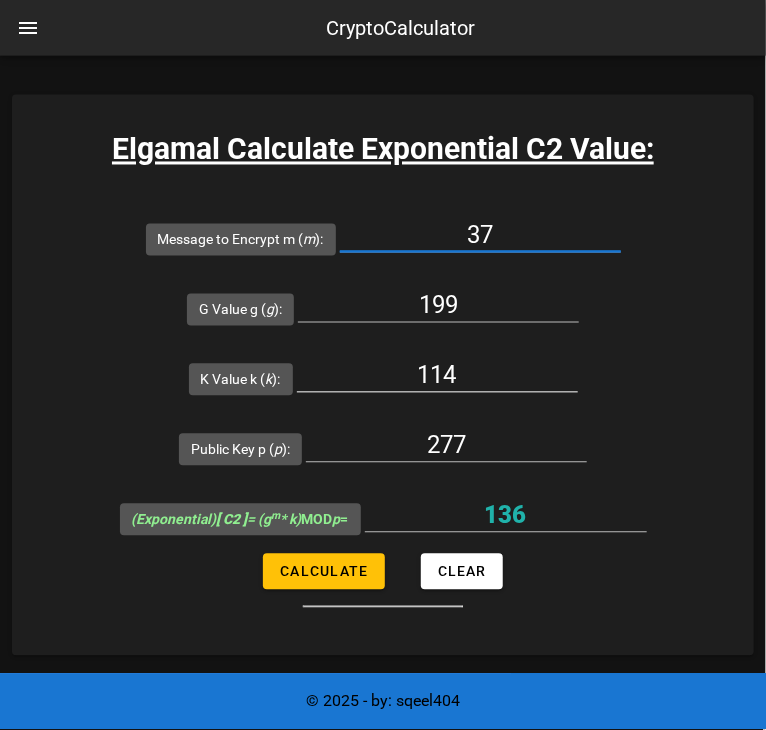 type on "37" 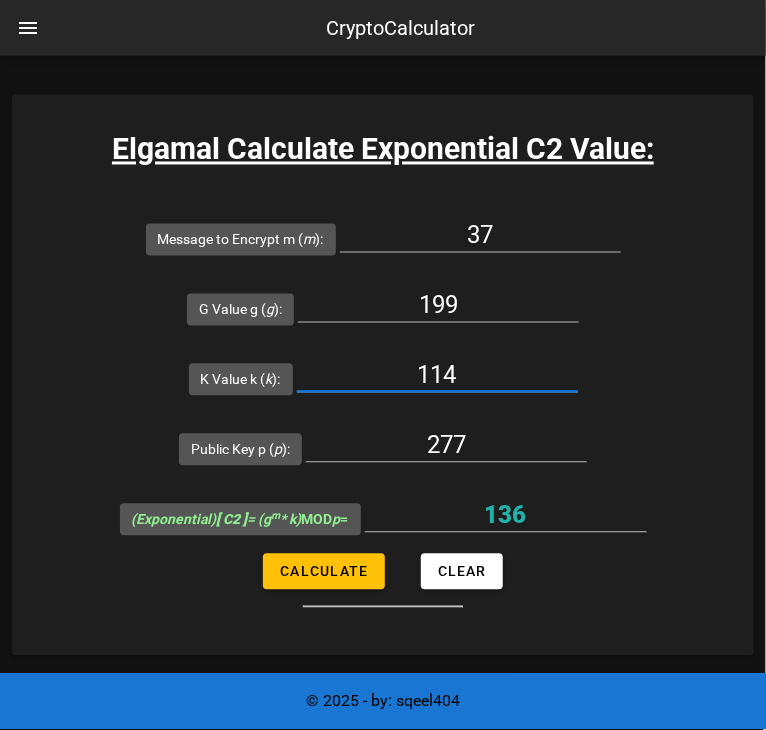 click on "114" at bounding box center (437, 376) 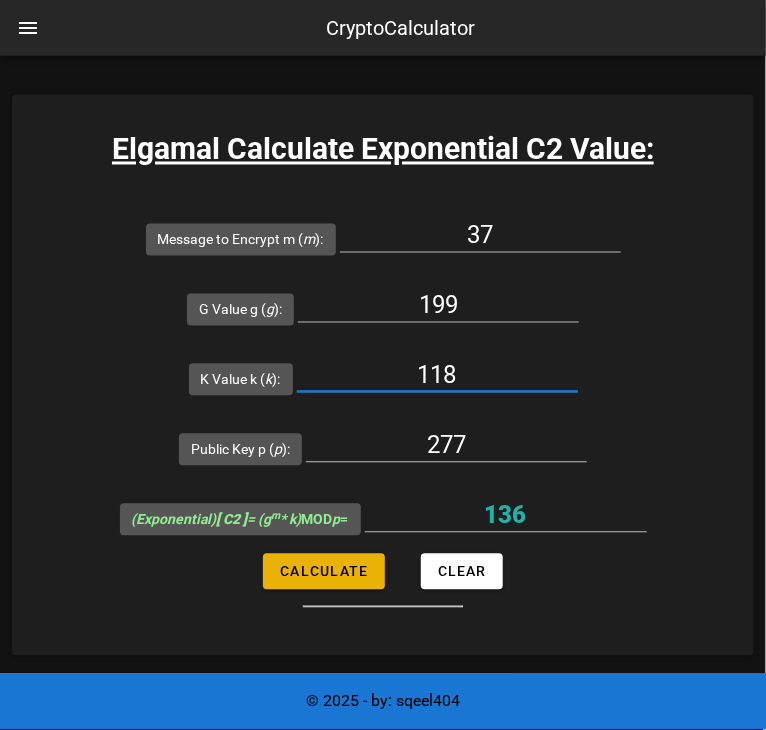 type on "118" 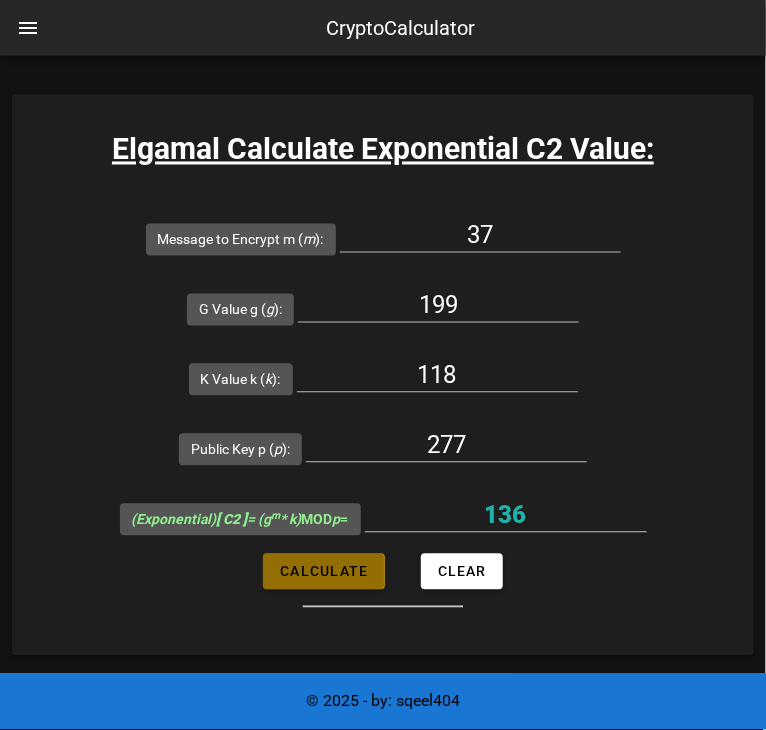click on "Calculate" at bounding box center (323, 572) 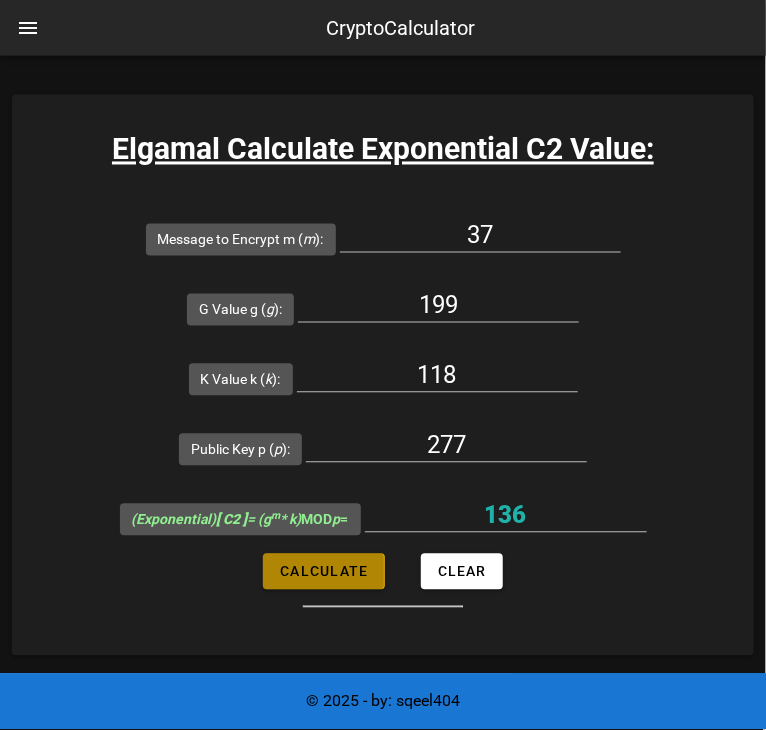 type on "57" 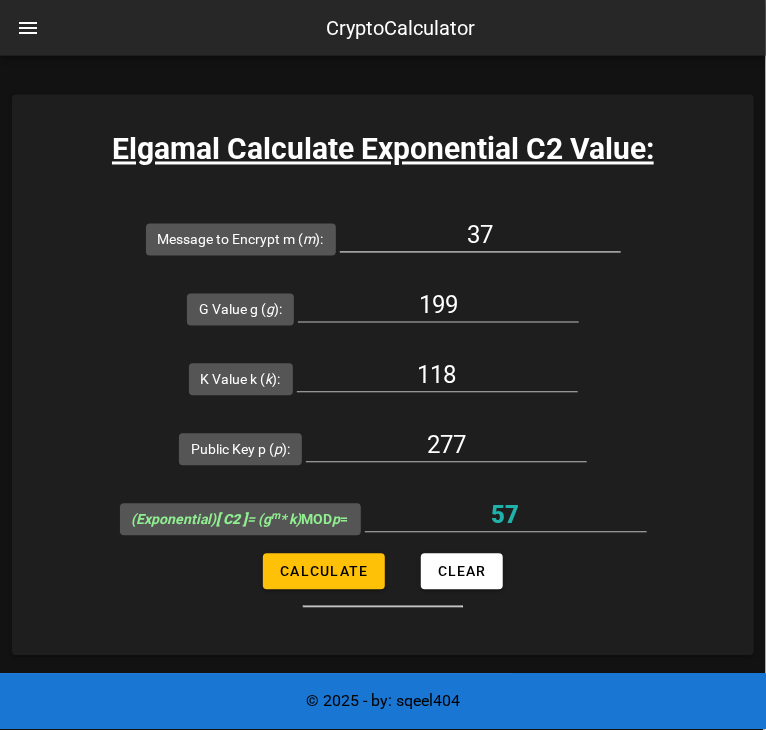 click on "37" at bounding box center [480, 236] 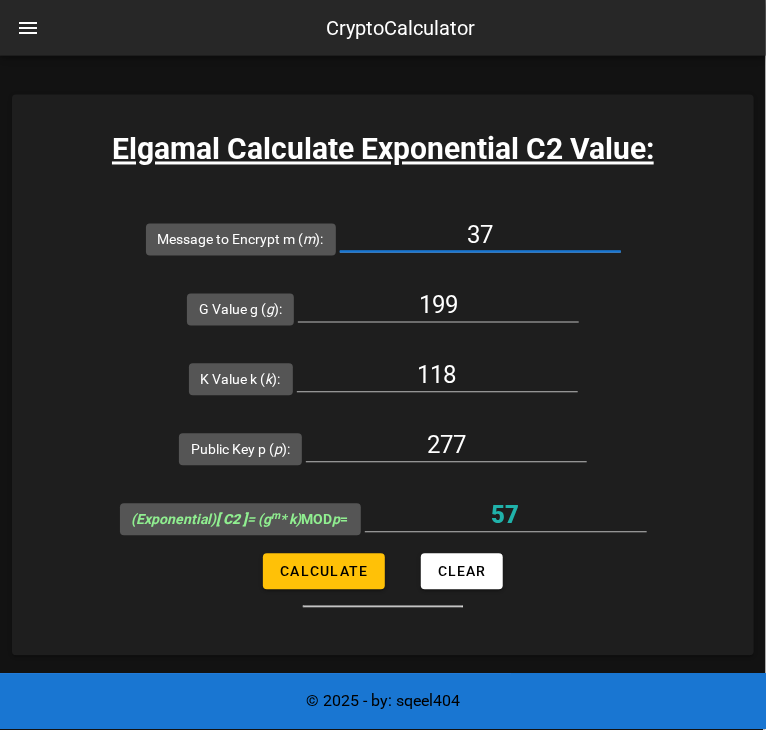 click on "37" at bounding box center [480, 236] 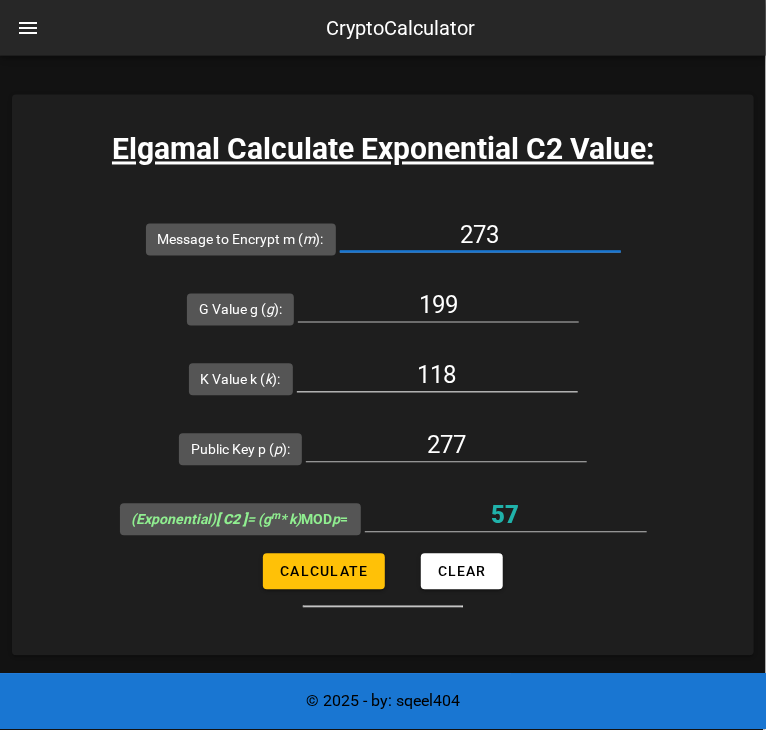 type on "273" 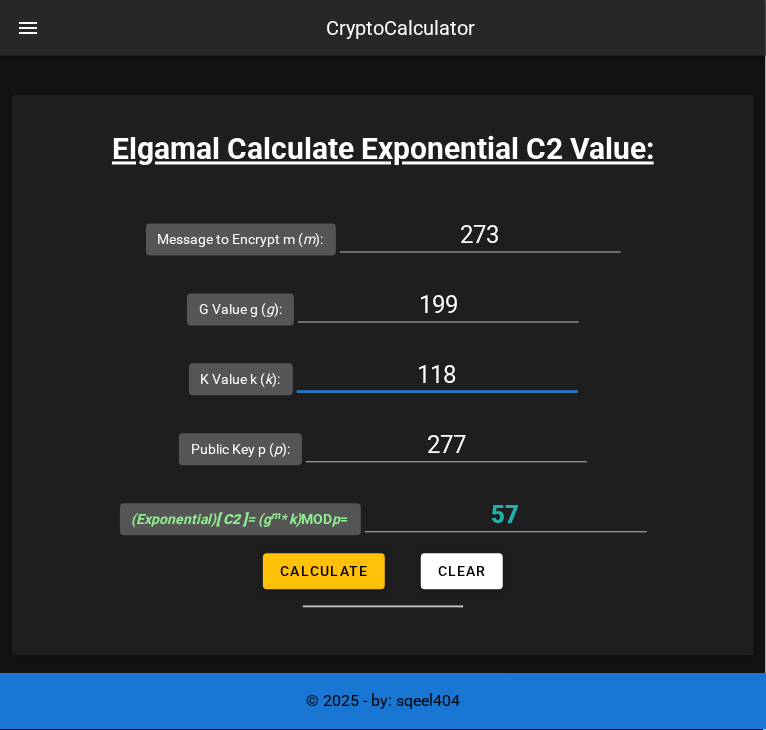 click on "118" at bounding box center [437, 376] 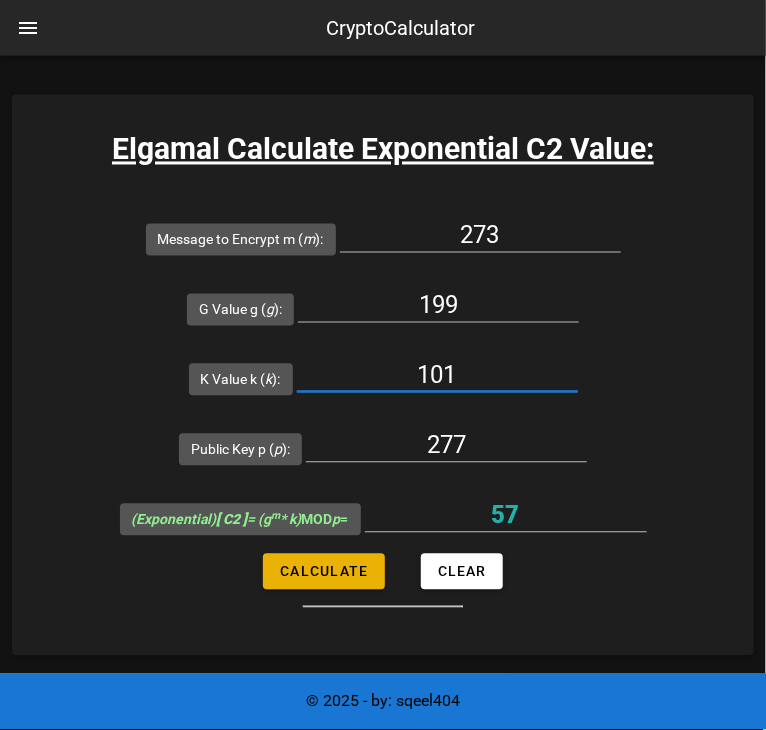 type on "101" 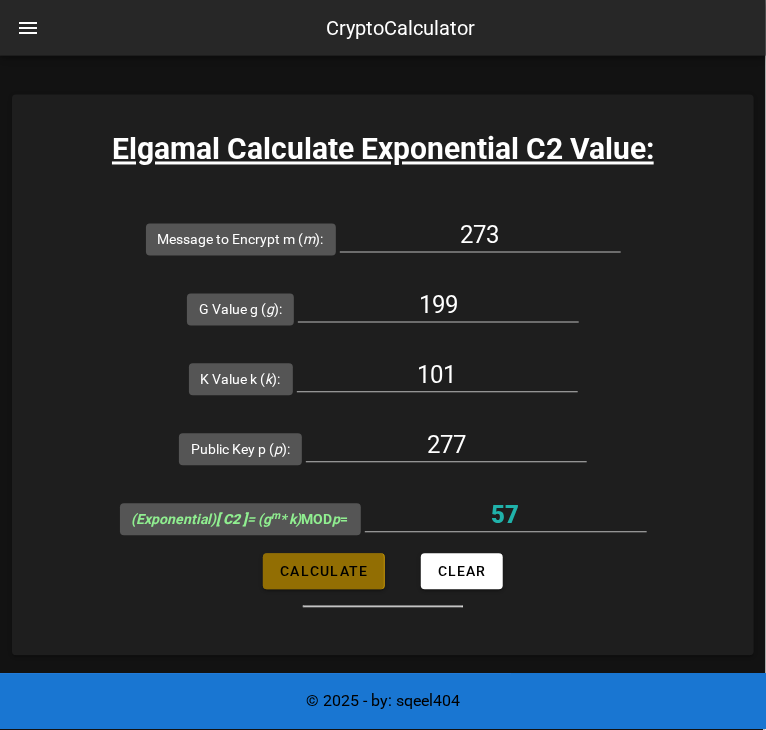 click on "Calculate" at bounding box center (323, 572) 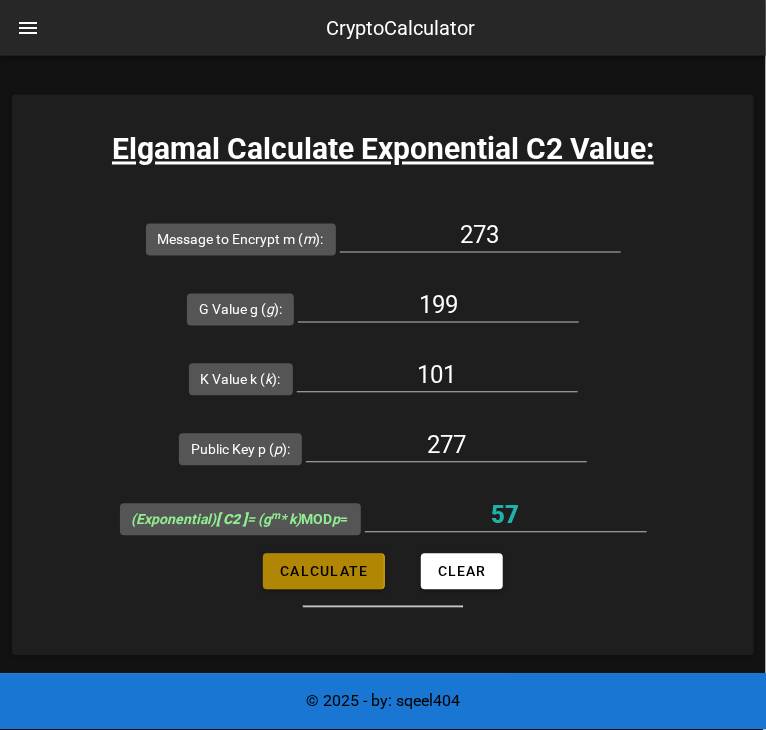 type on "237" 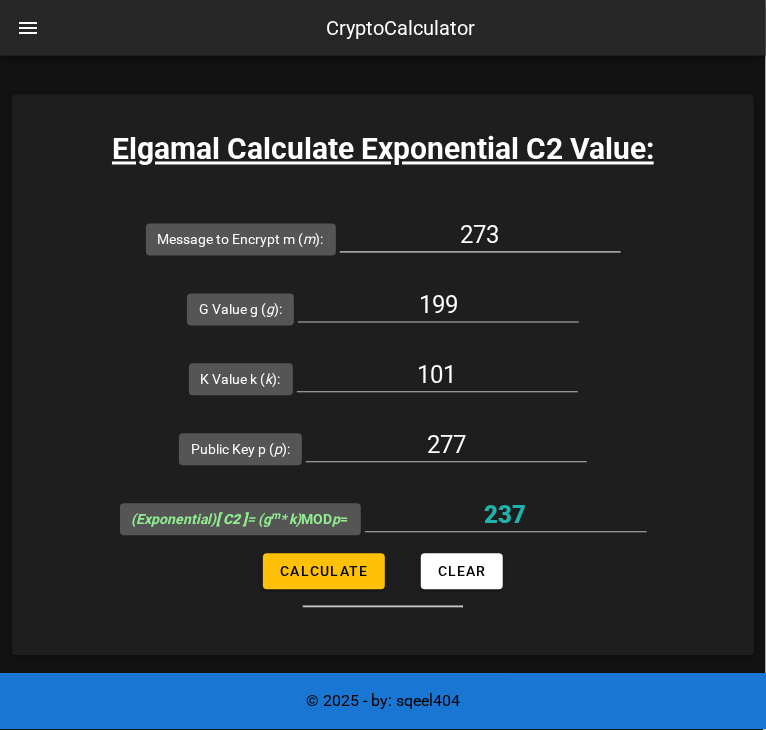 click on "273" at bounding box center (480, 236) 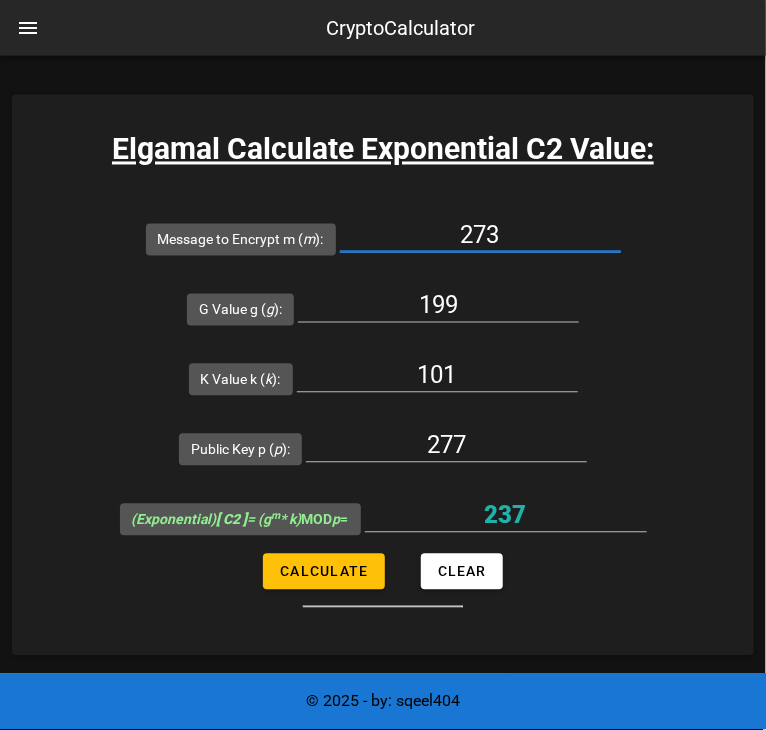 click on "273" at bounding box center (480, 236) 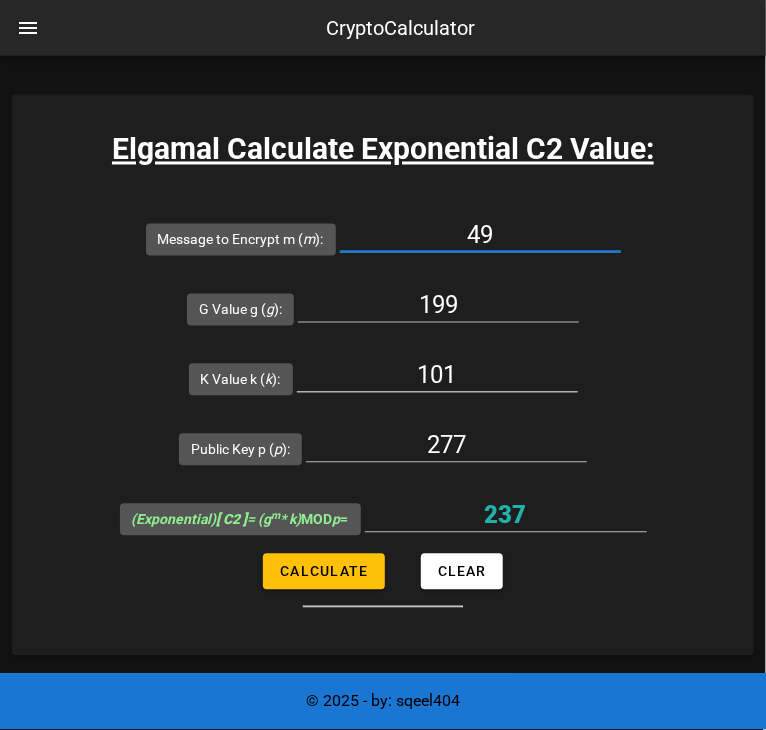 type on "49" 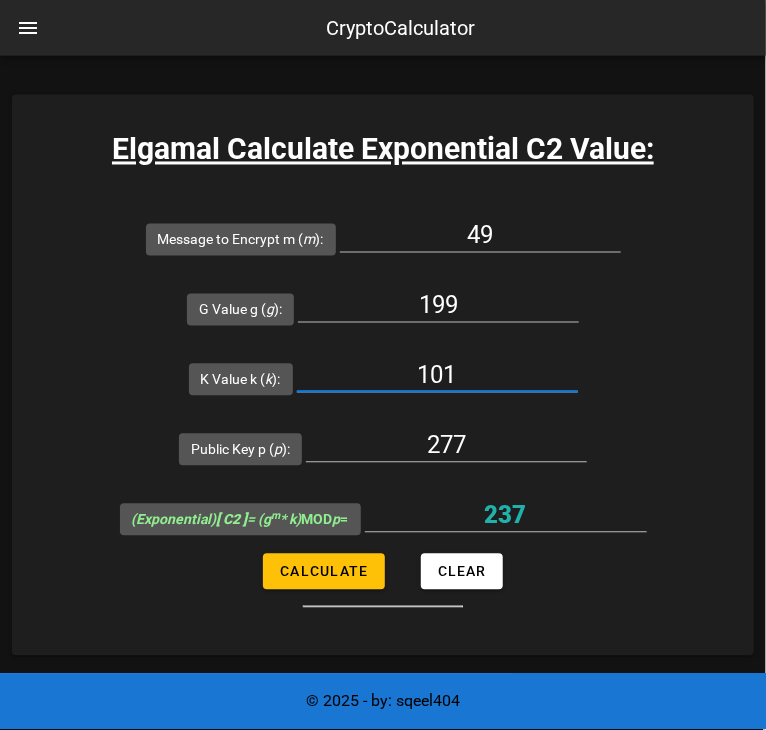 click on "101" at bounding box center [437, 376] 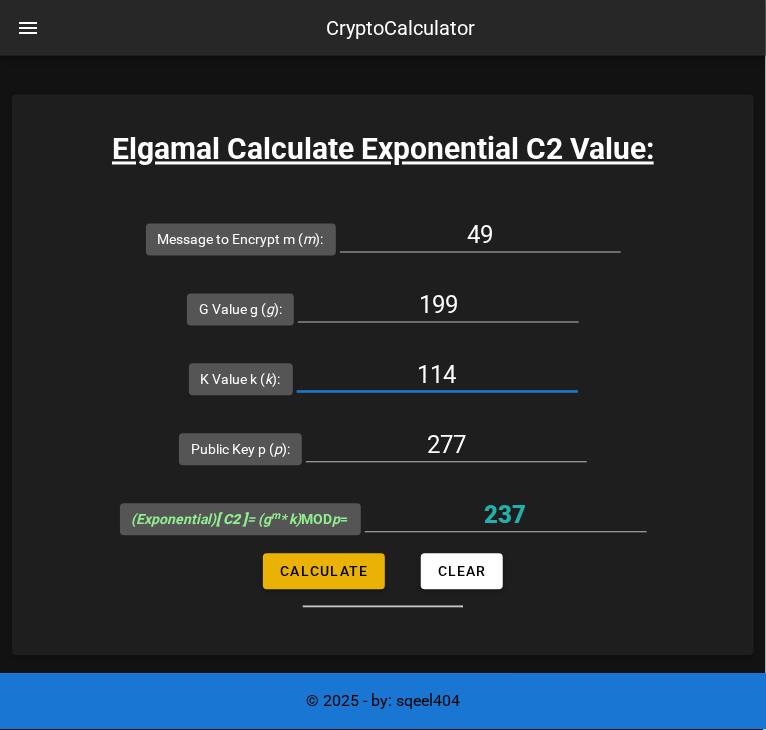 type on "114" 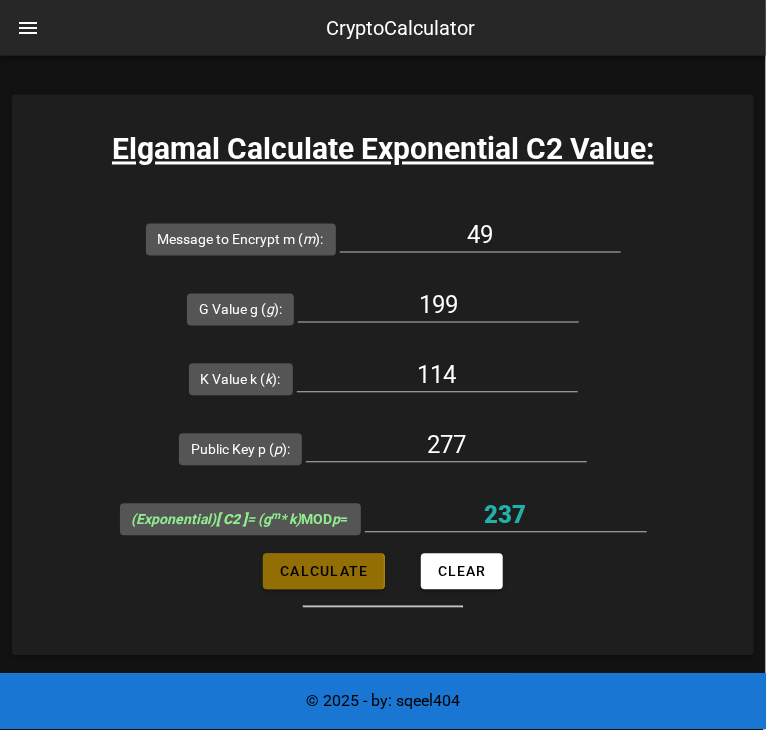 click on "Calculate" at bounding box center (323, 572) 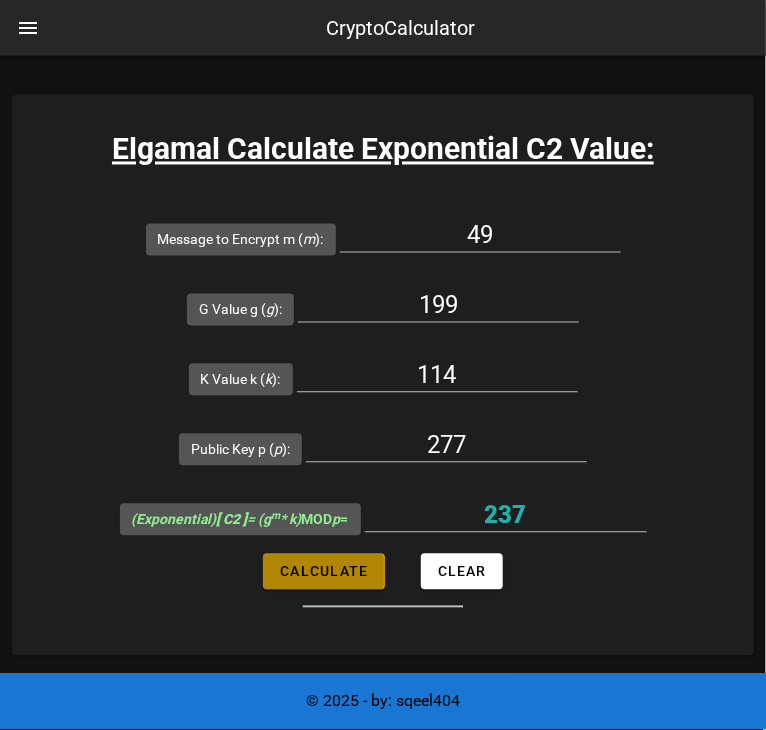 type on "206" 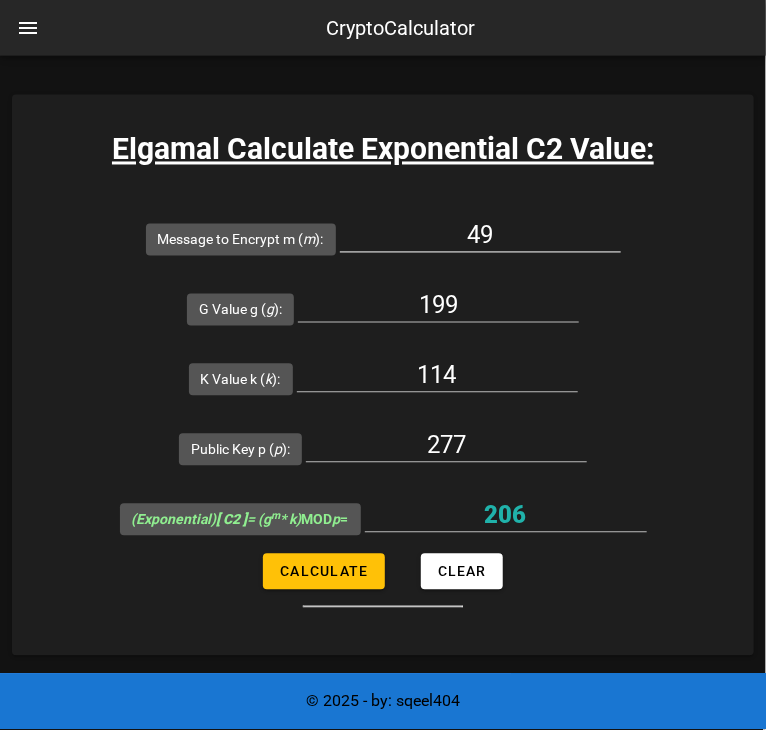 click on "49" at bounding box center [480, 236] 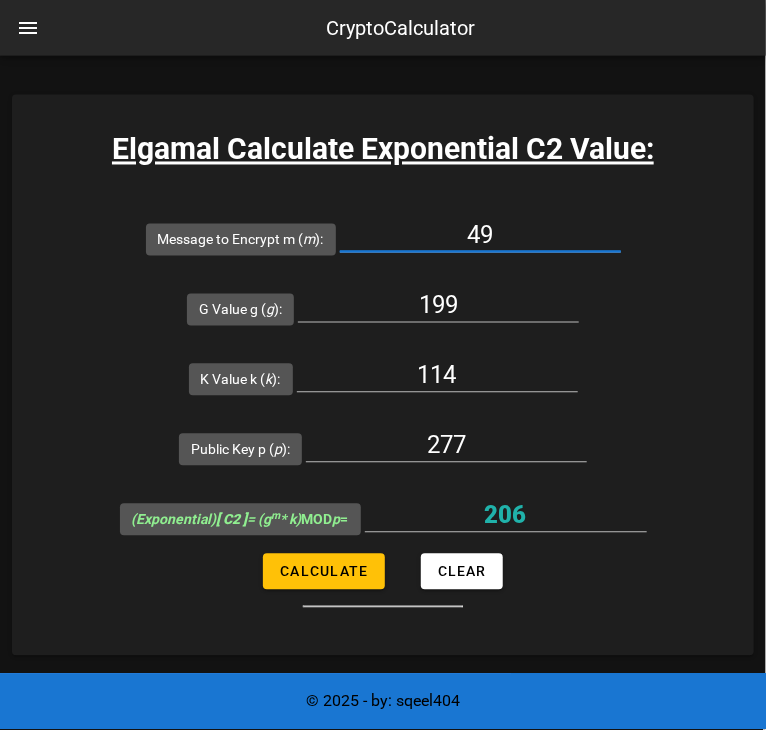 click on "49" at bounding box center (480, 236) 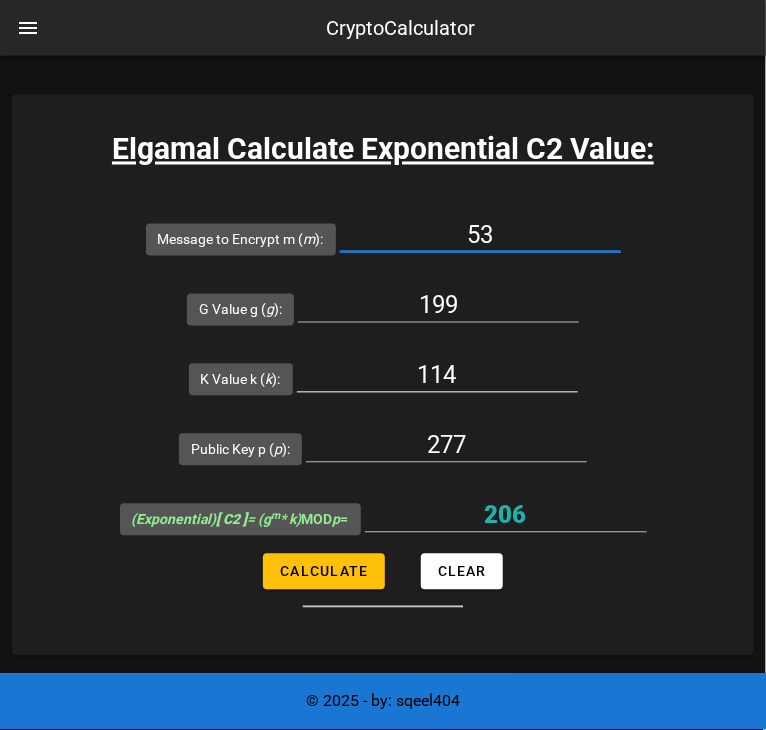 type on "53" 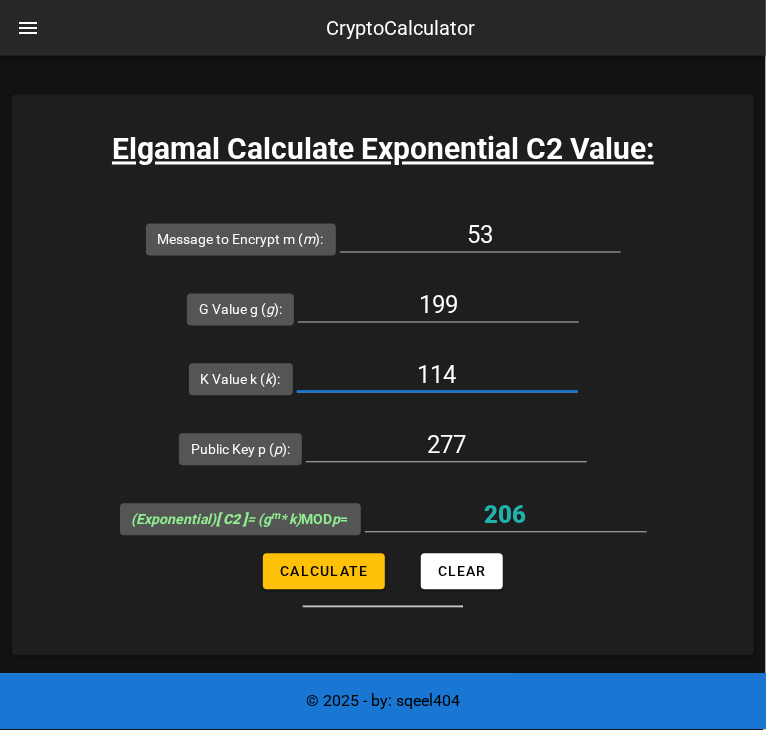 click on "114" at bounding box center (437, 376) 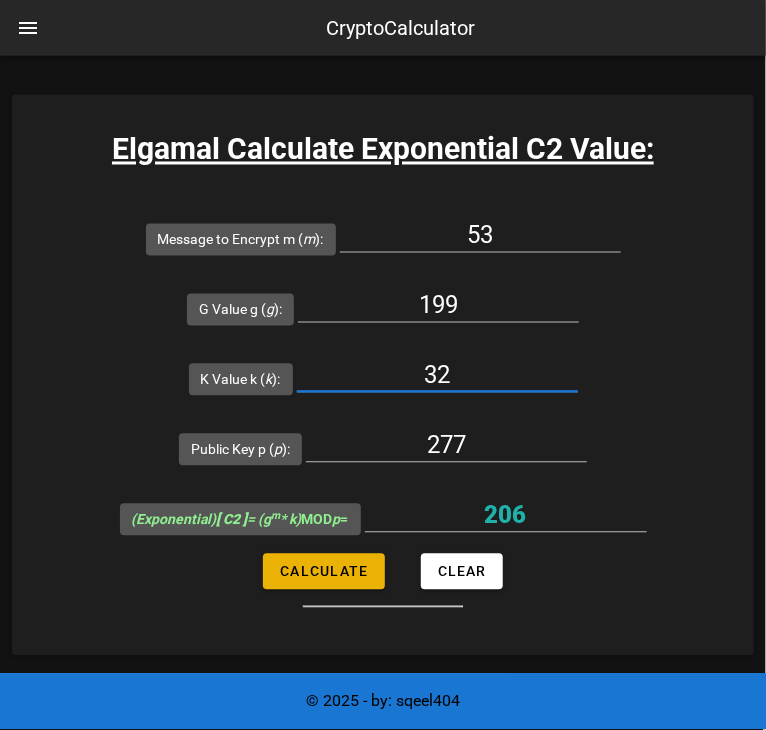 type on "32" 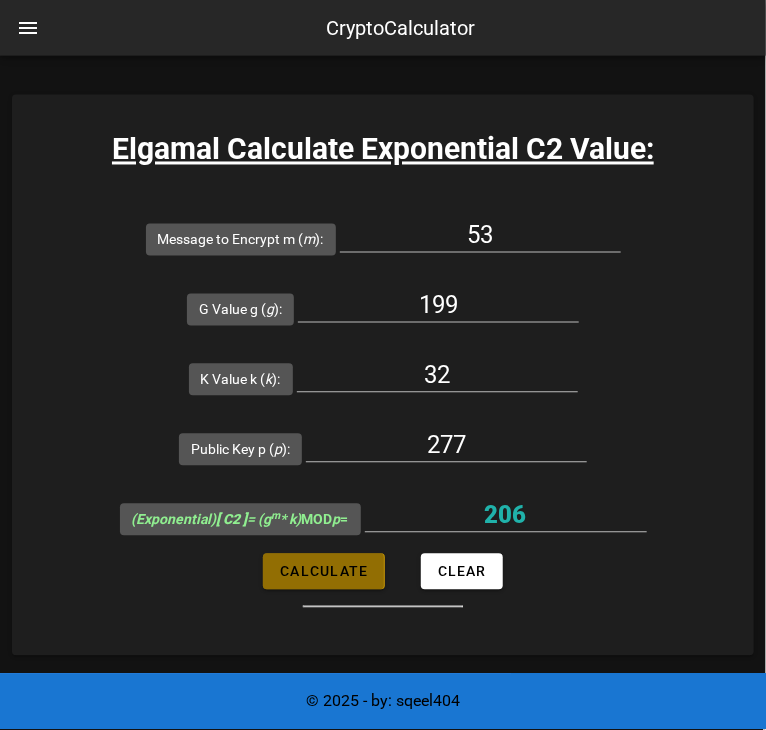 click on "Calculate" at bounding box center (323, 572) 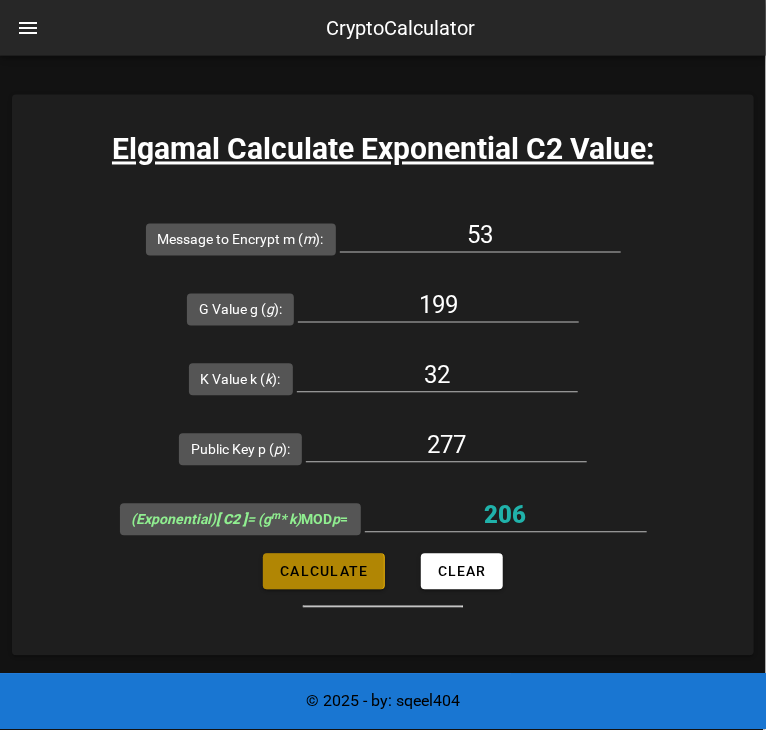 type on "189" 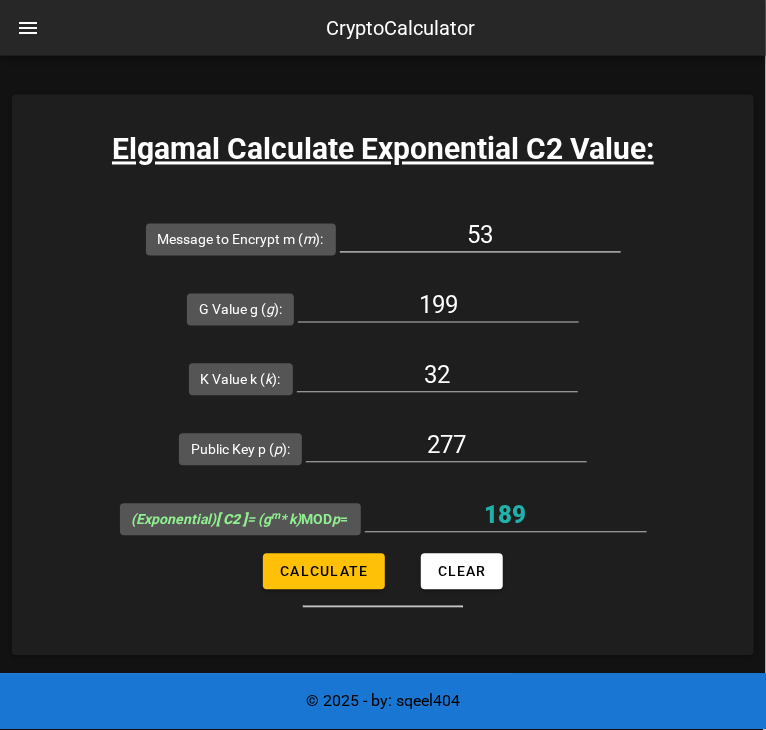 click on "53" at bounding box center [480, 236] 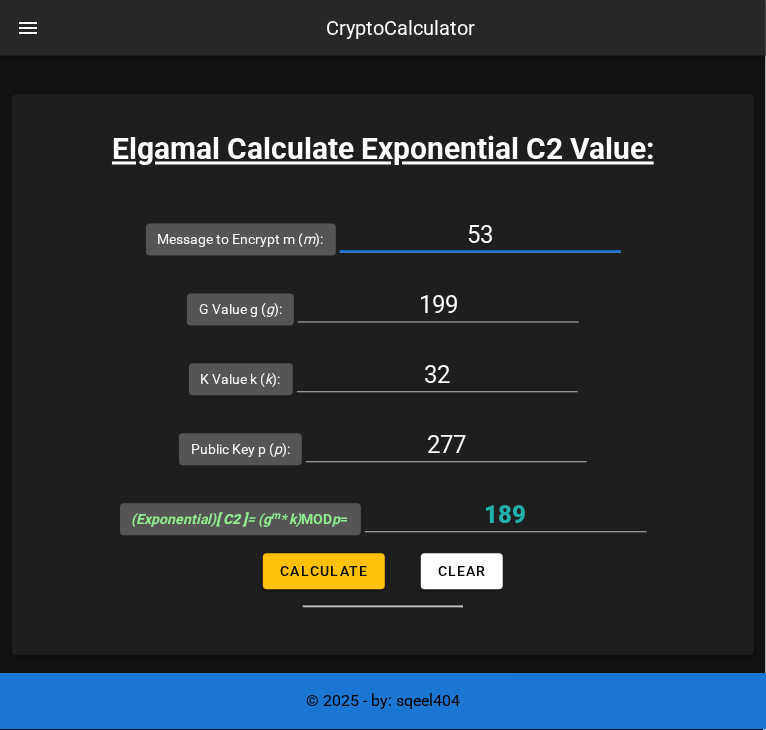 click on "53" at bounding box center (480, 236) 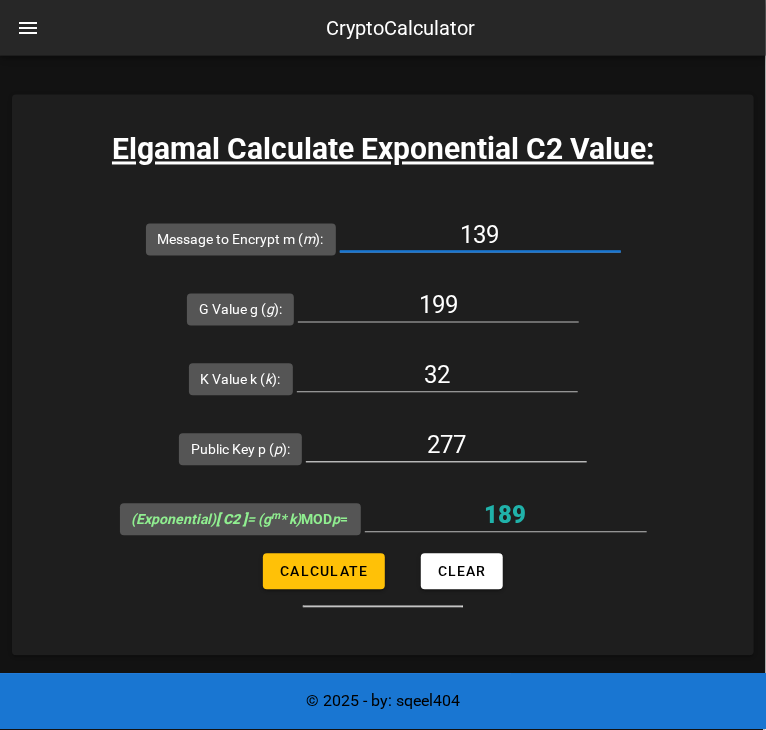 type on "139" 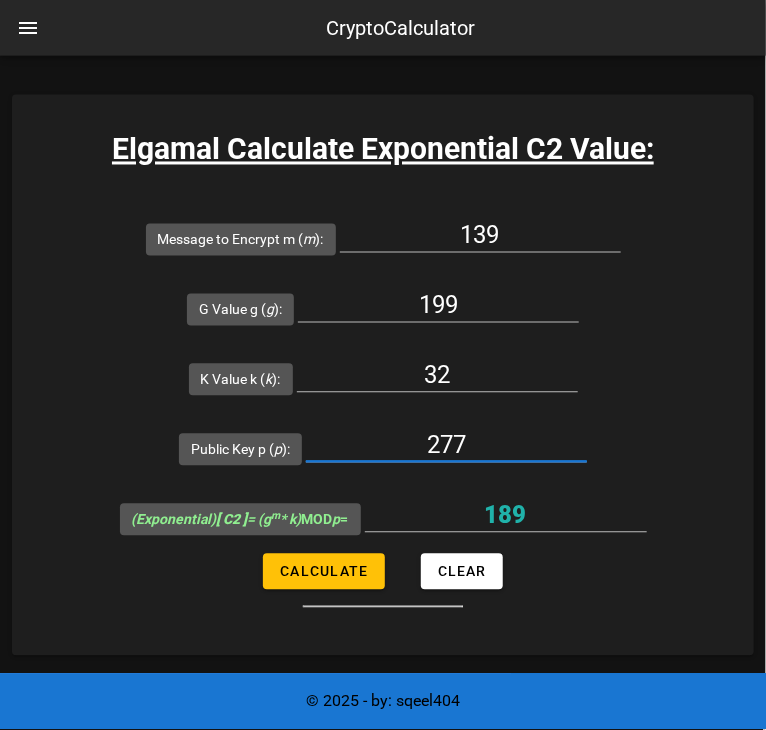 click on "277" at bounding box center [446, 446] 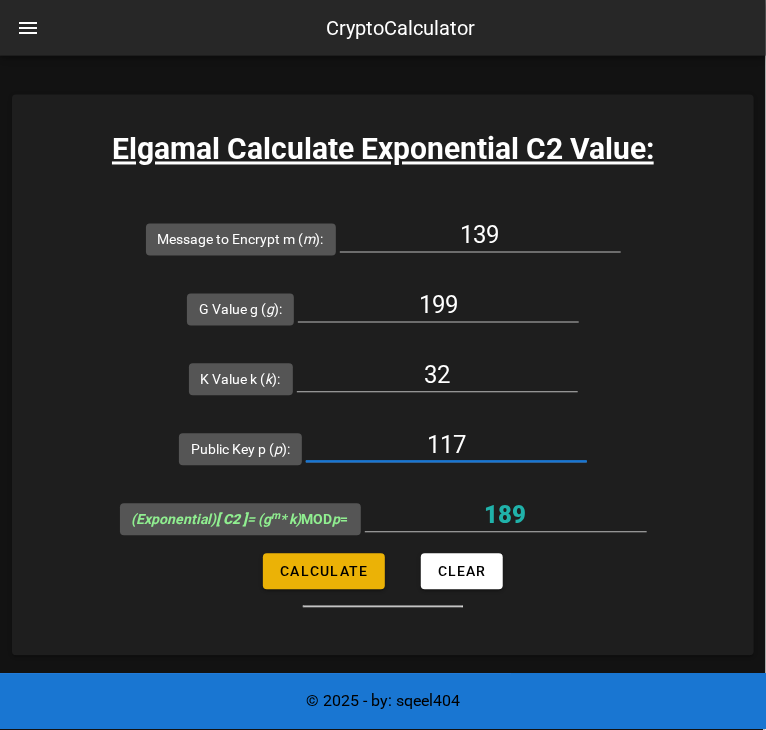 type on "117" 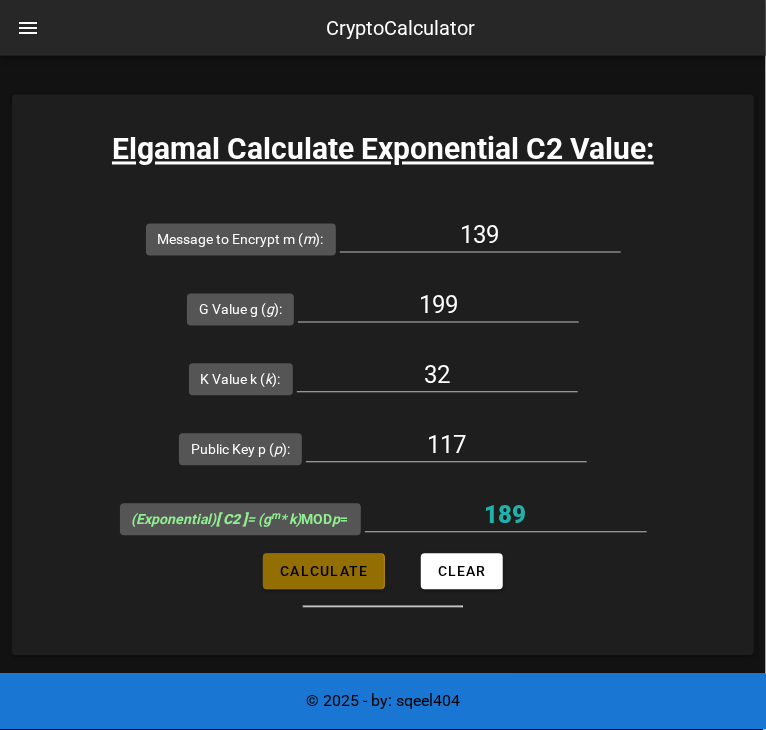 click on "Calculate" at bounding box center [323, 572] 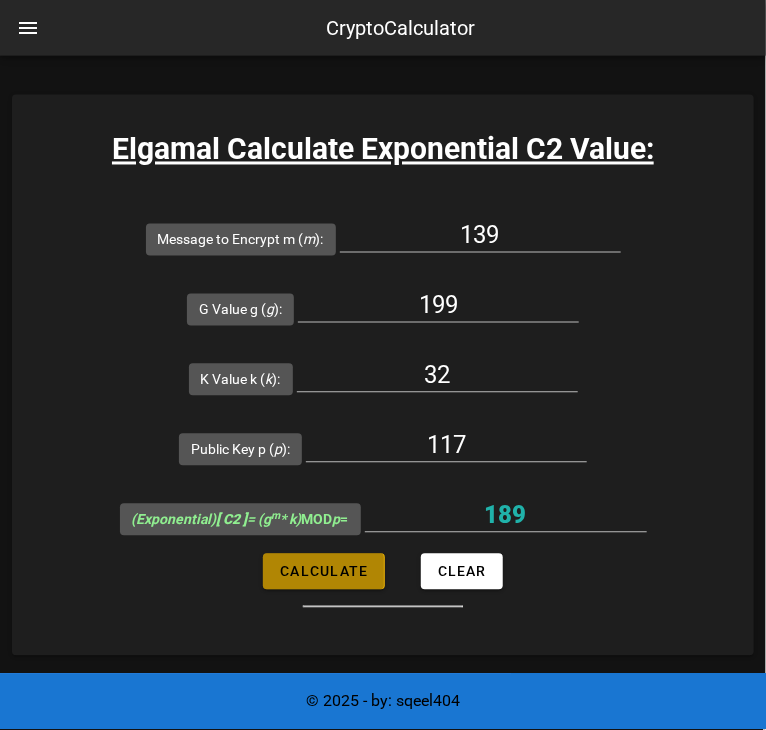 type on "50" 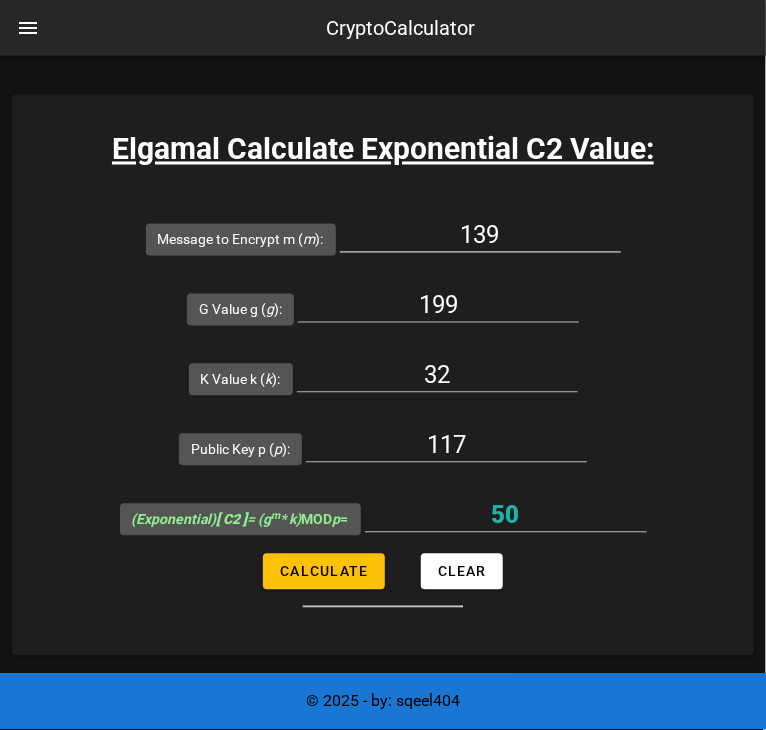 click on "139" at bounding box center (480, 236) 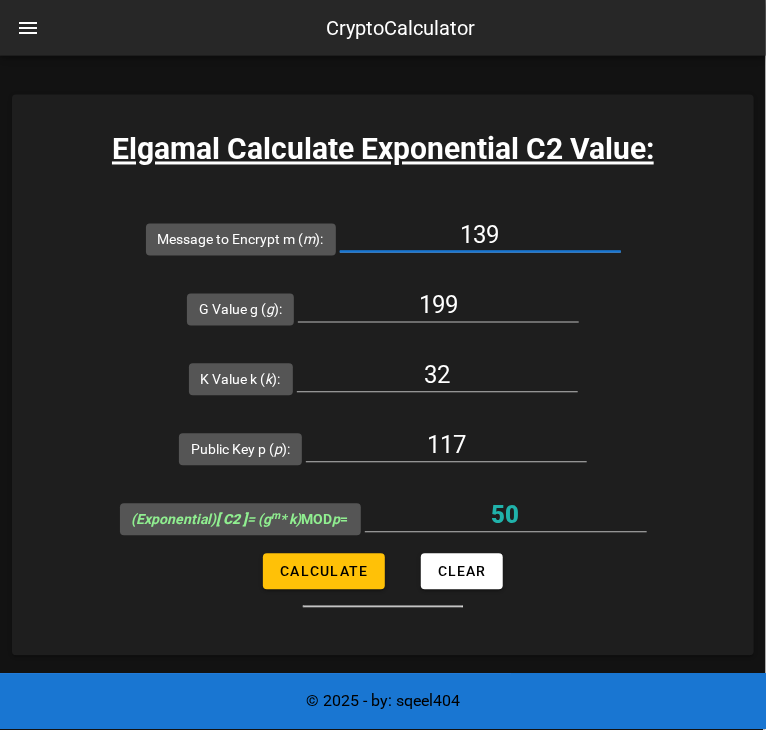 click on "139" at bounding box center (480, 236) 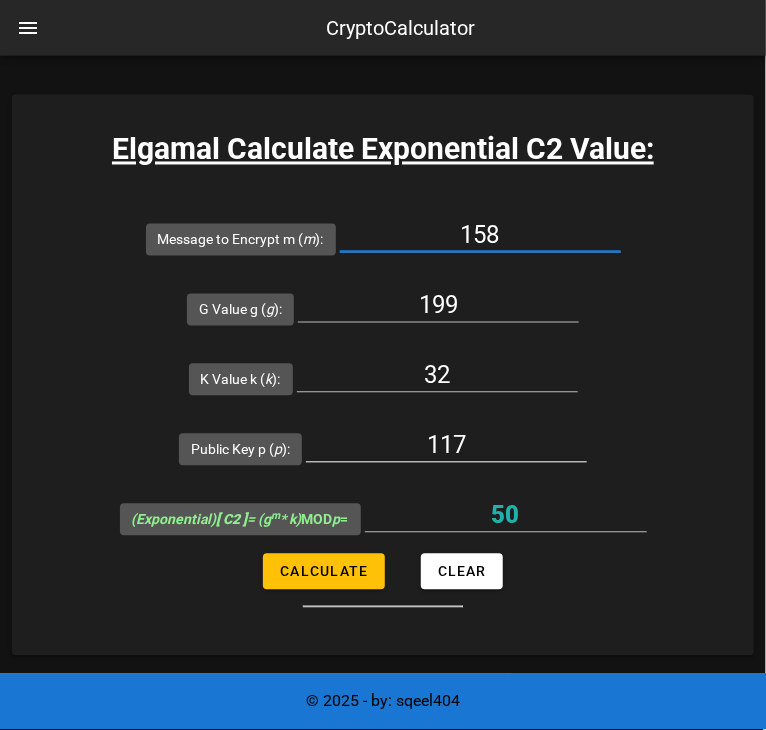 type on "158" 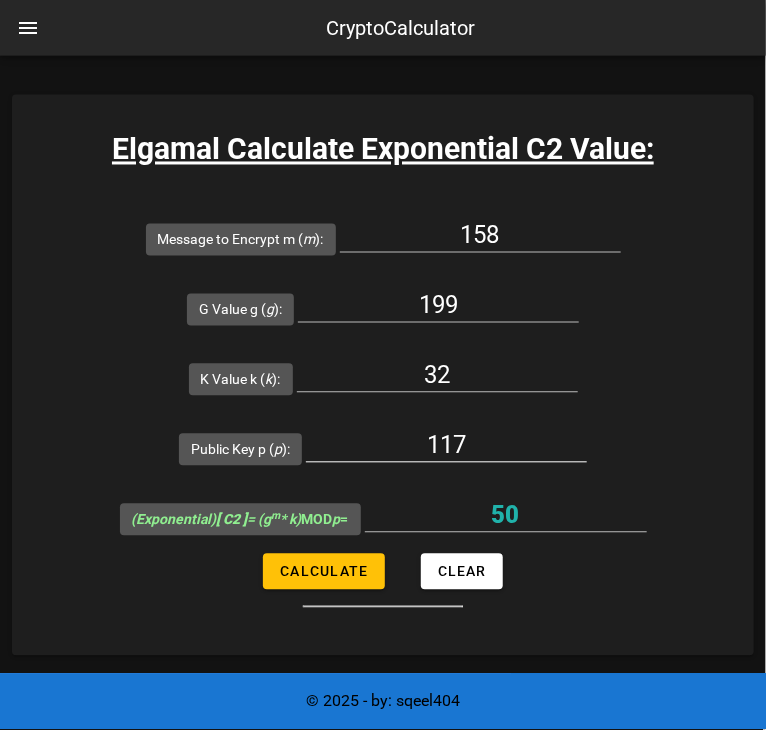click on "117" at bounding box center (446, 451) 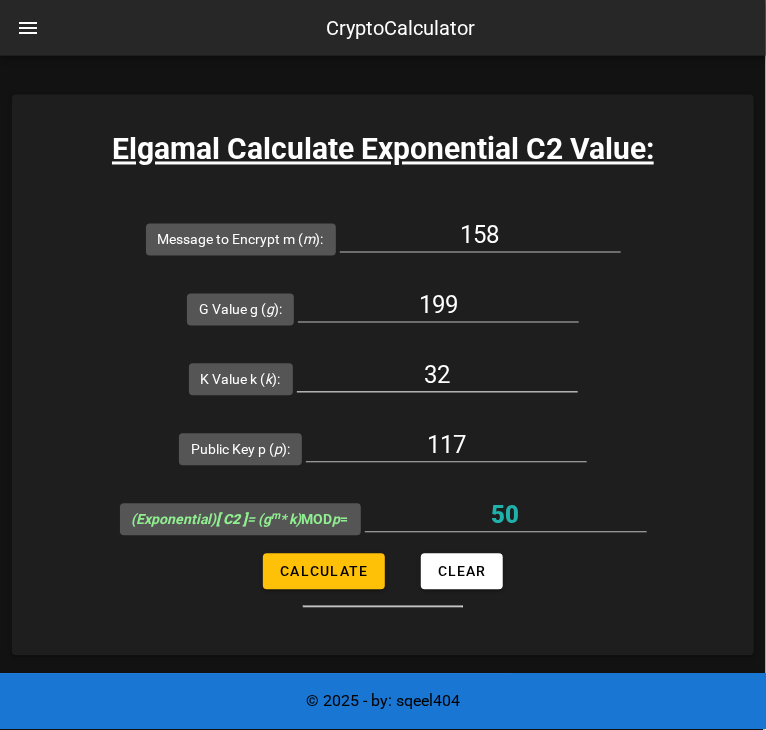 click on "32" at bounding box center [437, 381] 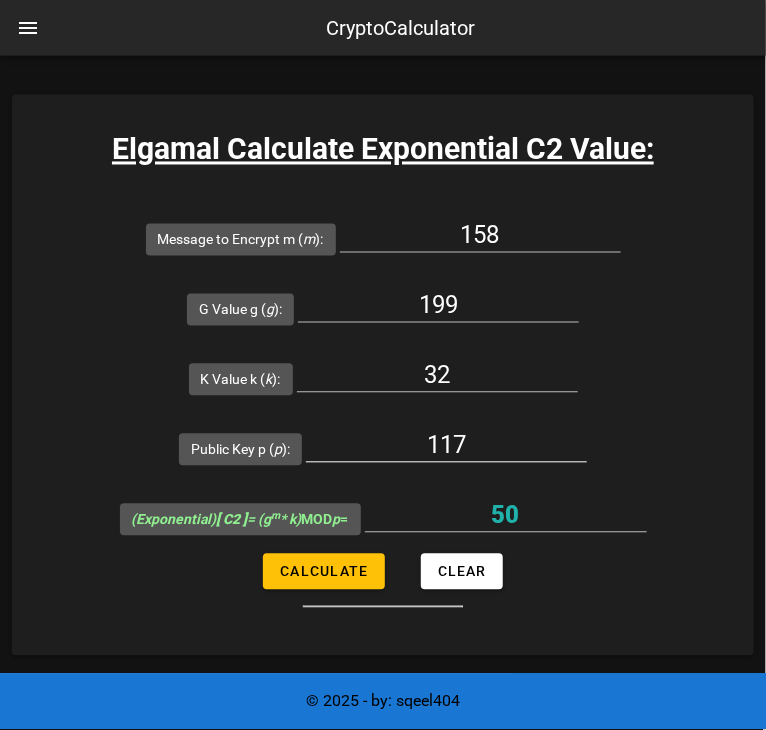 click on "117" at bounding box center [446, 446] 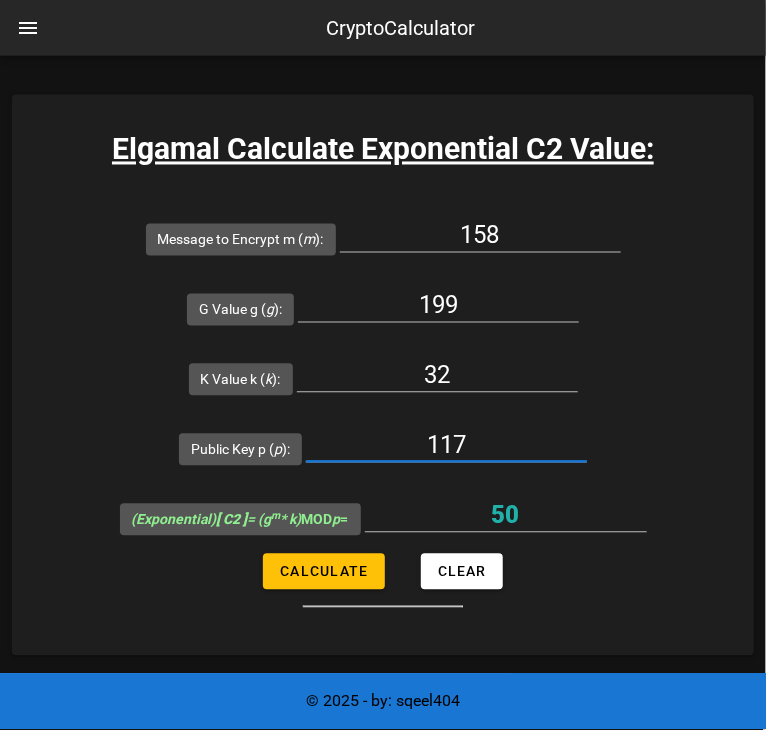 click on "117" at bounding box center (446, 446) 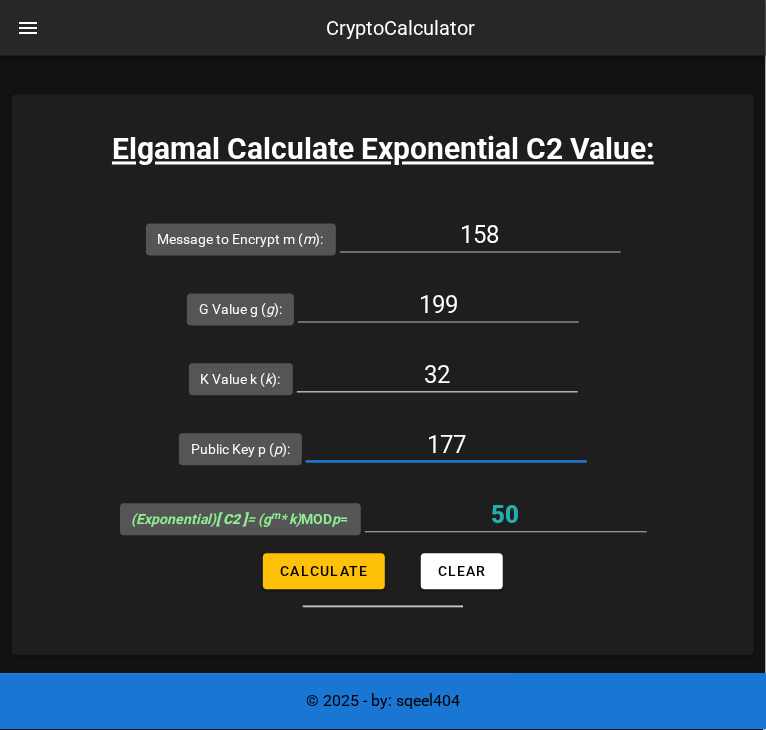 type on "177" 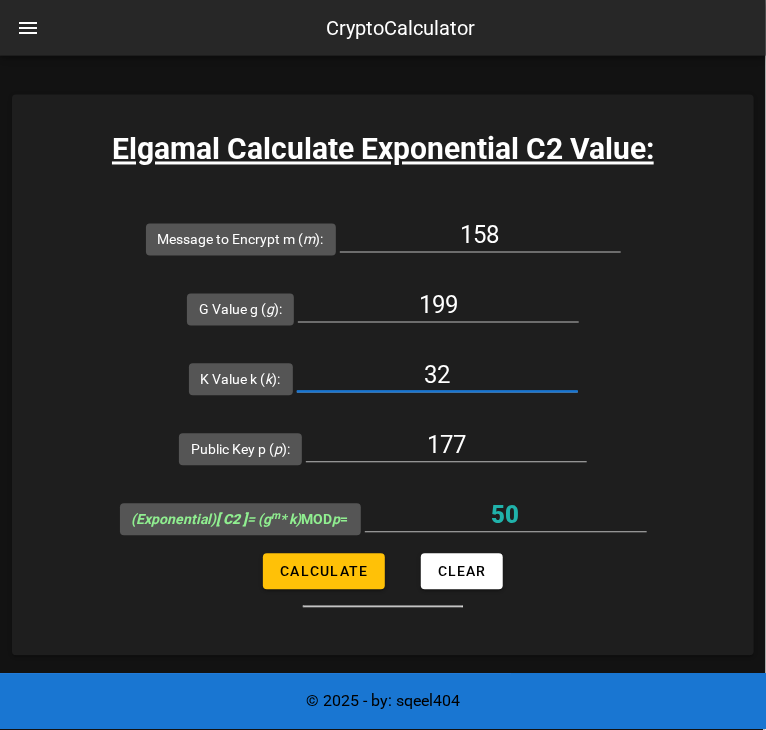 click on "32" at bounding box center (437, 376) 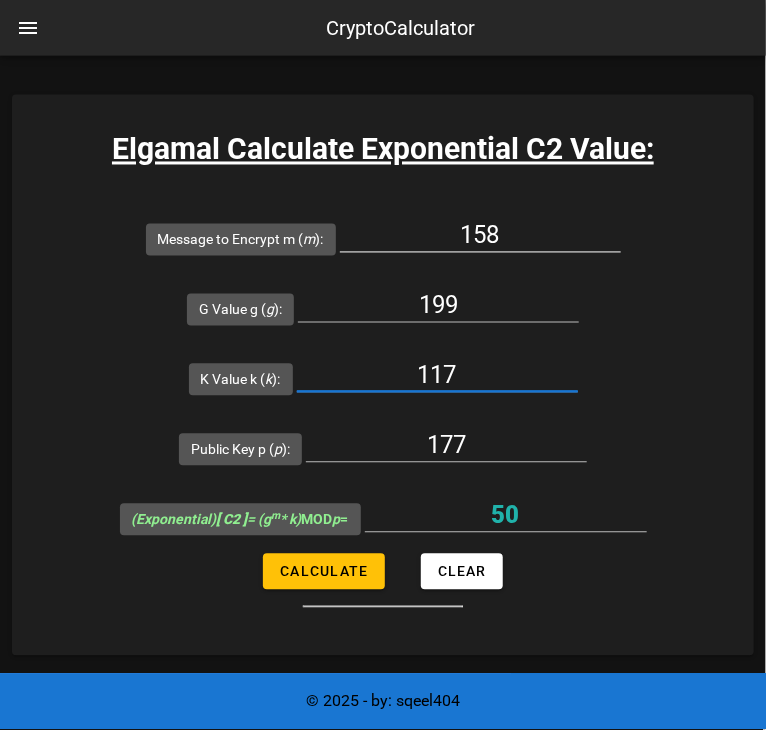 type on "117" 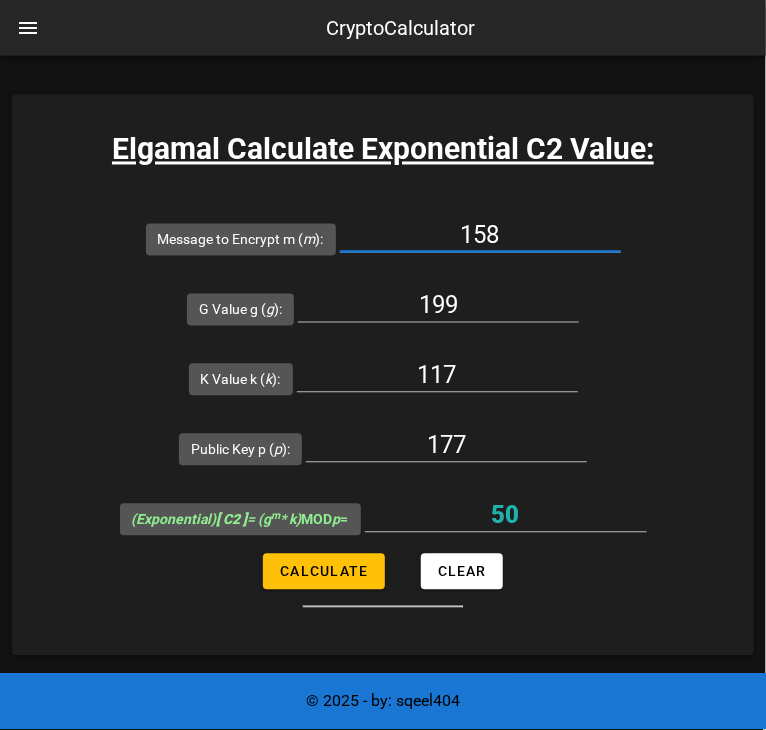click on "158" at bounding box center (480, 236) 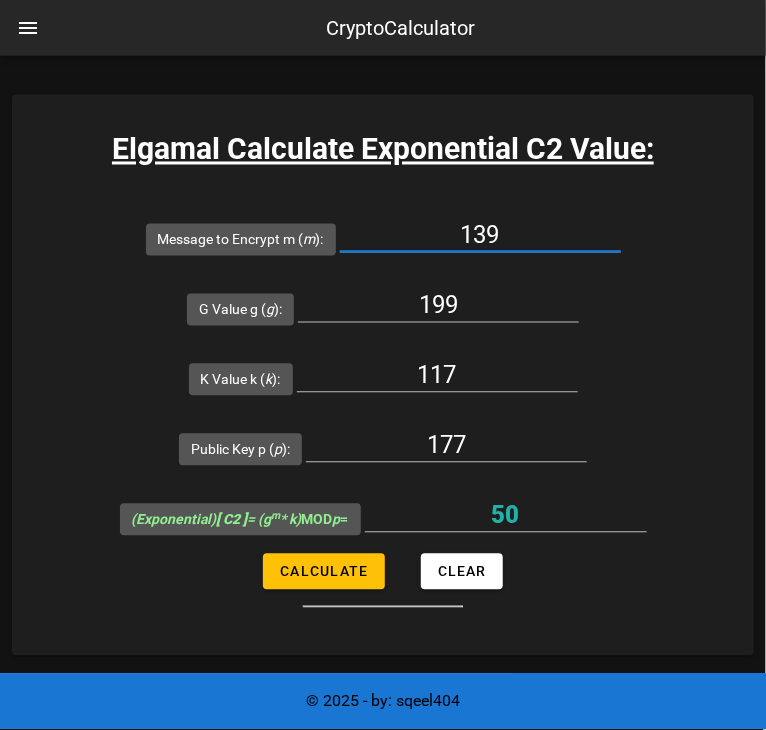 type on "139" 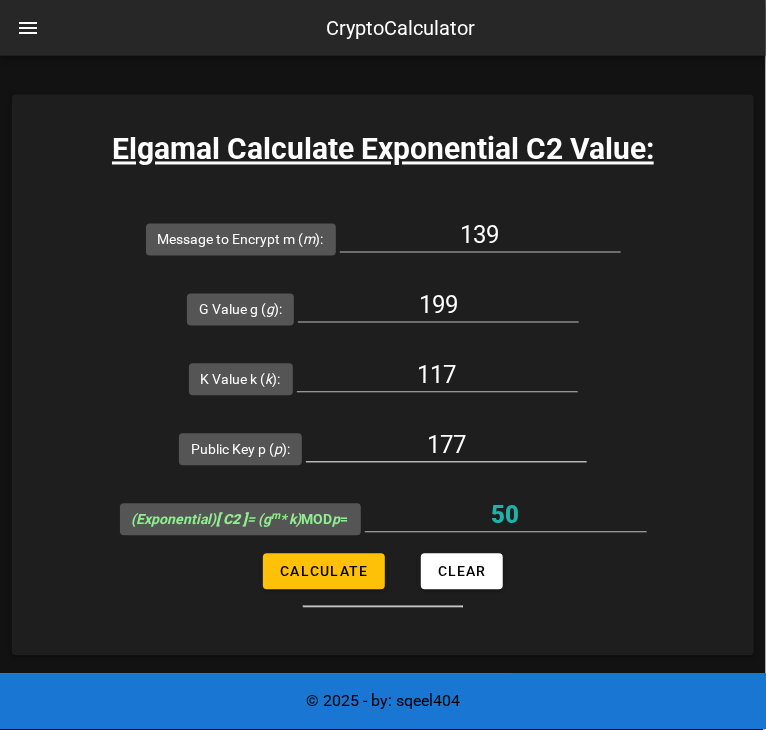 click on "177" at bounding box center [446, 446] 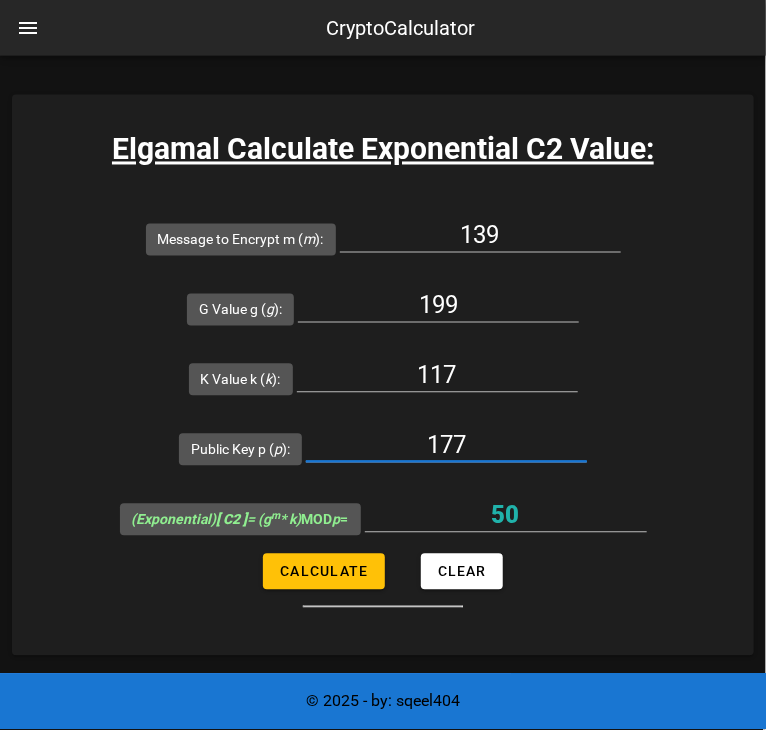 click on "177" at bounding box center (446, 446) 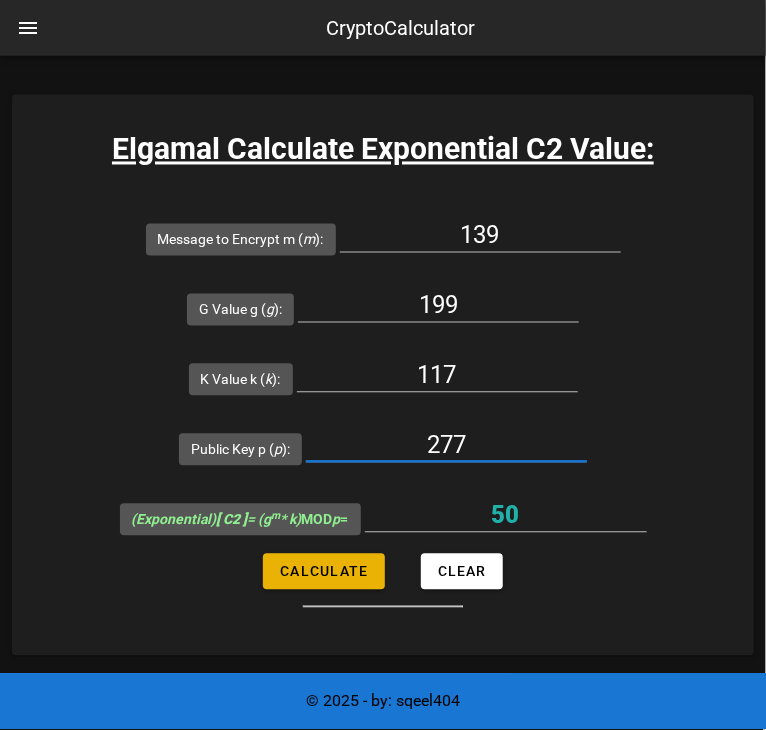 type on "277" 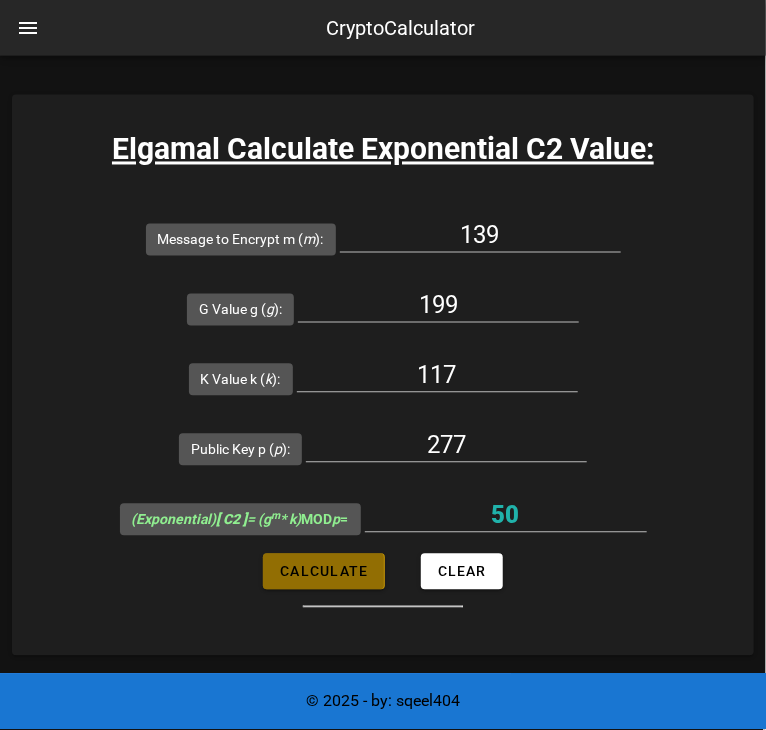 click on "Calculate" at bounding box center (323, 572) 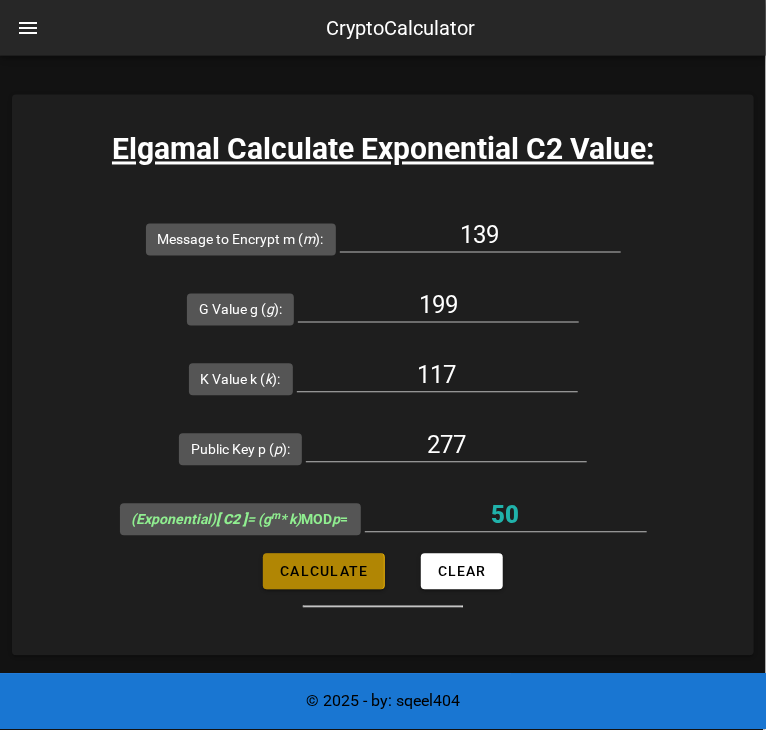 type on "262" 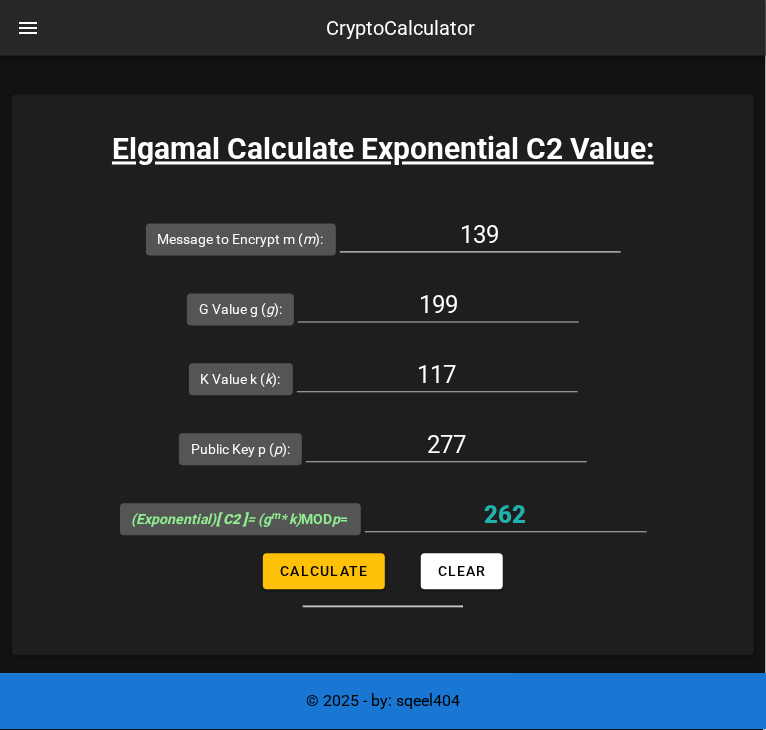 click on "139" at bounding box center [480, 236] 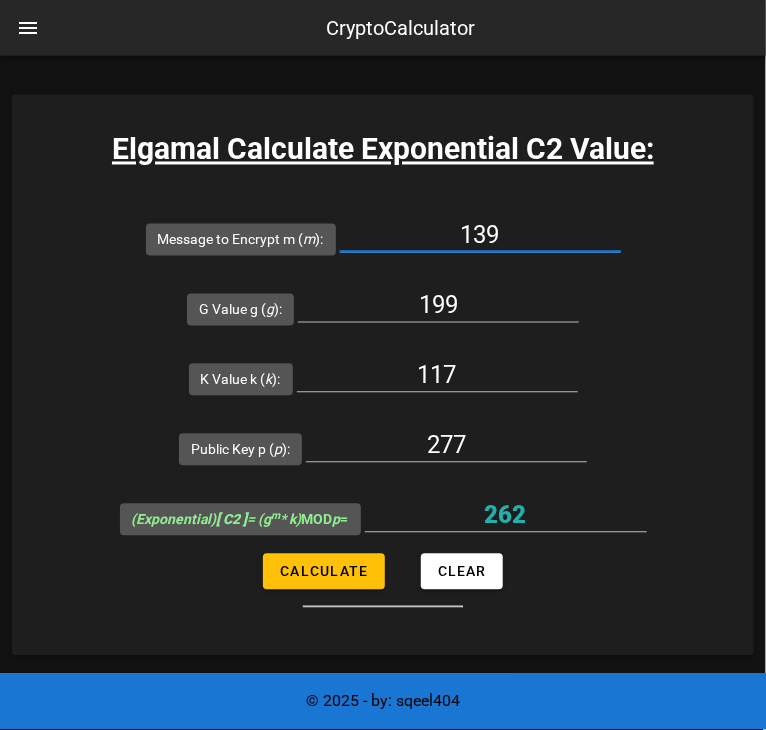 click on "139" at bounding box center [480, 236] 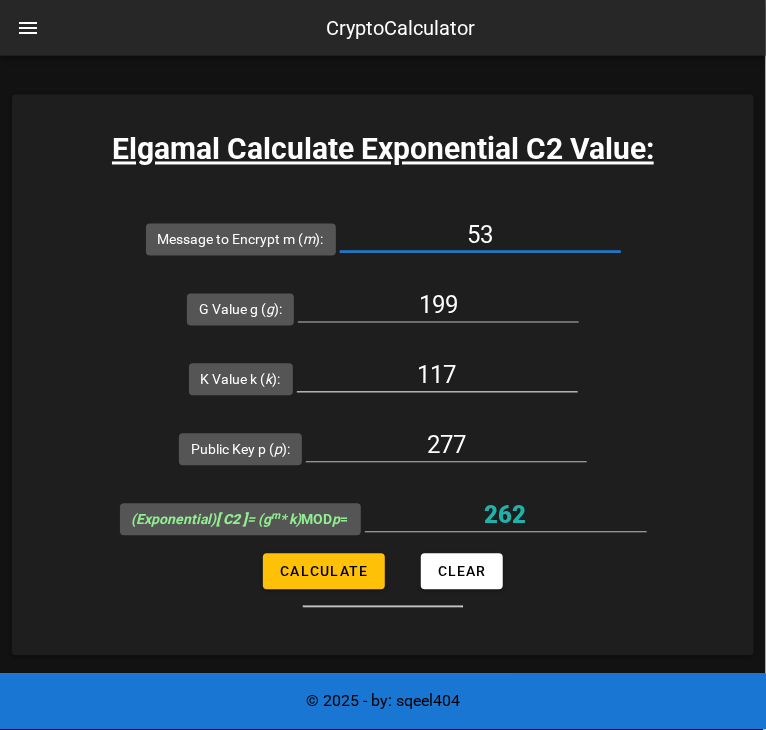type on "53" 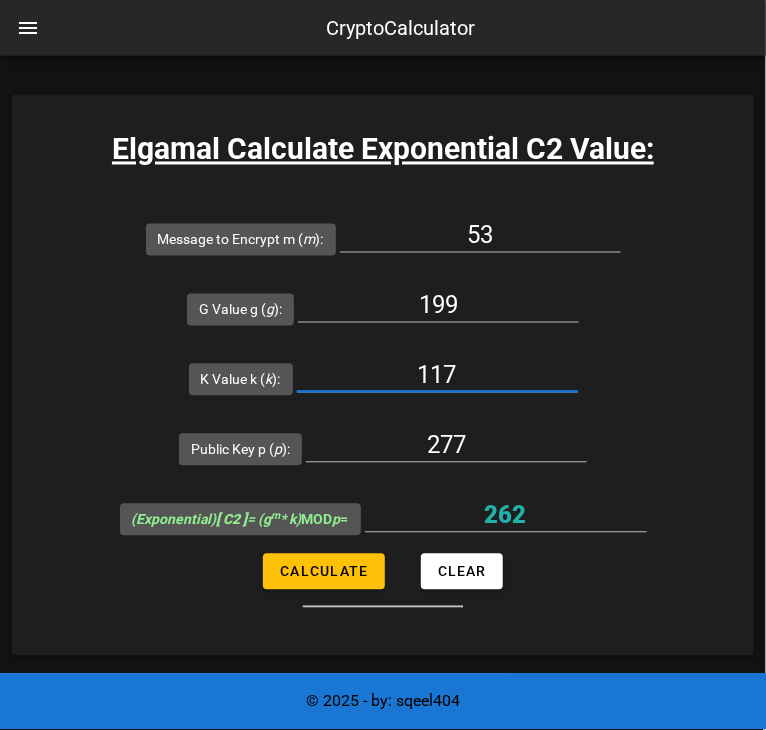 click on "117" at bounding box center (437, 376) 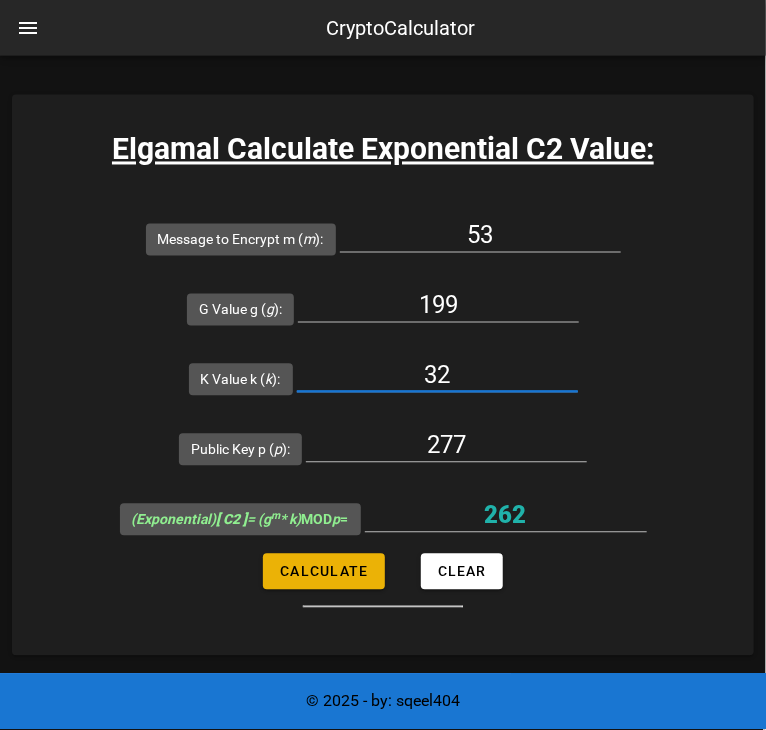 type on "32" 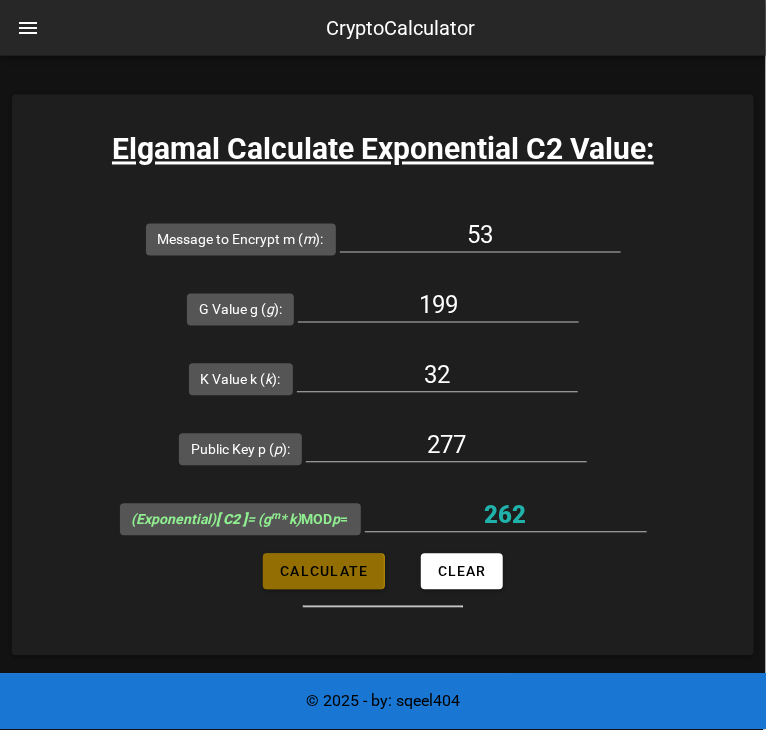 click on "Calculate" at bounding box center (323, 572) 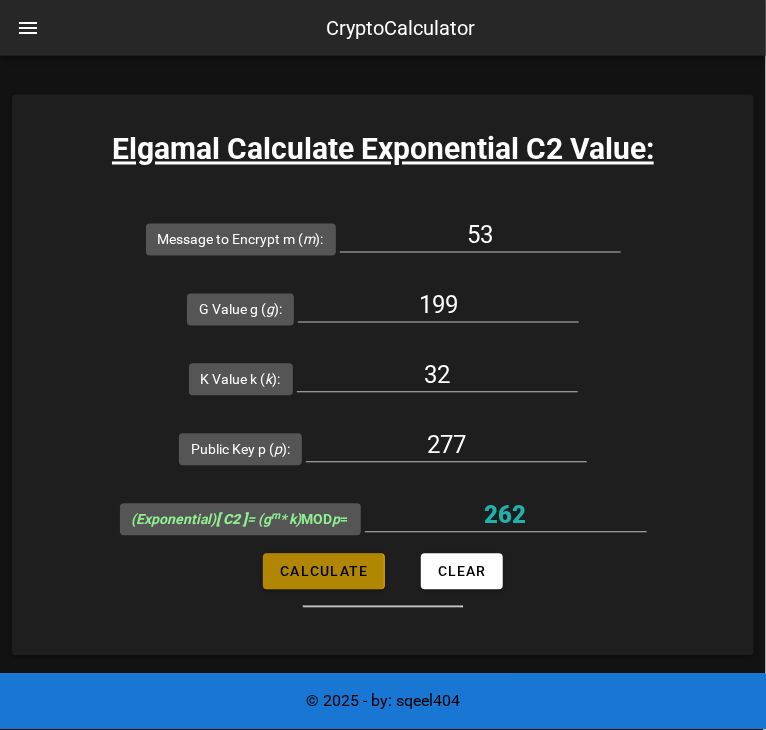 type on "189" 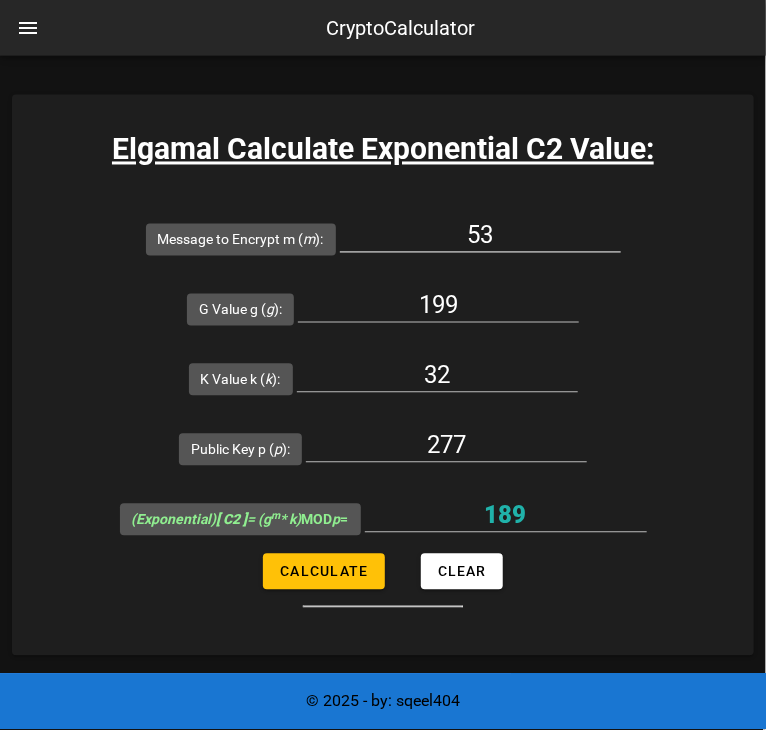 click on "53" at bounding box center [480, 236] 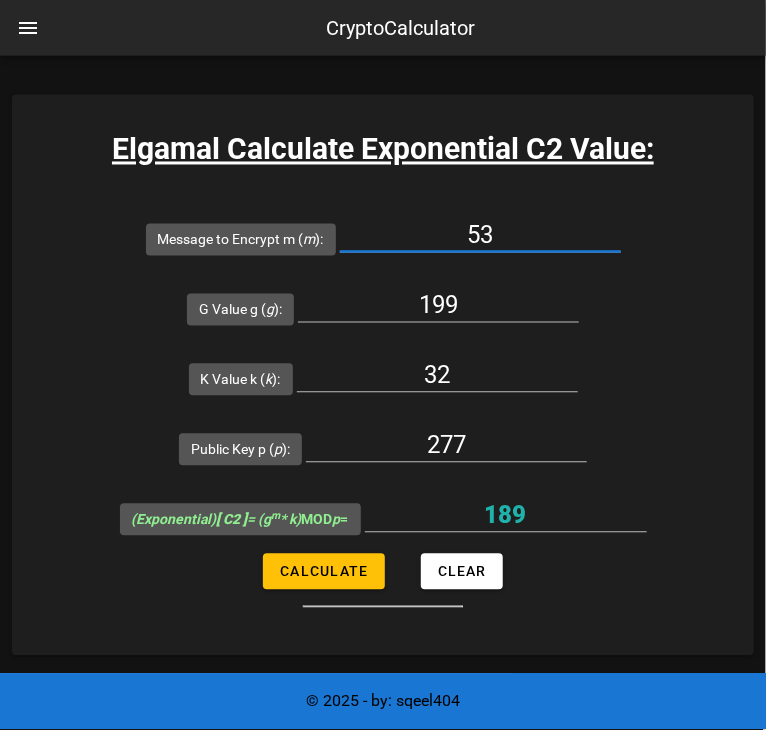 click on "53" at bounding box center (480, 236) 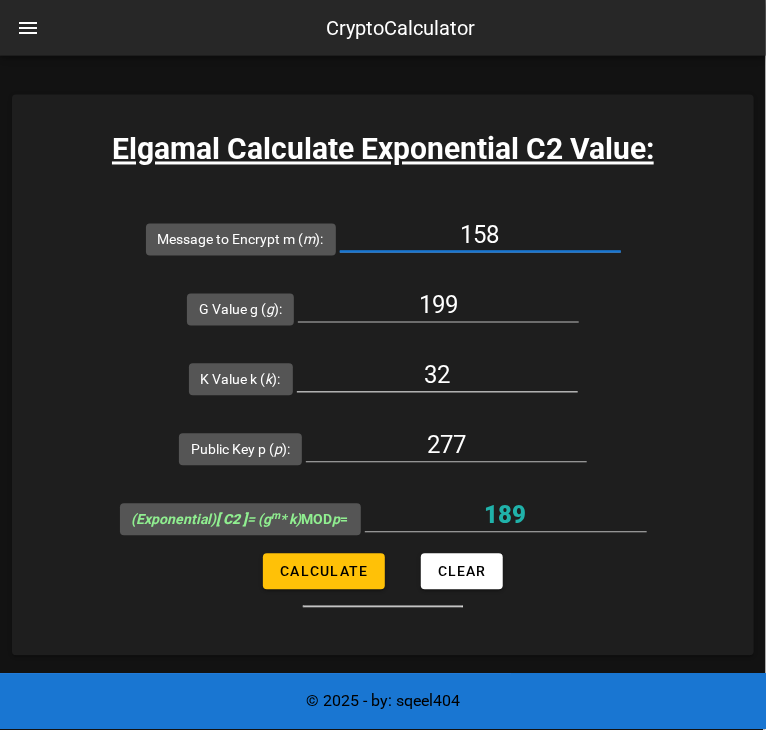 type on "158" 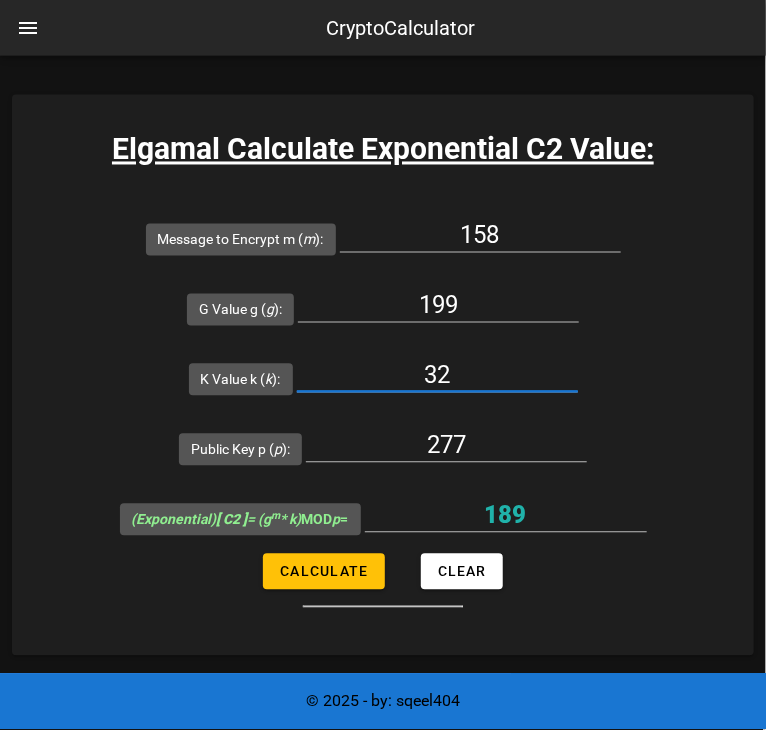 click on "32" at bounding box center [437, 376] 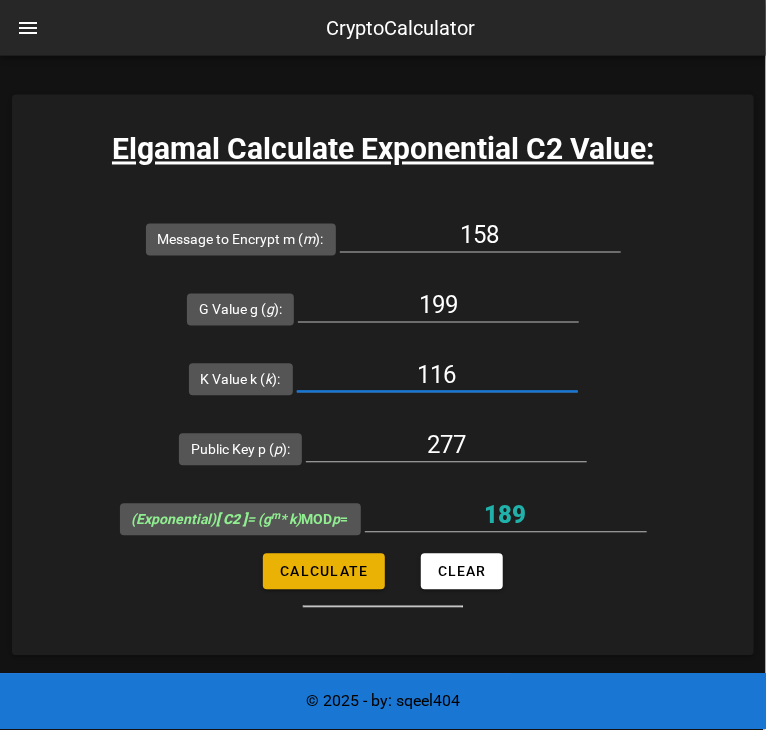 type on "116" 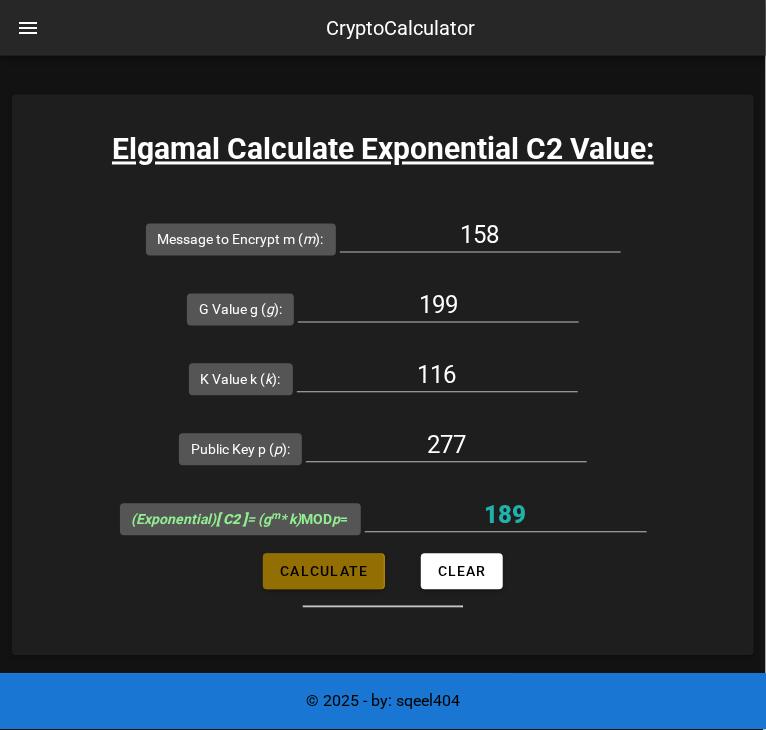 click on "Calculate" at bounding box center [323, 572] 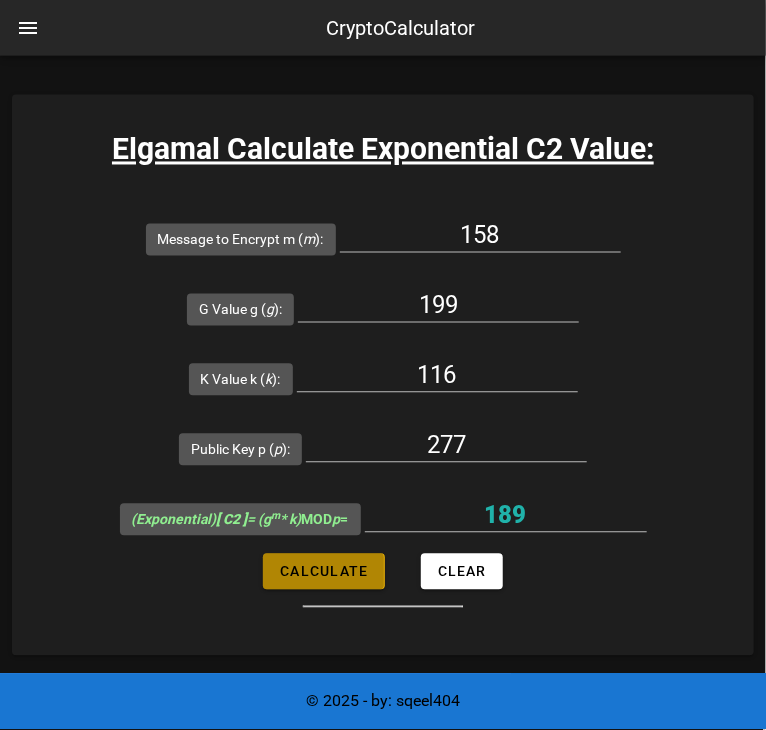 type on "64" 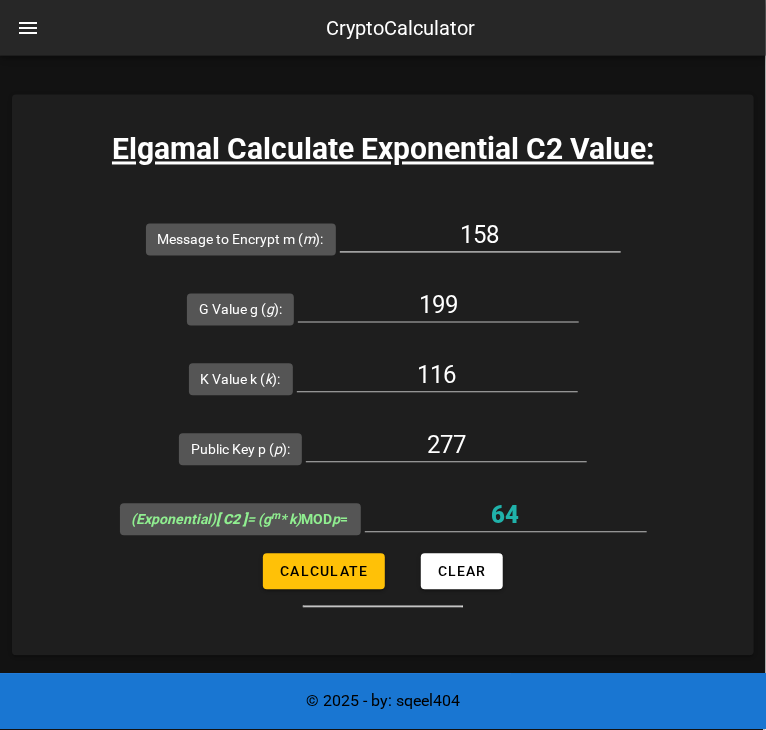 click on "158" at bounding box center [480, 236] 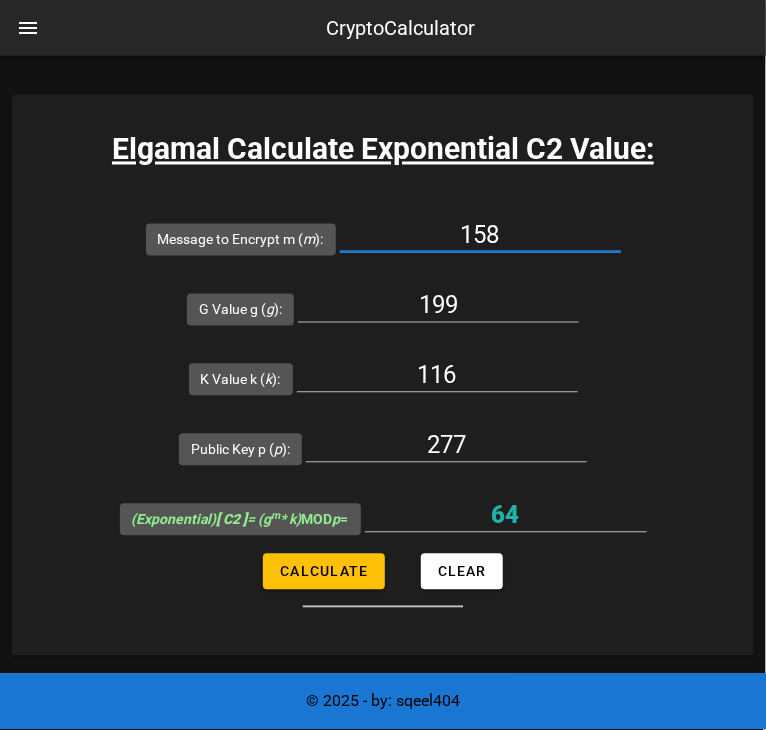 click on "158" at bounding box center (480, 236) 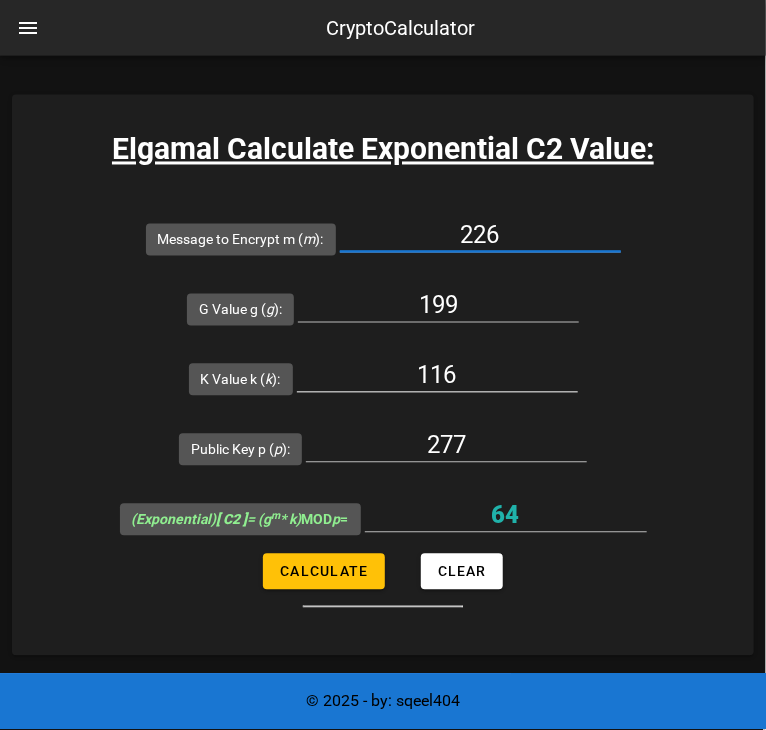 type on "226" 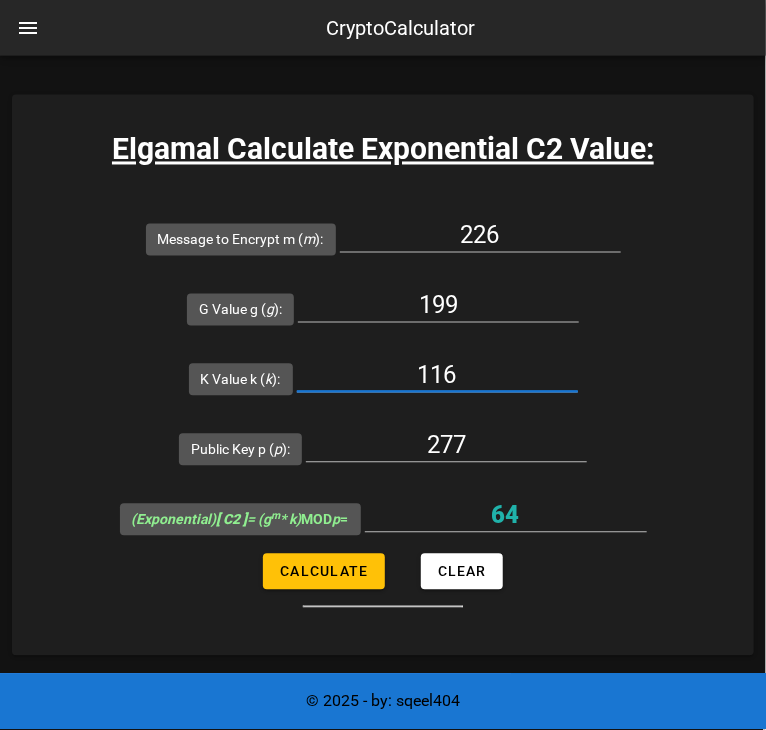 click on "116" at bounding box center (437, 376) 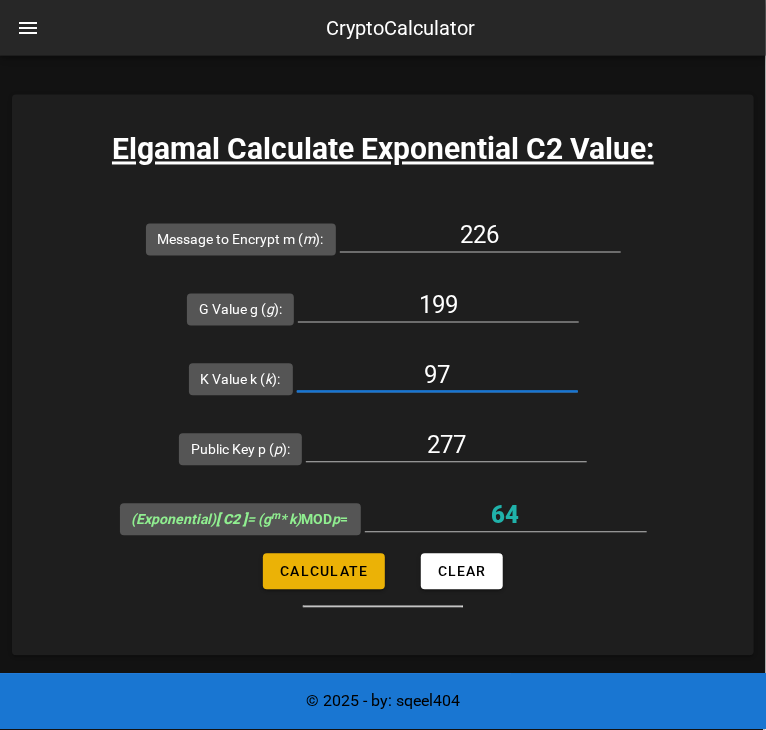 type on "97" 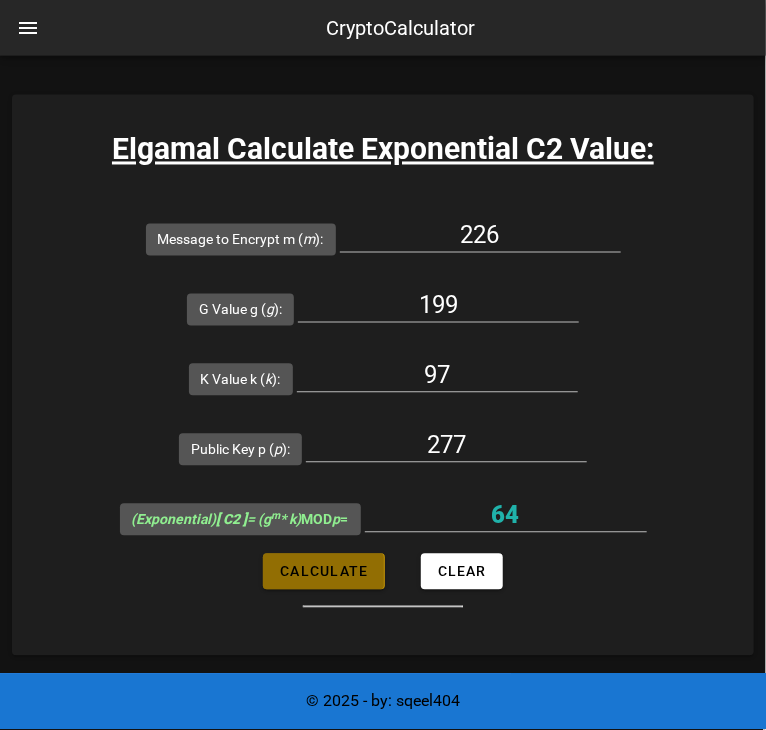 click on "Calculate" at bounding box center [323, 572] 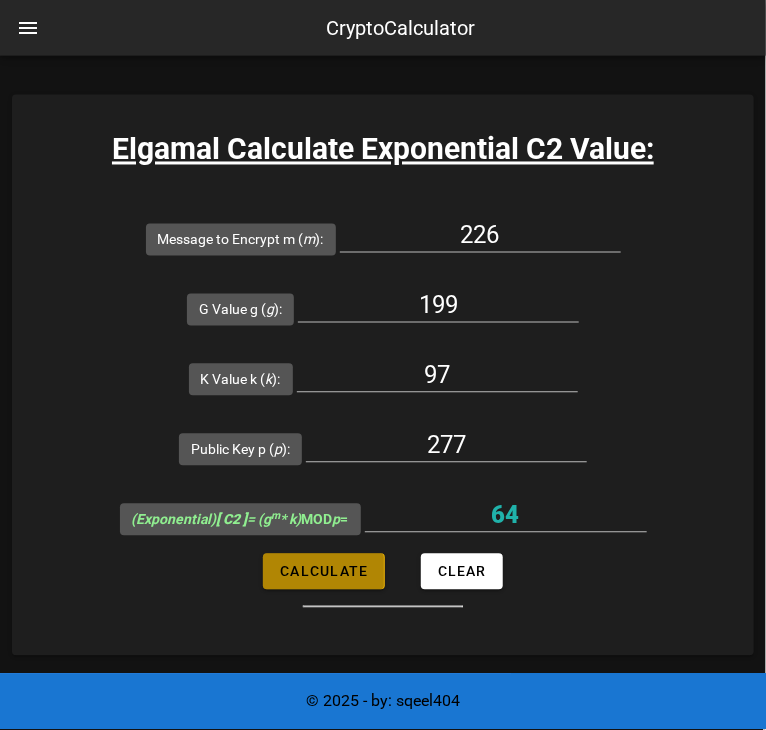 type on "11" 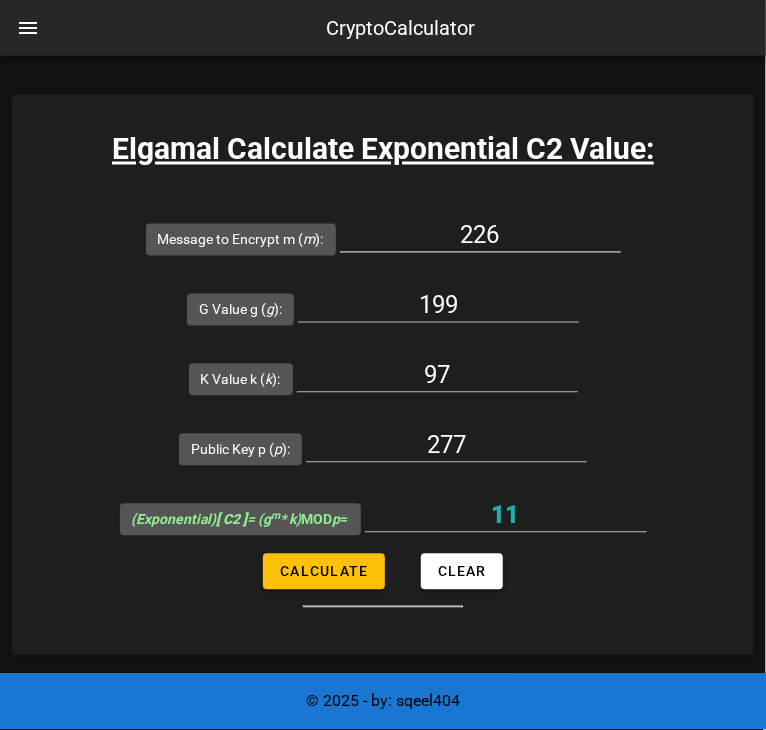 click on "226" at bounding box center (480, 236) 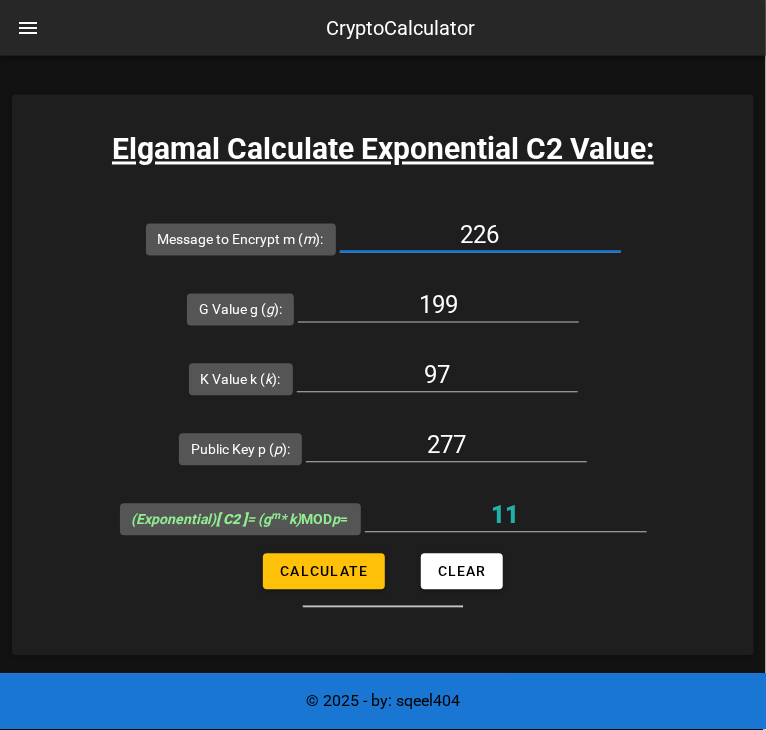 click on "226" at bounding box center [480, 236] 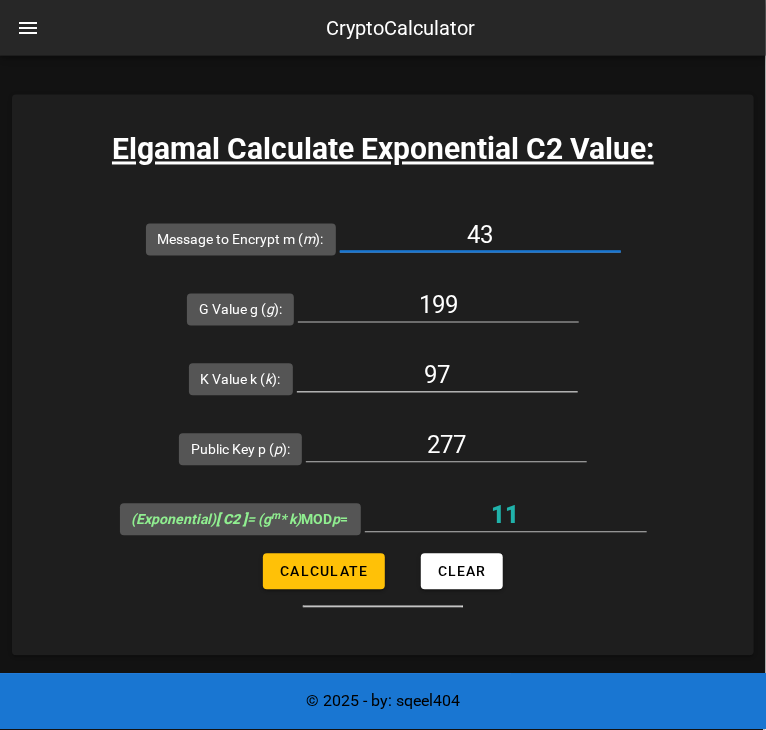 type on "43" 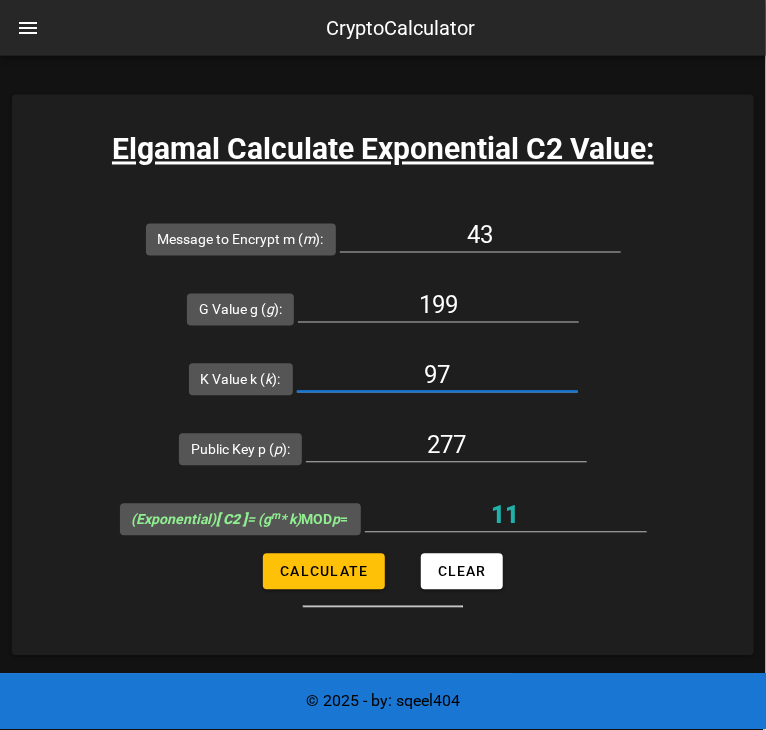 click on "97" at bounding box center (437, 376) 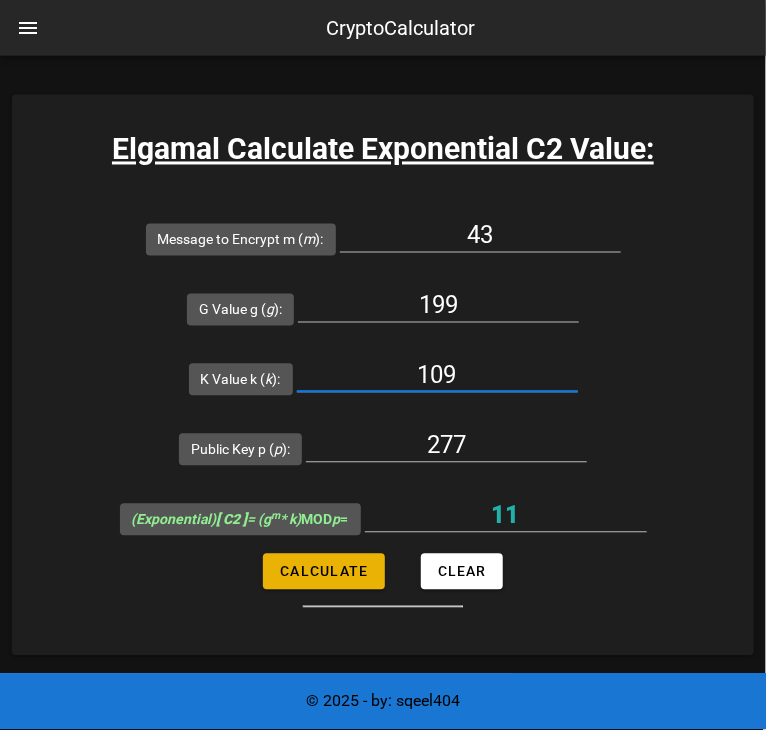 type on "109" 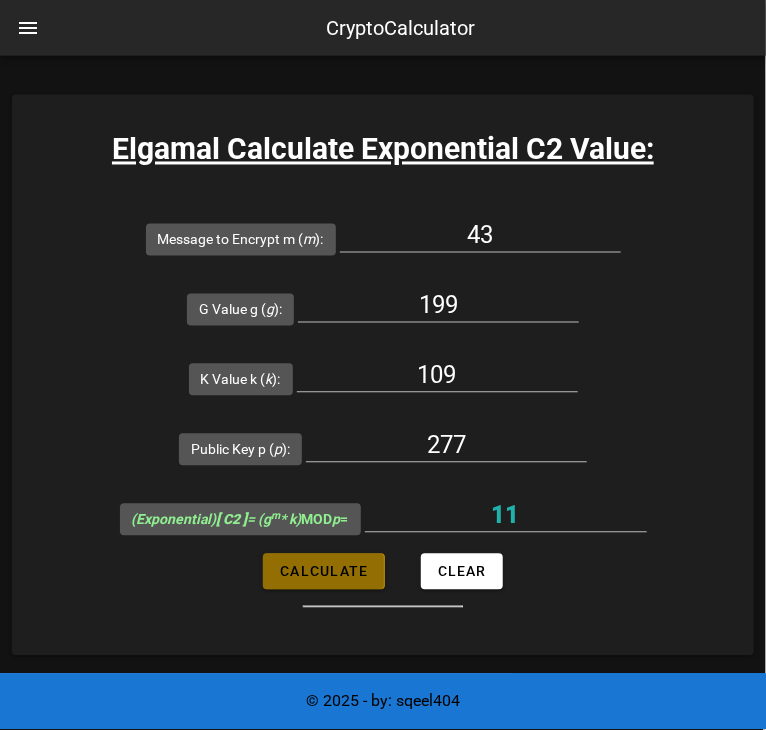 click on "Calculate" at bounding box center [323, 572] 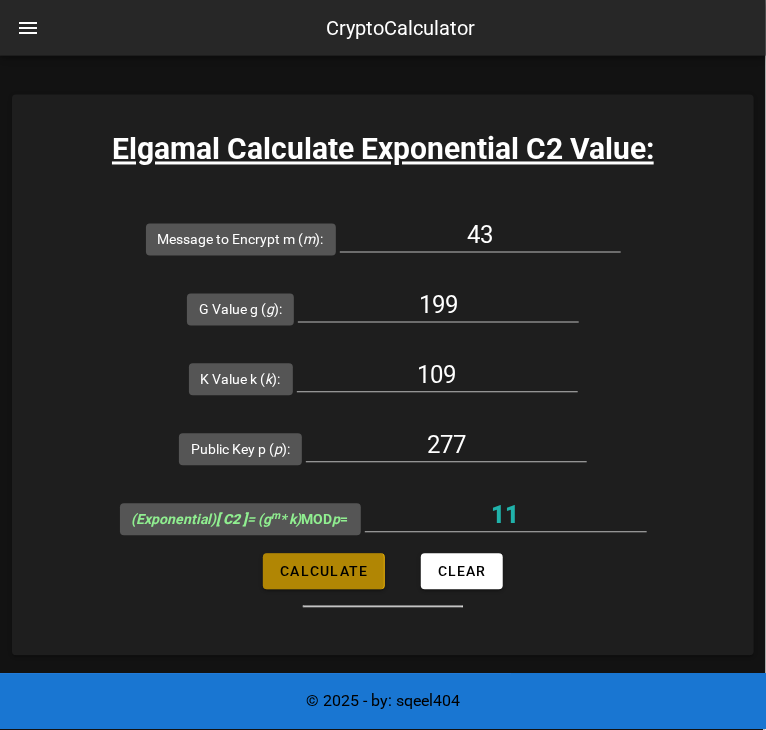 type on "123" 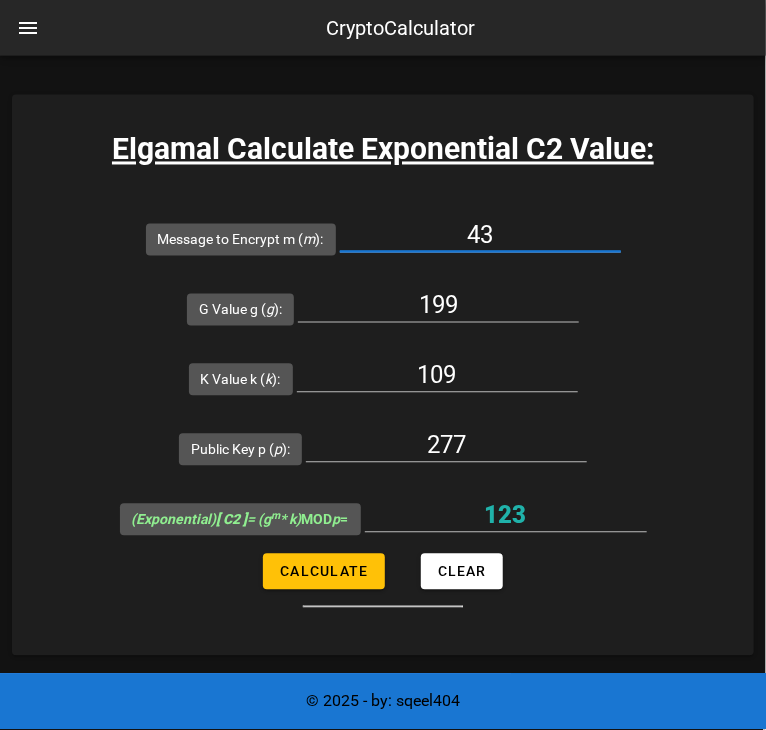click on "43" at bounding box center [480, 236] 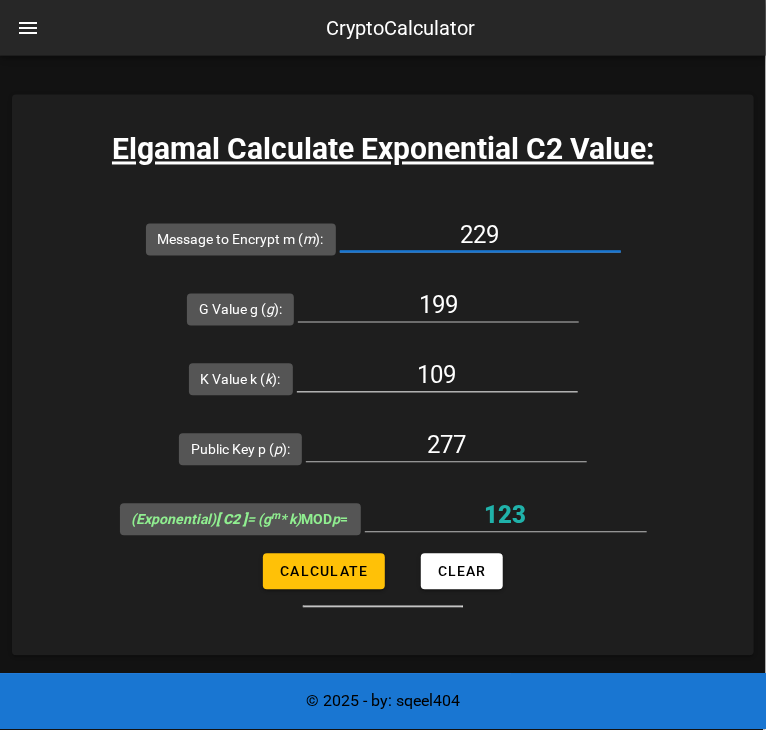type on "229" 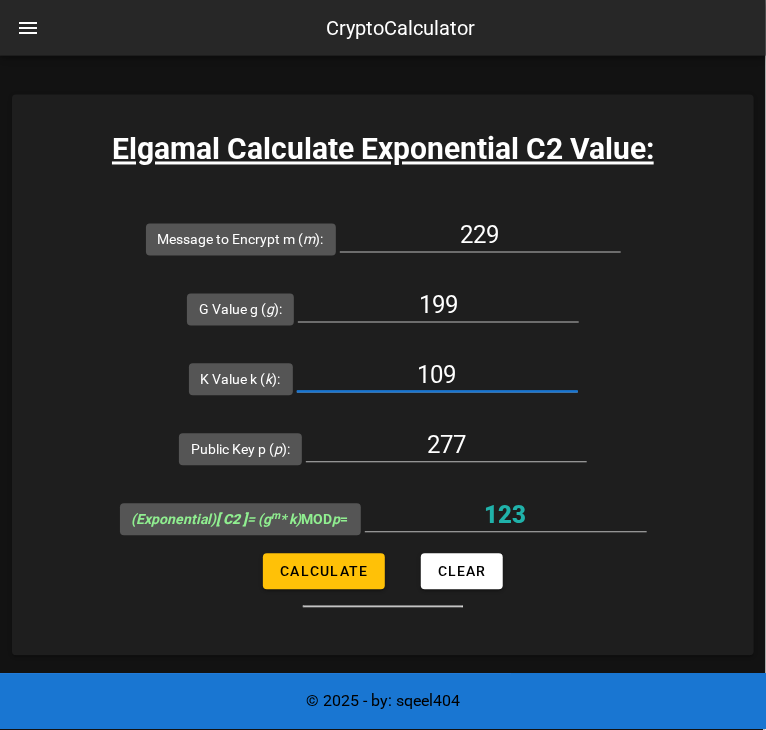 click on "109" at bounding box center (437, 376) 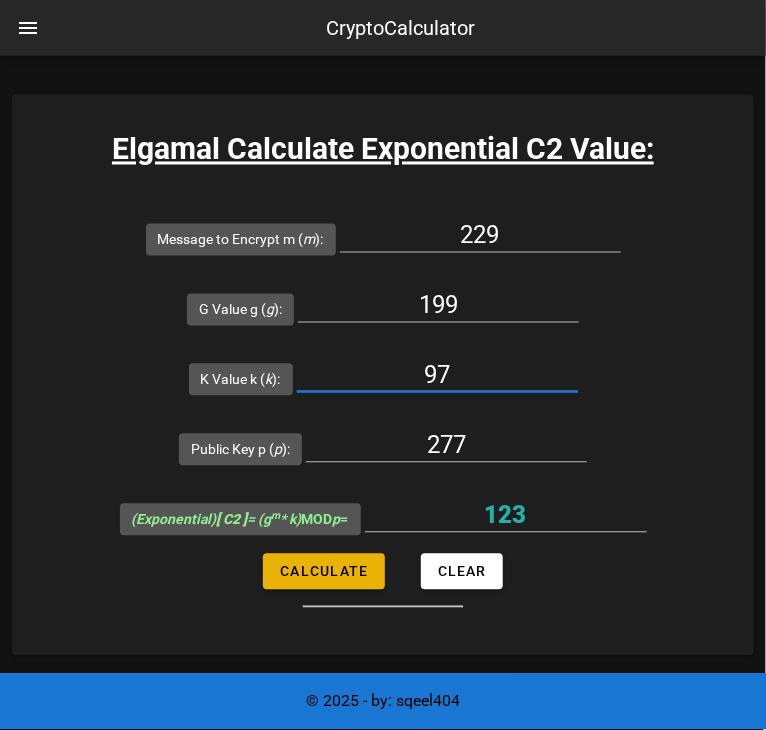 type on "97" 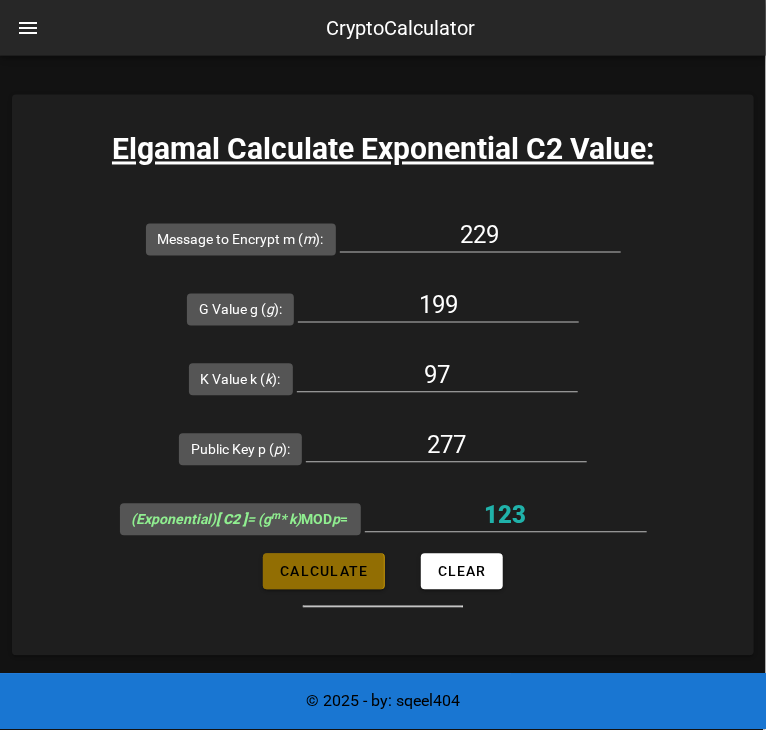 click on "Calculate" at bounding box center (323, 572) 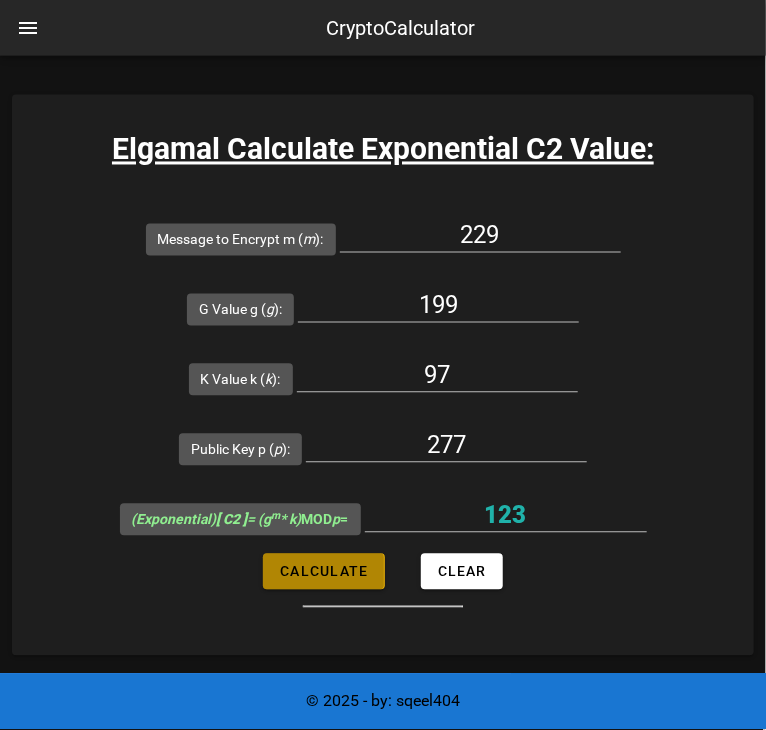 type on "270" 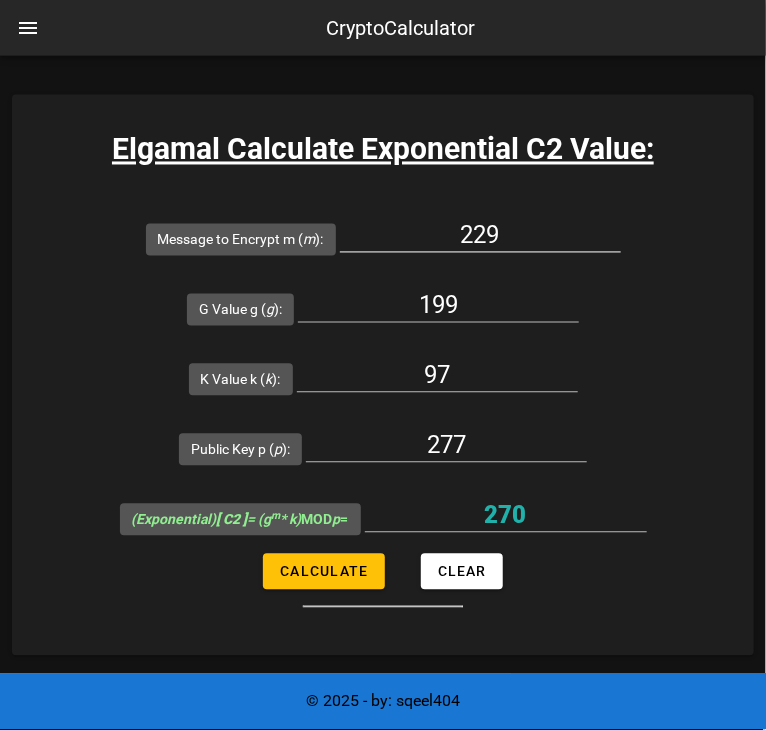 click on "229" at bounding box center [480, 236] 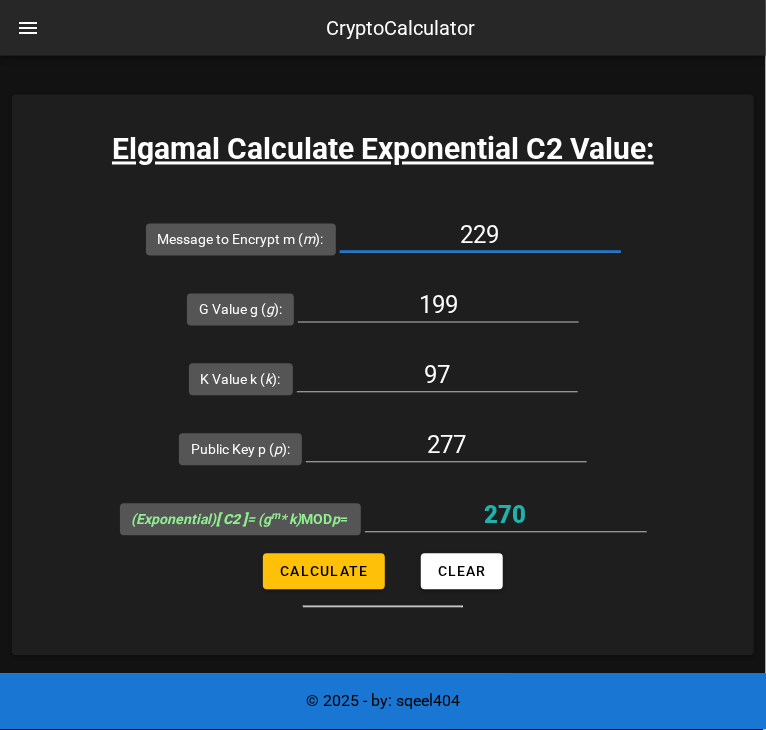 click on "229" at bounding box center [480, 236] 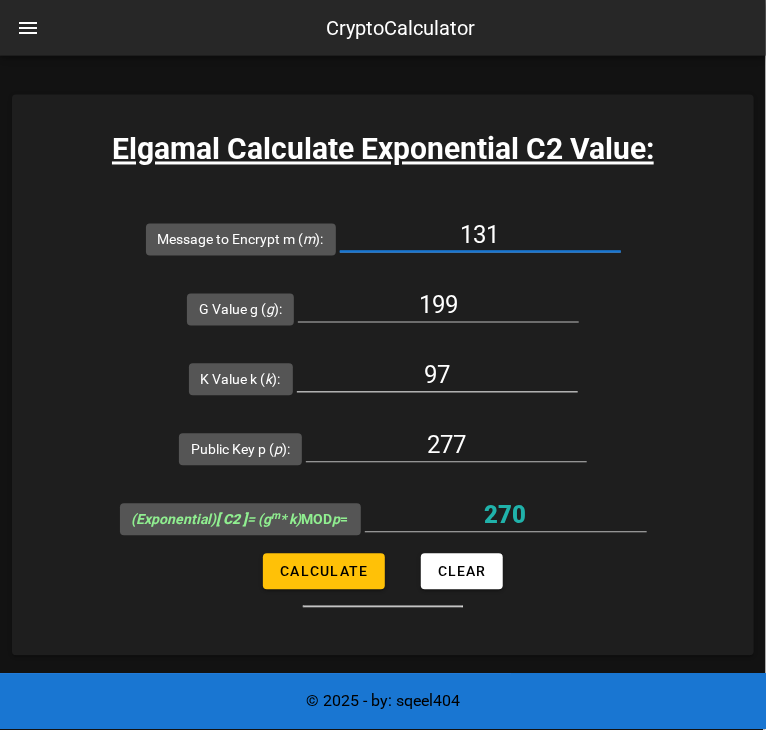 type on "131" 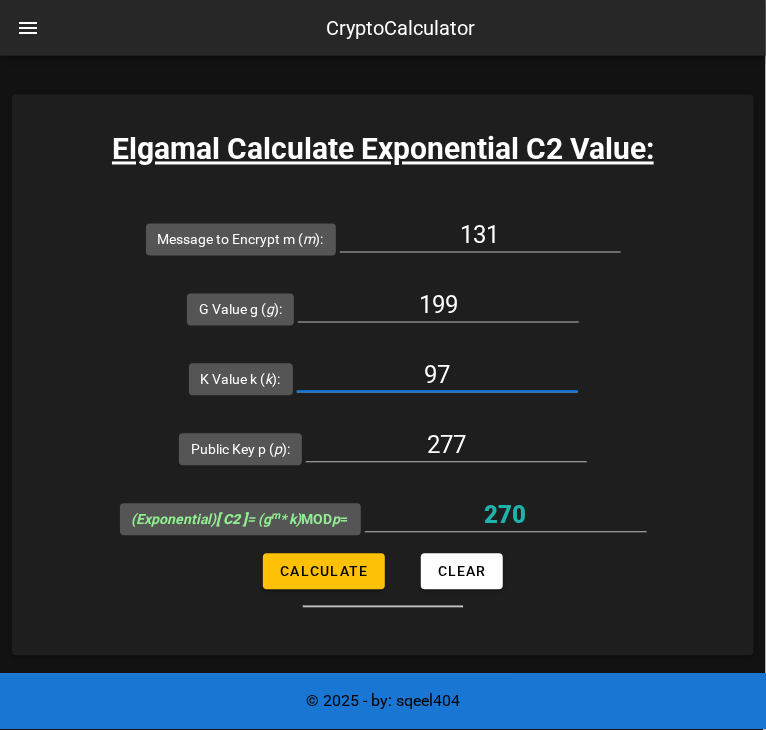 click on "97" at bounding box center [437, 376] 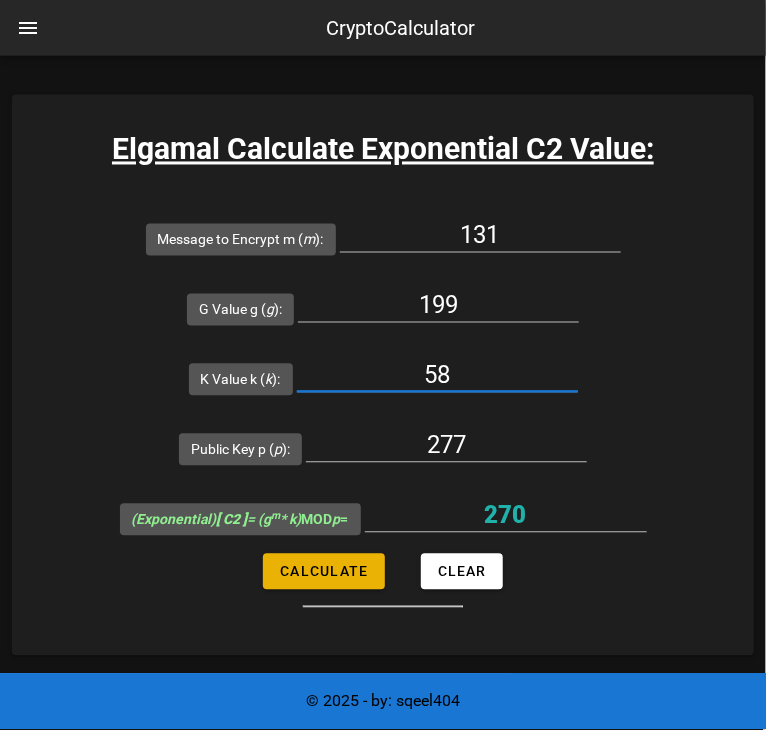 type on "58" 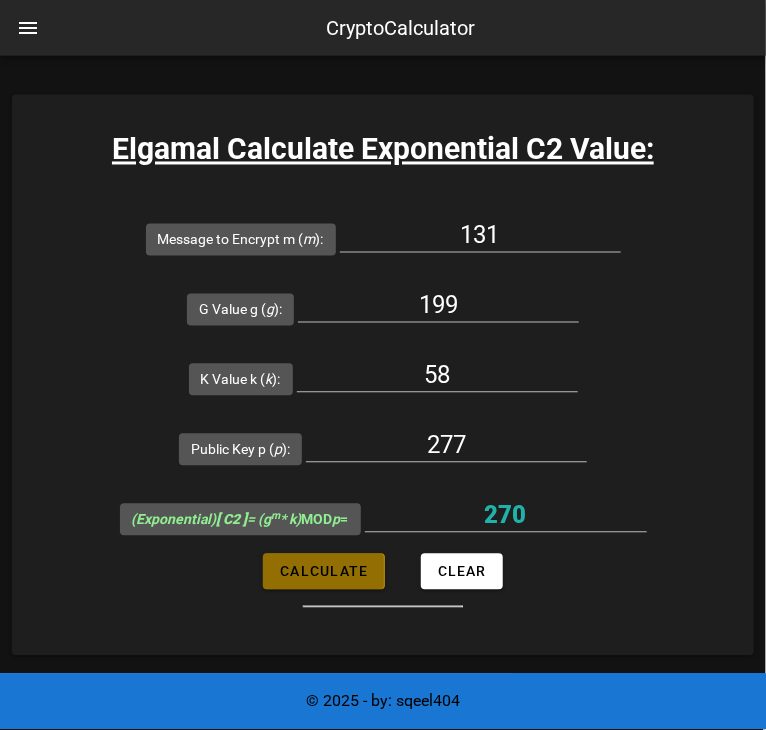 click on "Calculate" at bounding box center (323, 572) 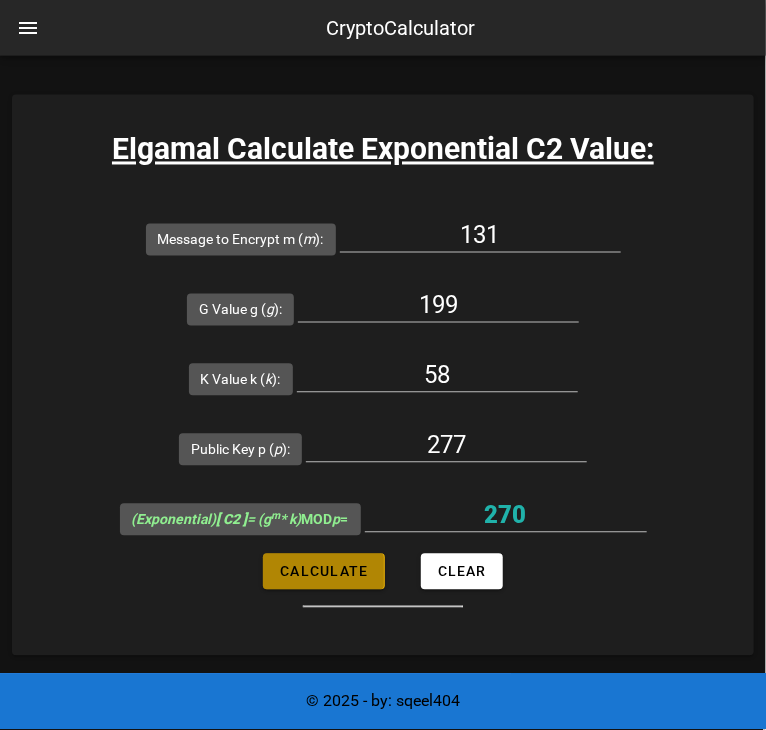 type on "122" 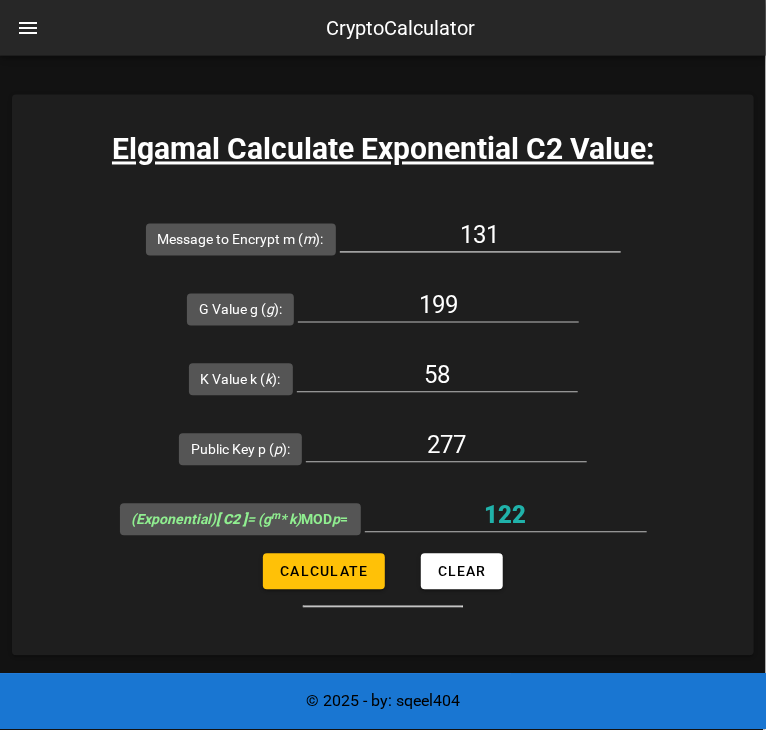 click on "131" at bounding box center [480, 236] 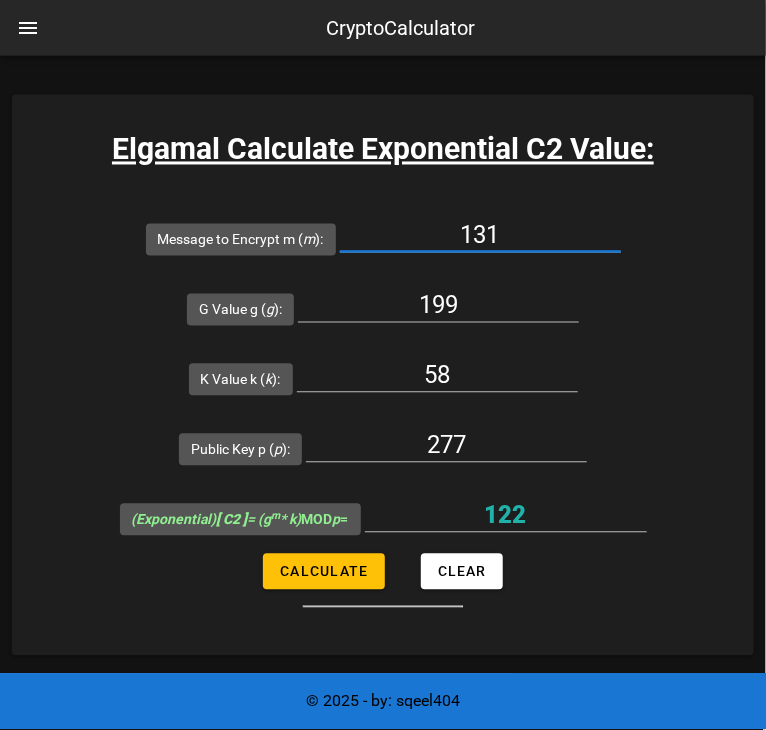 click on "131" at bounding box center (480, 236) 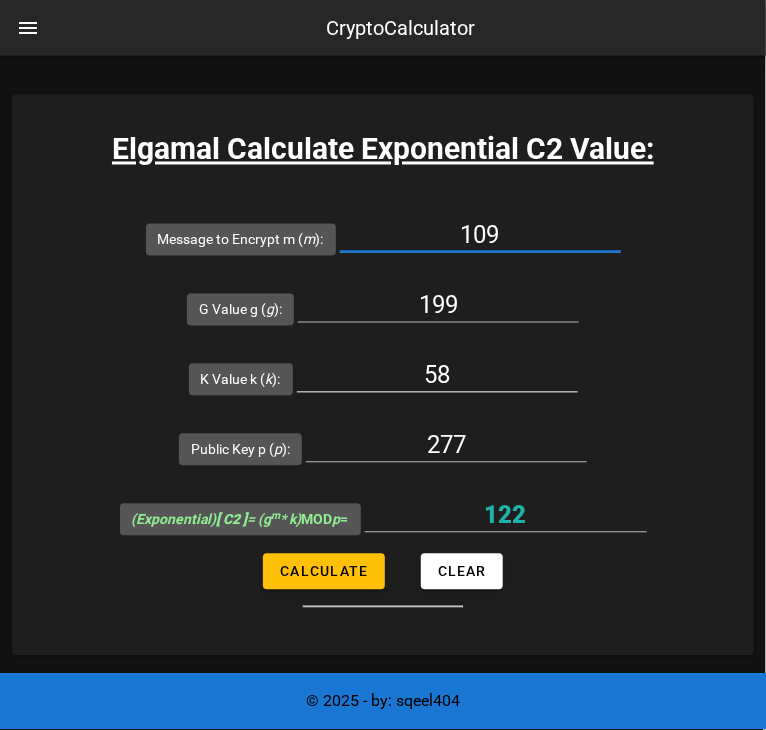 type on "109" 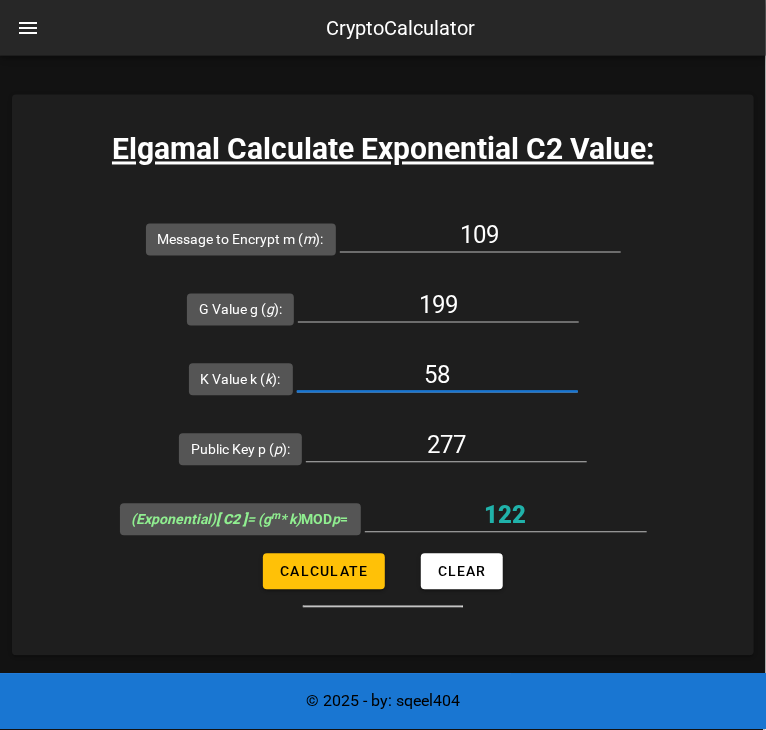 click on "58" at bounding box center (437, 376) 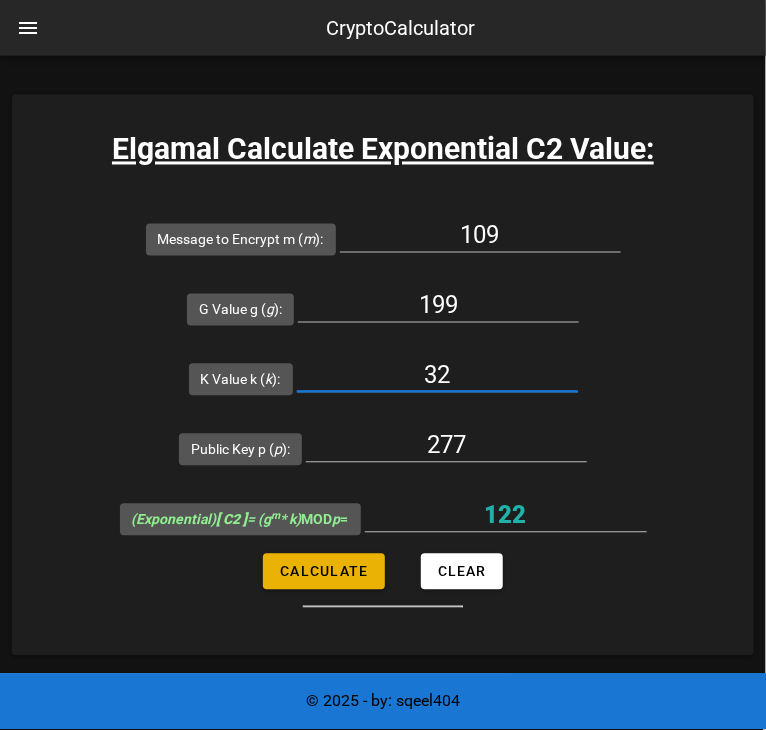 type on "32" 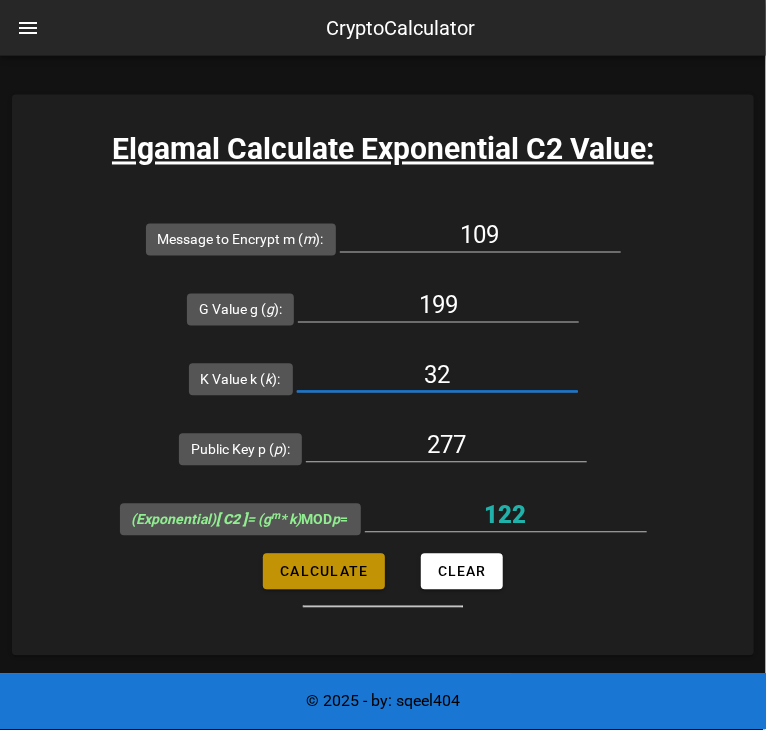 click on "Calculate" at bounding box center [323, 572] 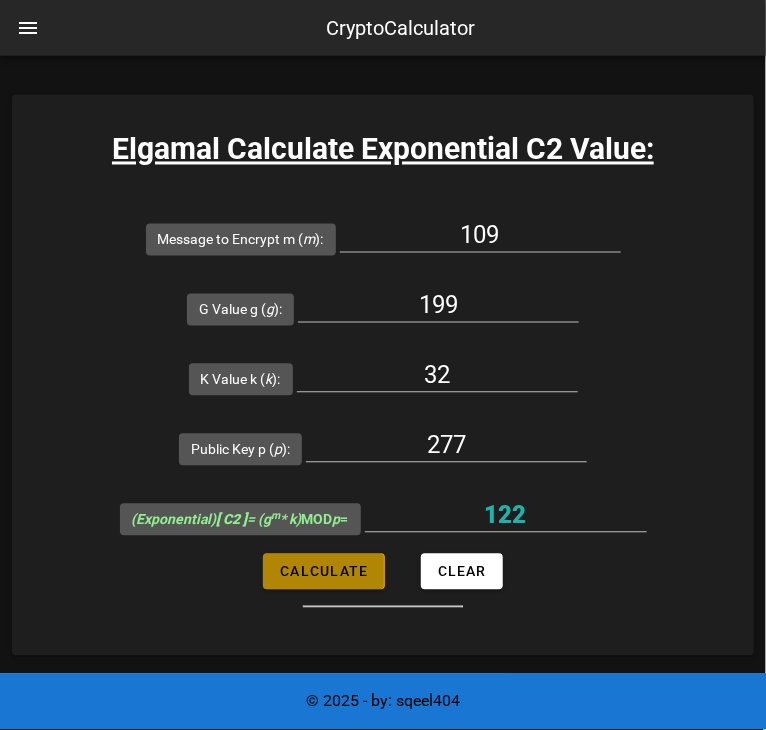 type on "123" 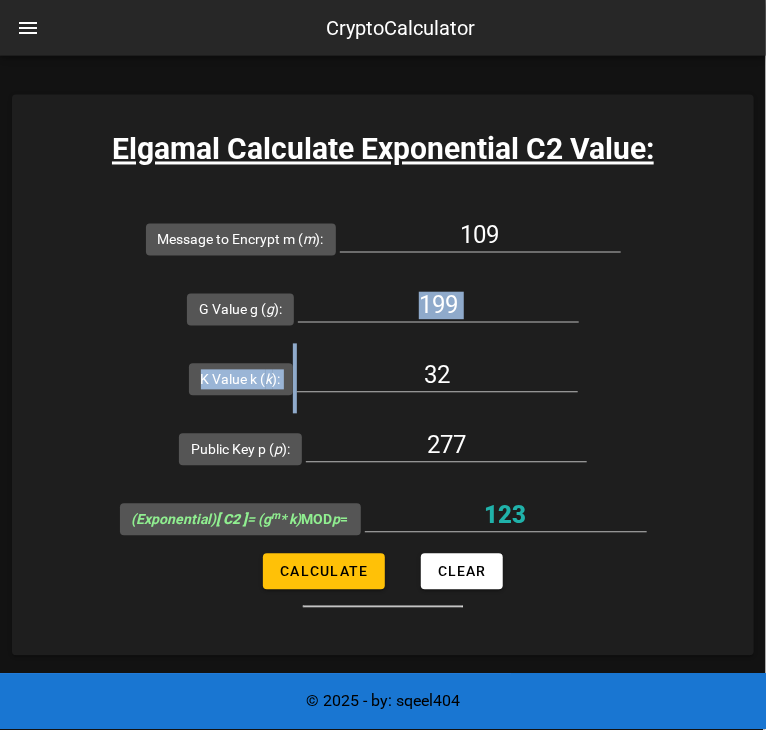 drag, startPoint x: 724, startPoint y: 372, endPoint x: 629, endPoint y: 318, distance: 109.27488 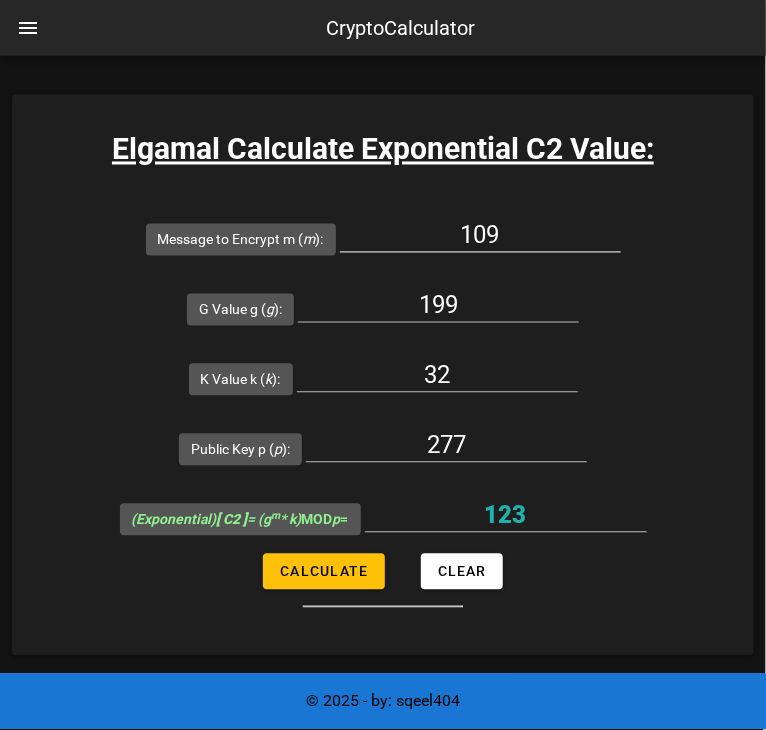 click on "109" at bounding box center (480, 241) 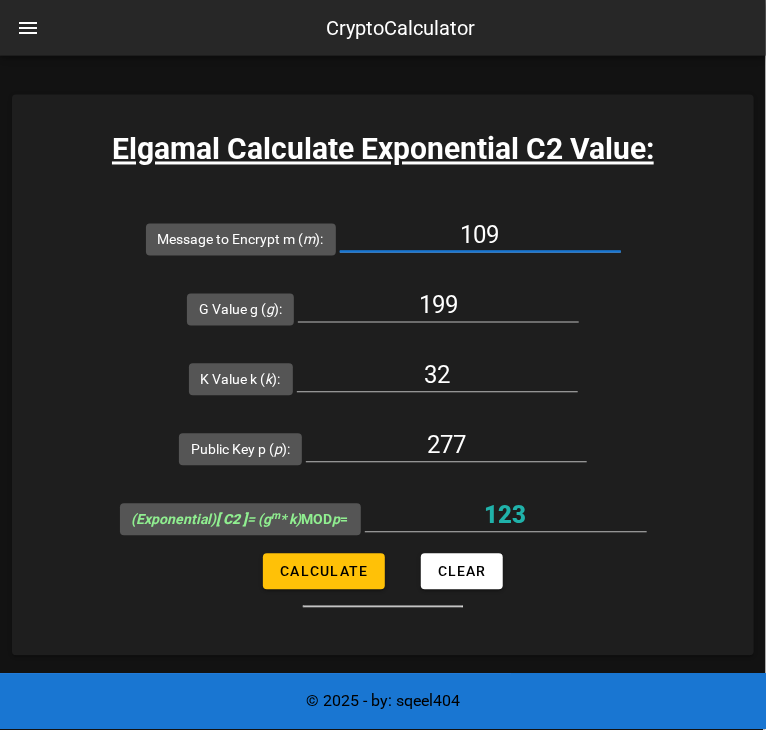 click on "109" at bounding box center [480, 236] 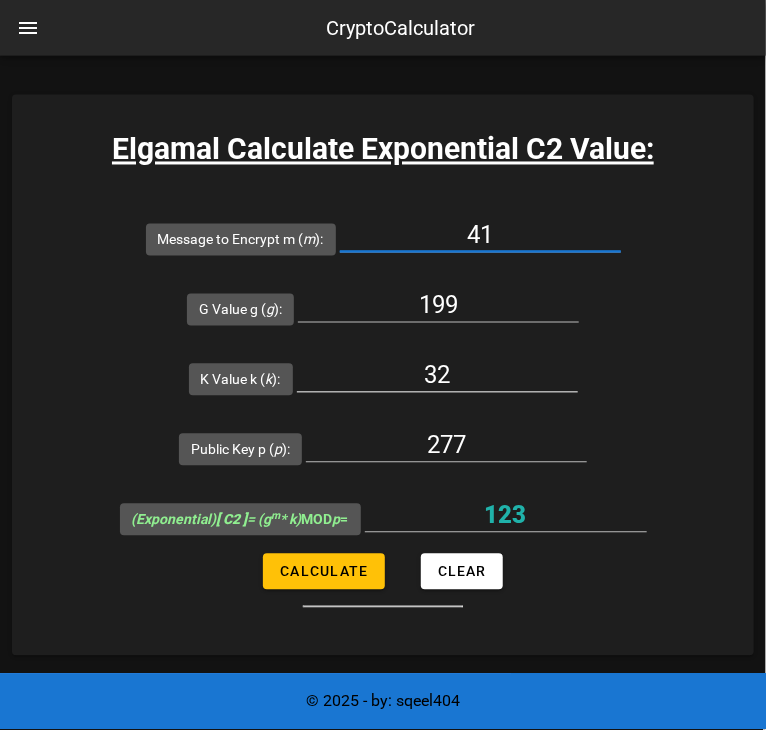 type on "41" 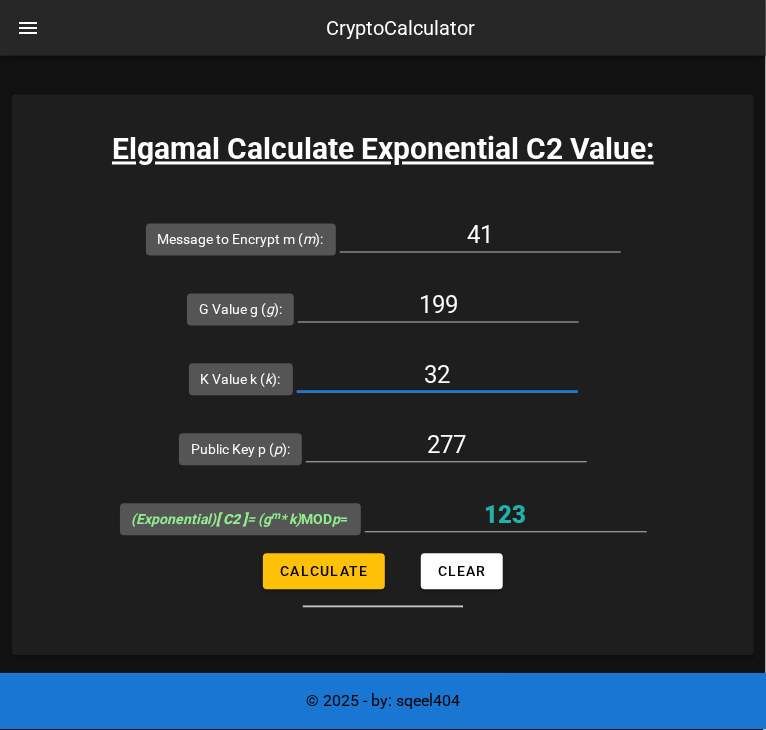 click on "32" at bounding box center [437, 376] 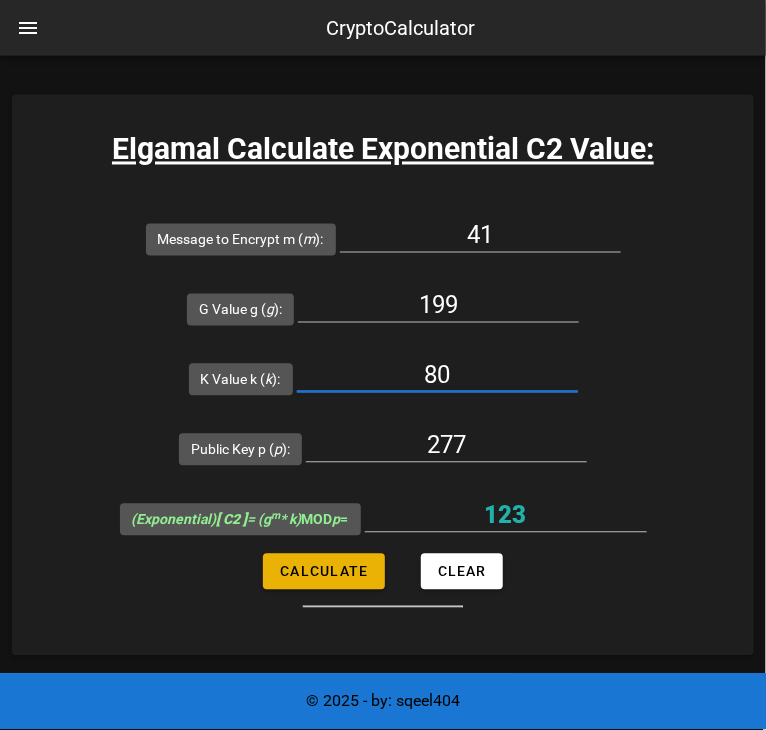 type on "80" 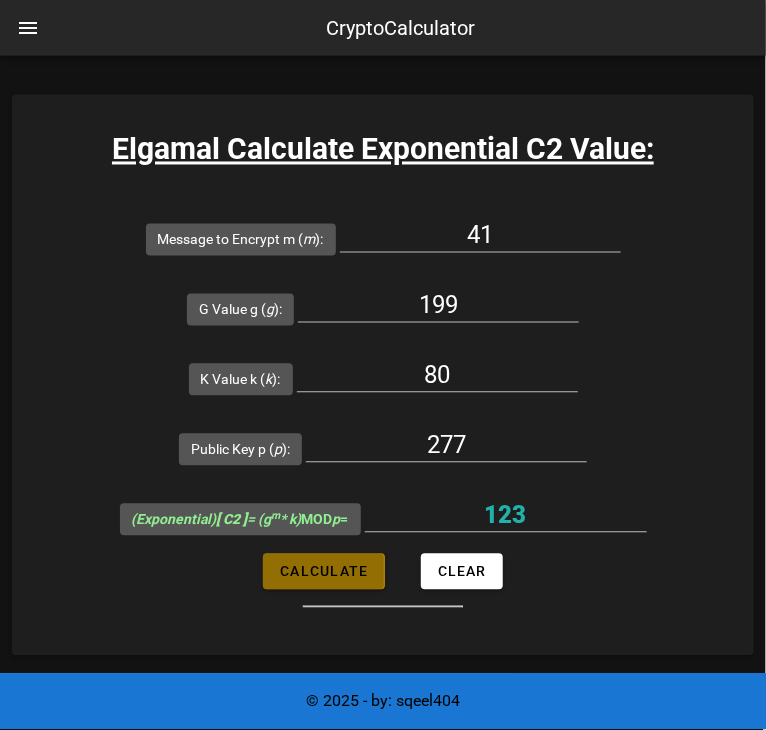 click on "Calculate" at bounding box center [323, 572] 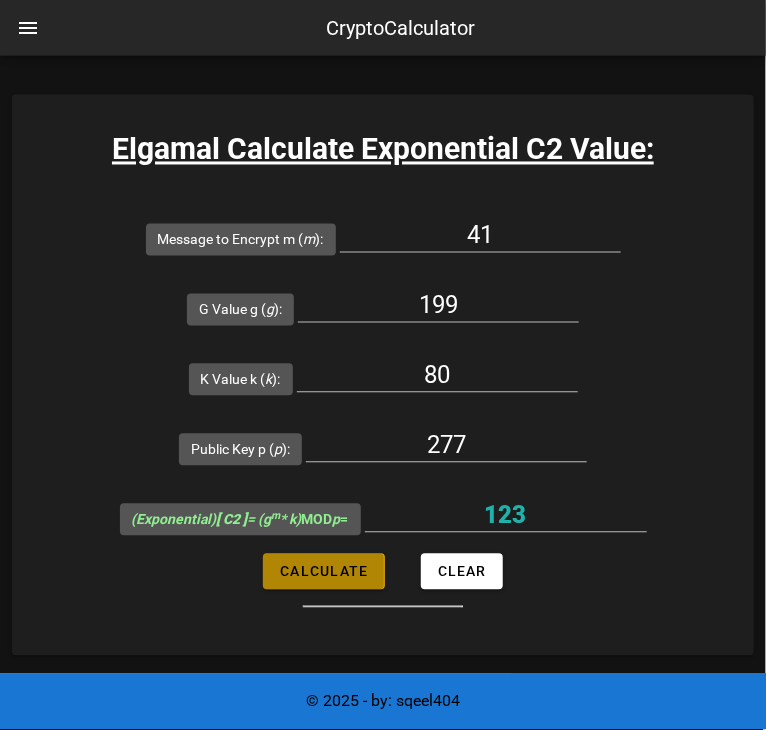 type on "85" 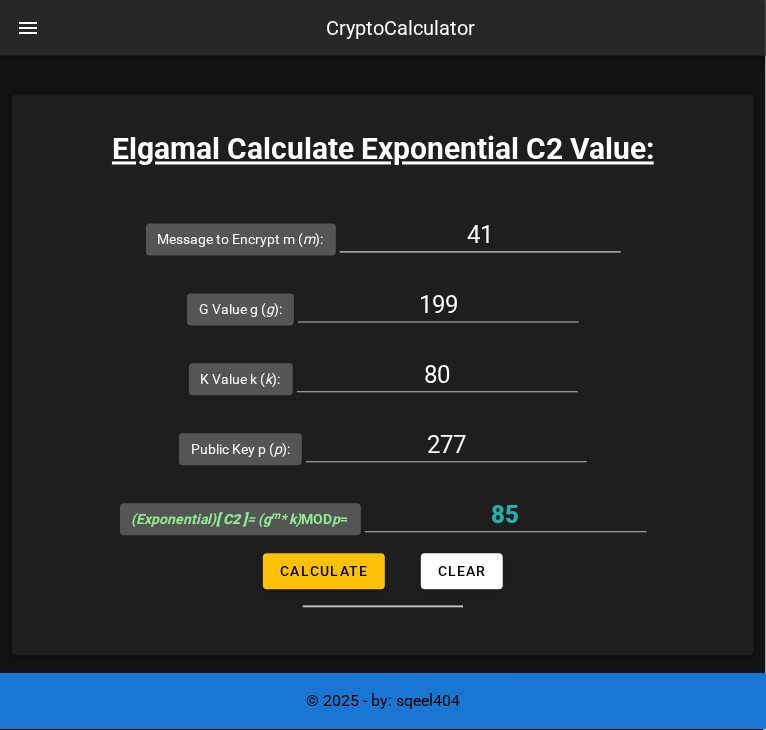 click on "41" at bounding box center [480, 236] 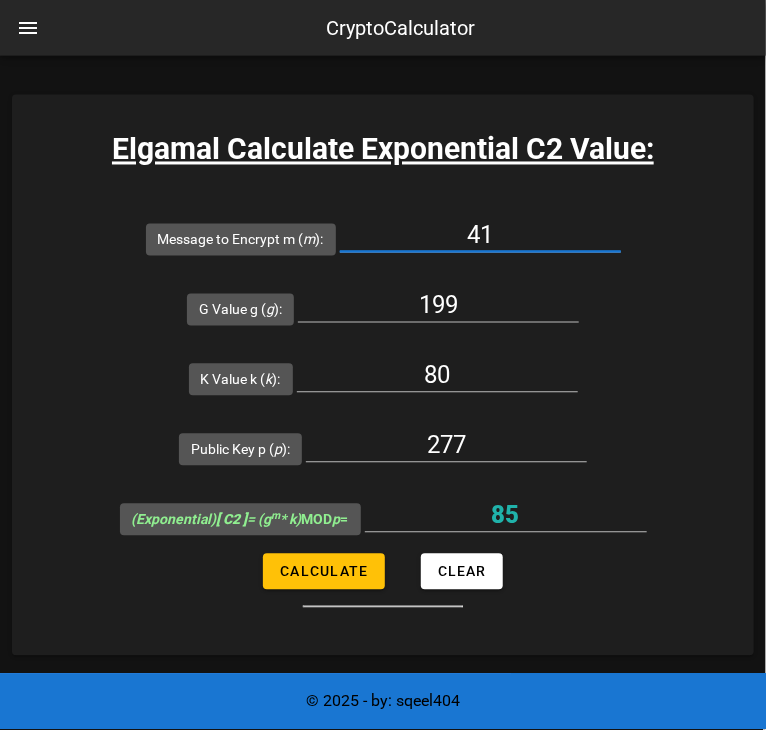 click on "41" at bounding box center (480, 236) 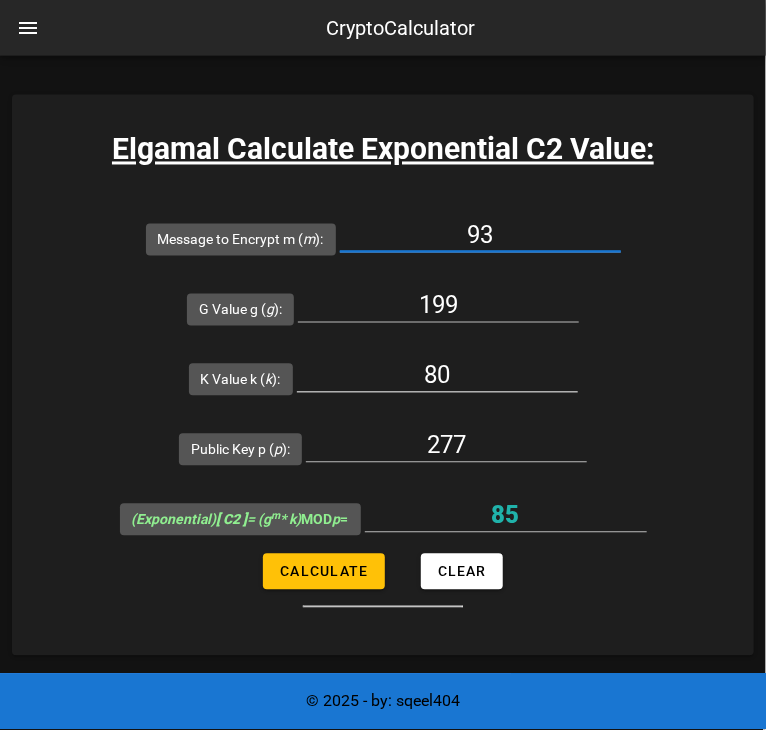 type on "93" 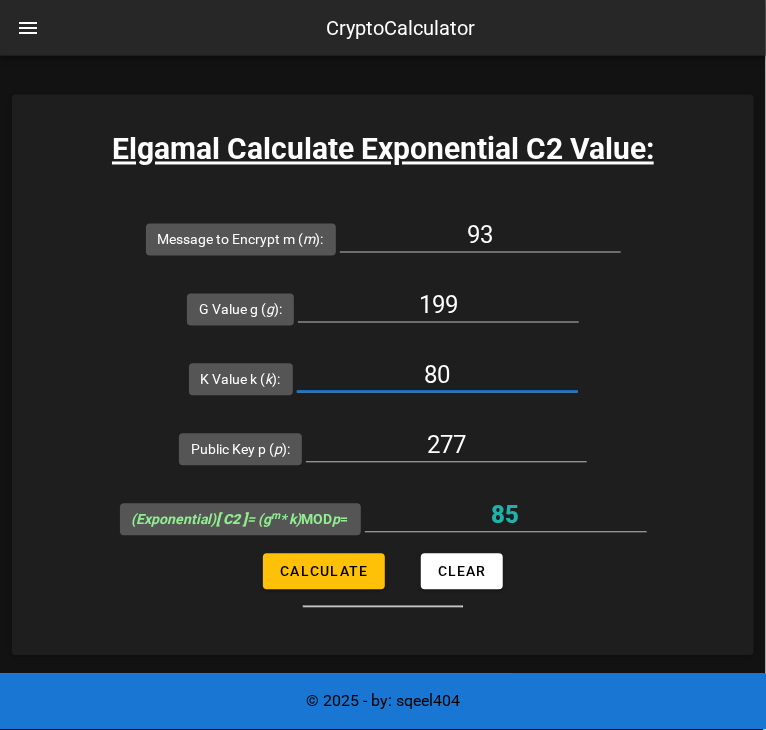 click on "80" at bounding box center (437, 376) 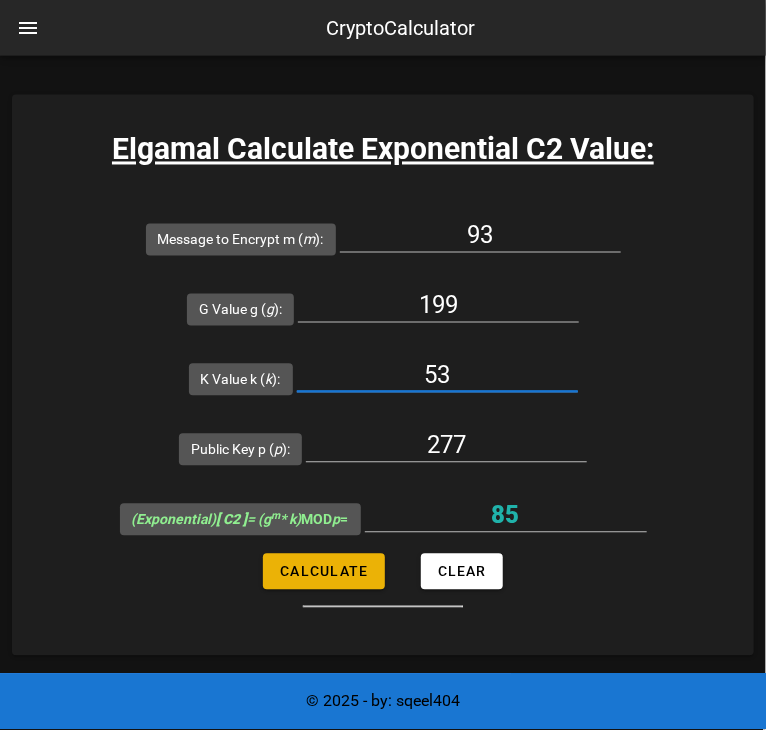 type on "53" 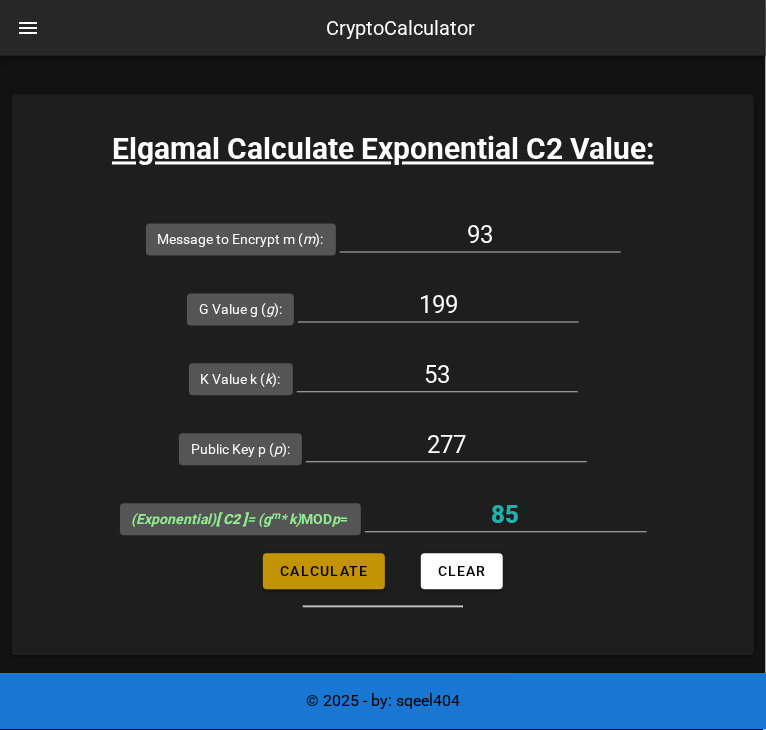 click on "Calculate" at bounding box center [323, 572] 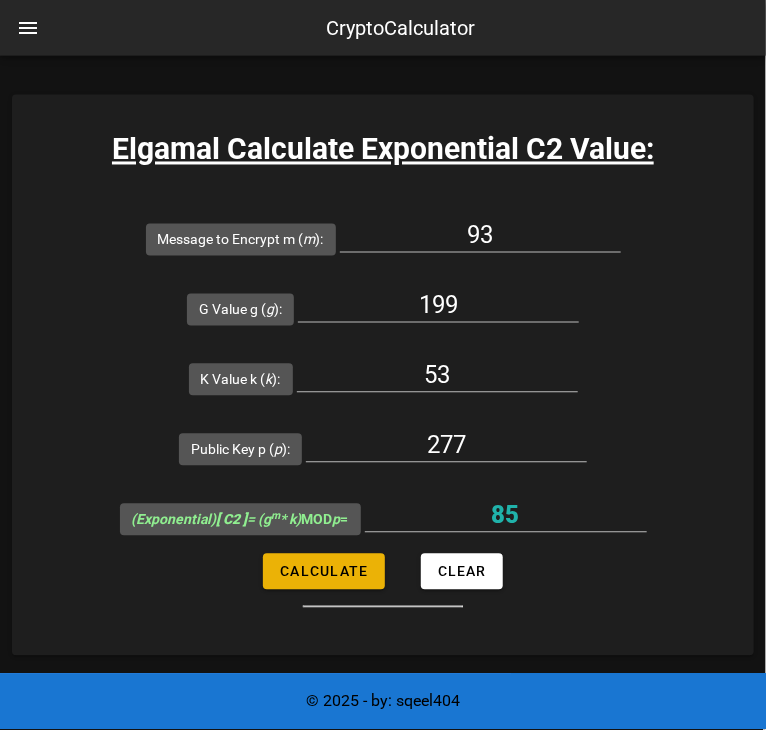 type on "36" 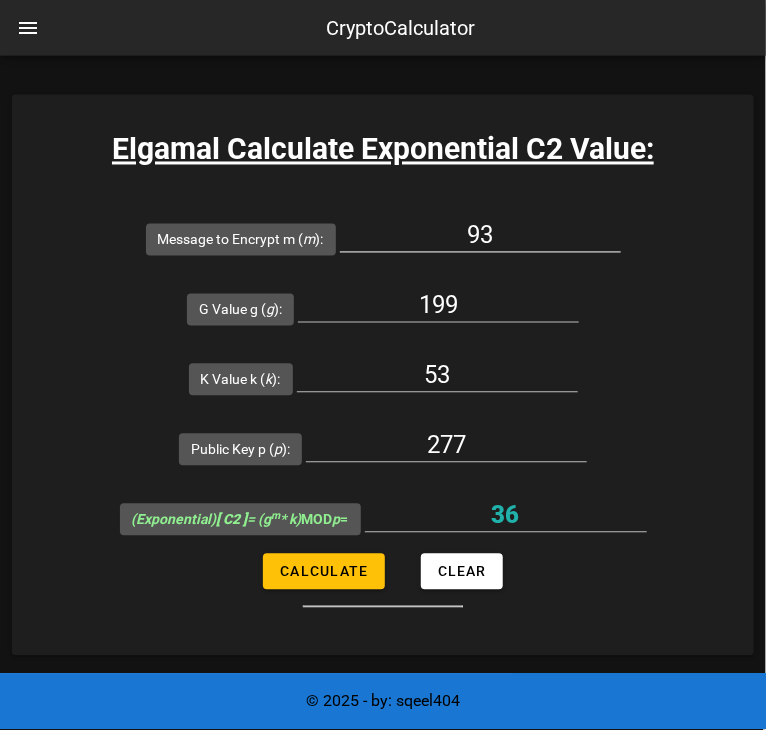 click on "93" at bounding box center [480, 236] 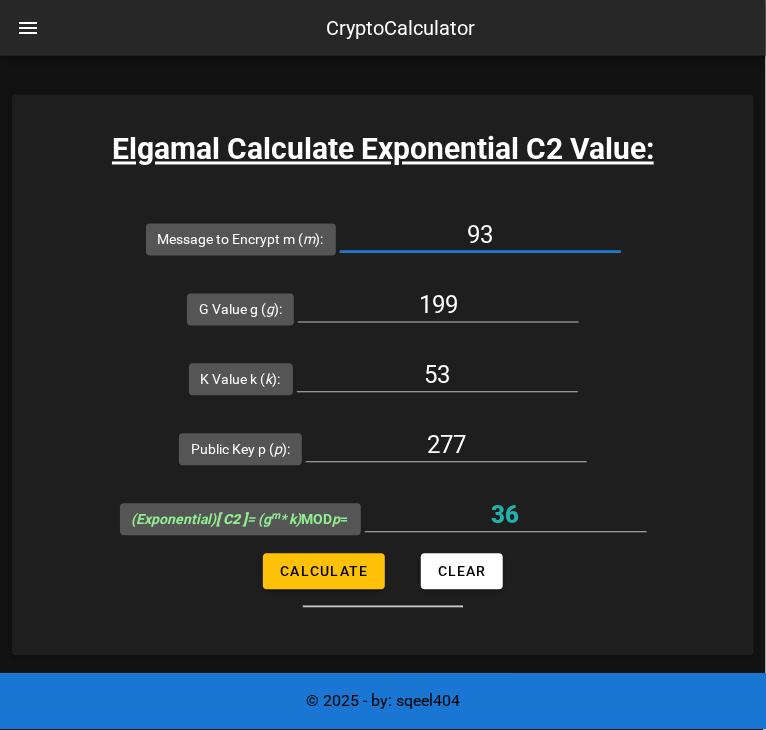 click on "93" at bounding box center [480, 236] 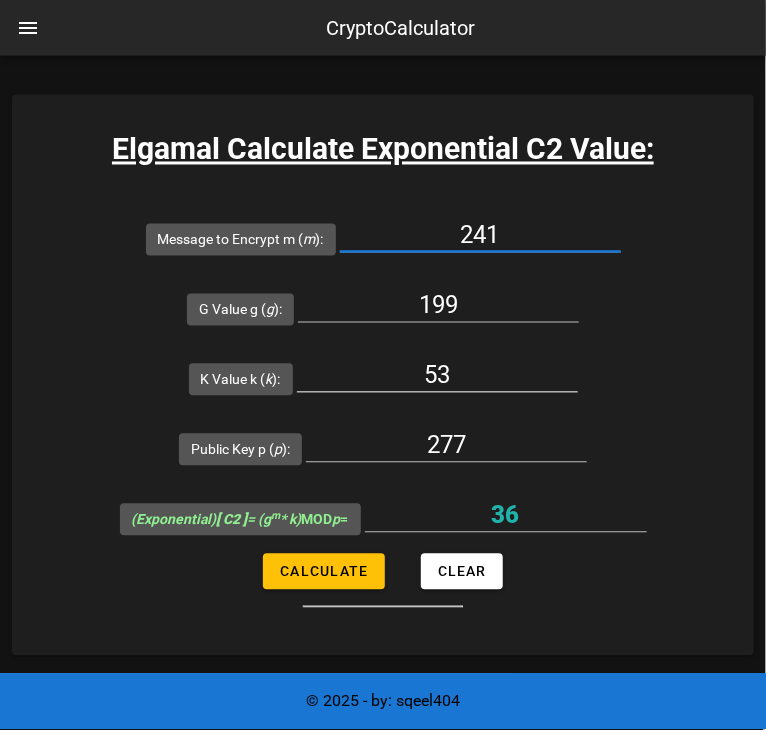 type on "241" 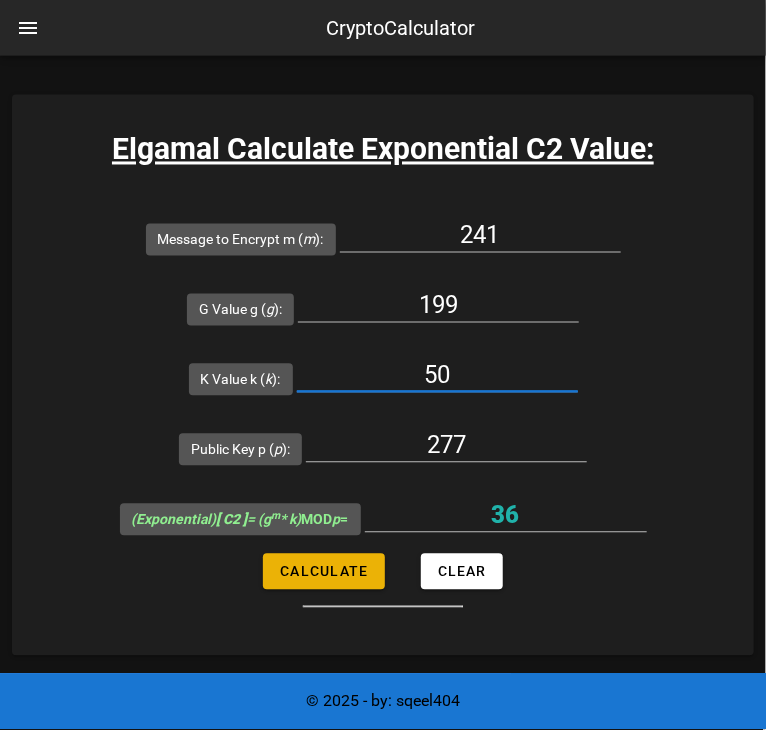 type on "50" 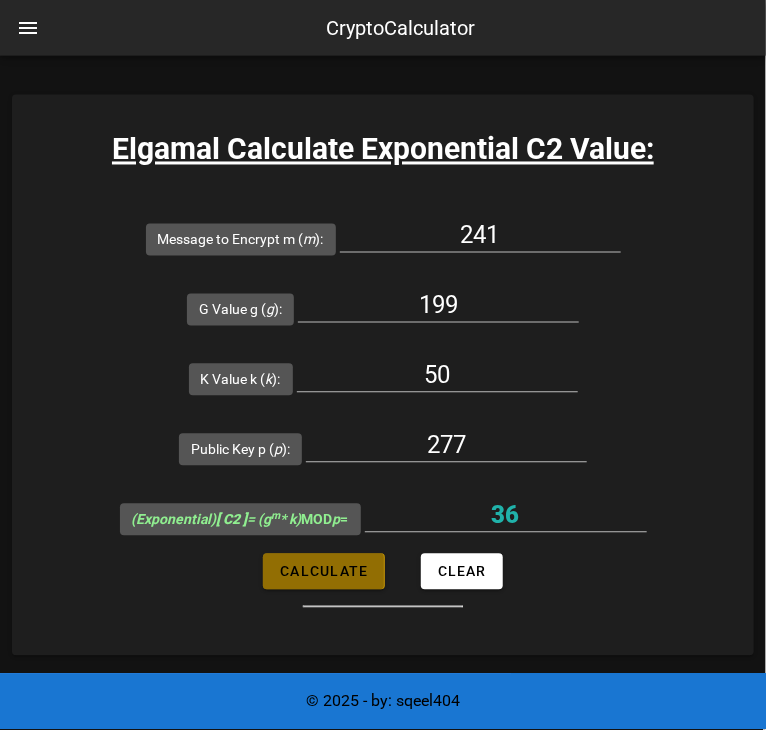 click on "Calculate" at bounding box center (323, 572) 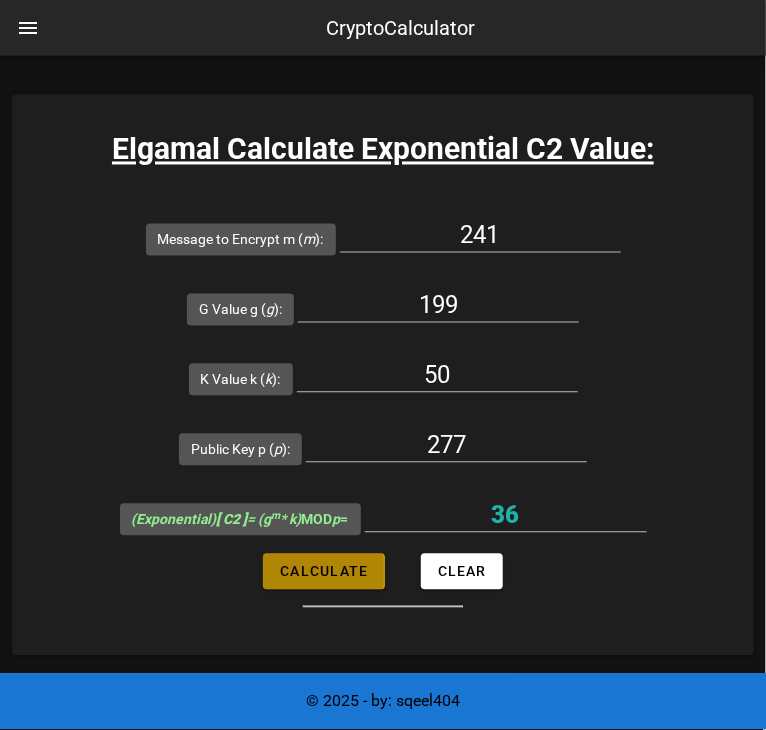type on "243" 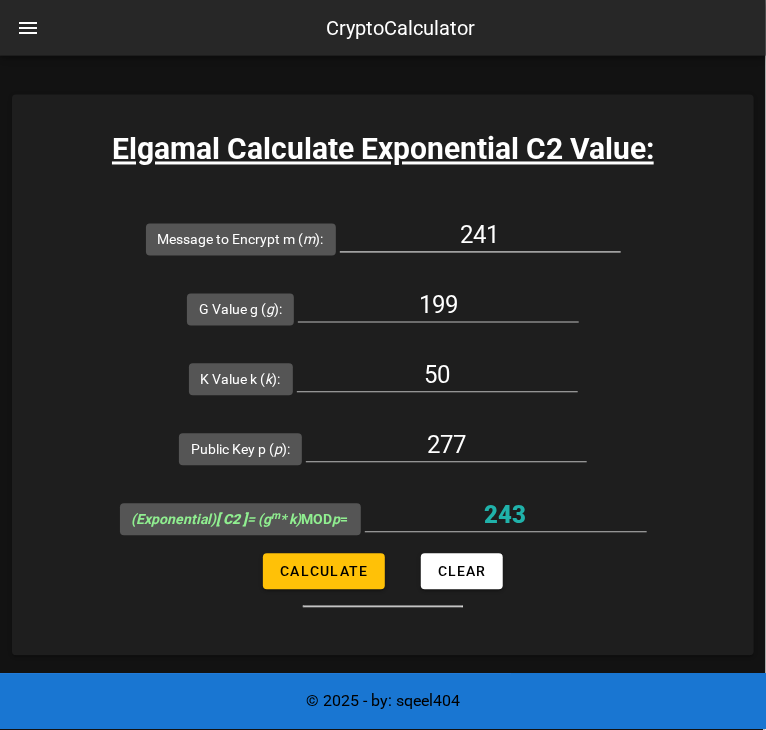 click on "241" at bounding box center [480, 236] 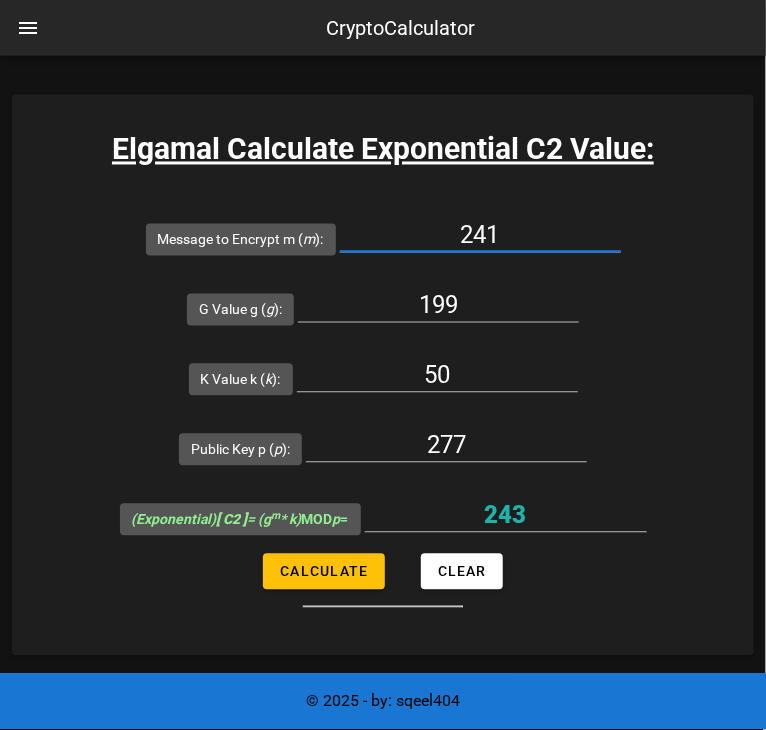 click on "241" at bounding box center (480, 236) 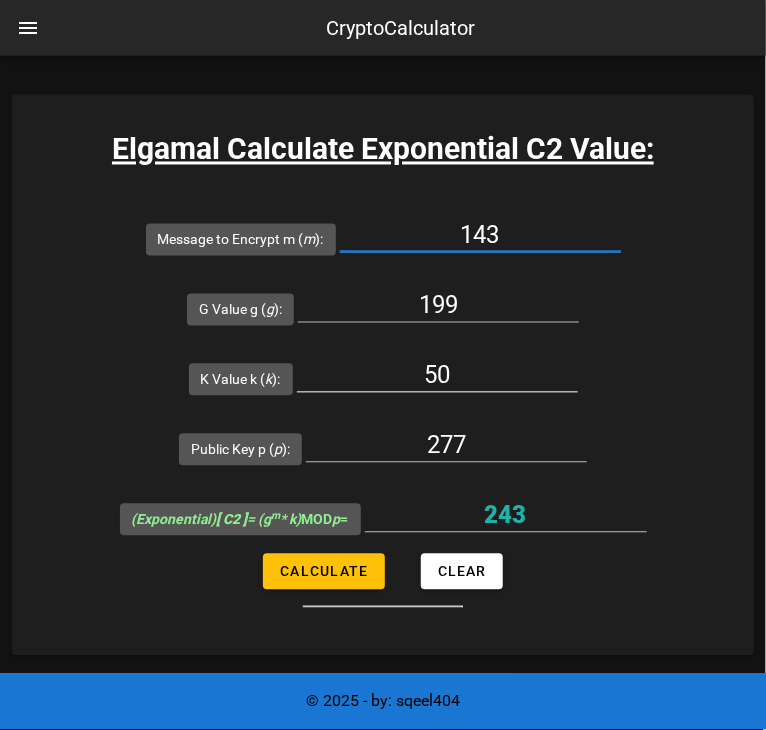 type on "143" 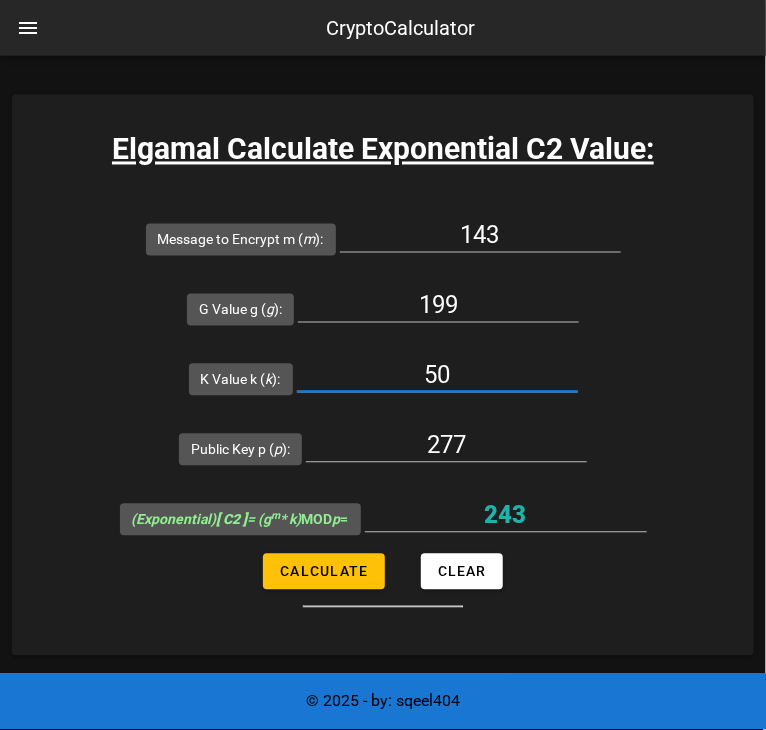 click on "50" at bounding box center [437, 376] 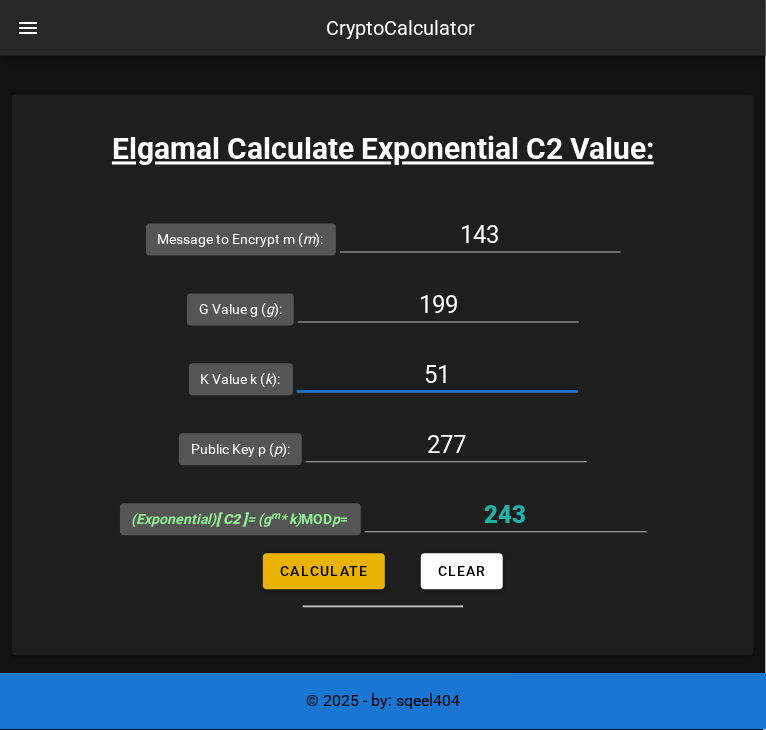 type on "51" 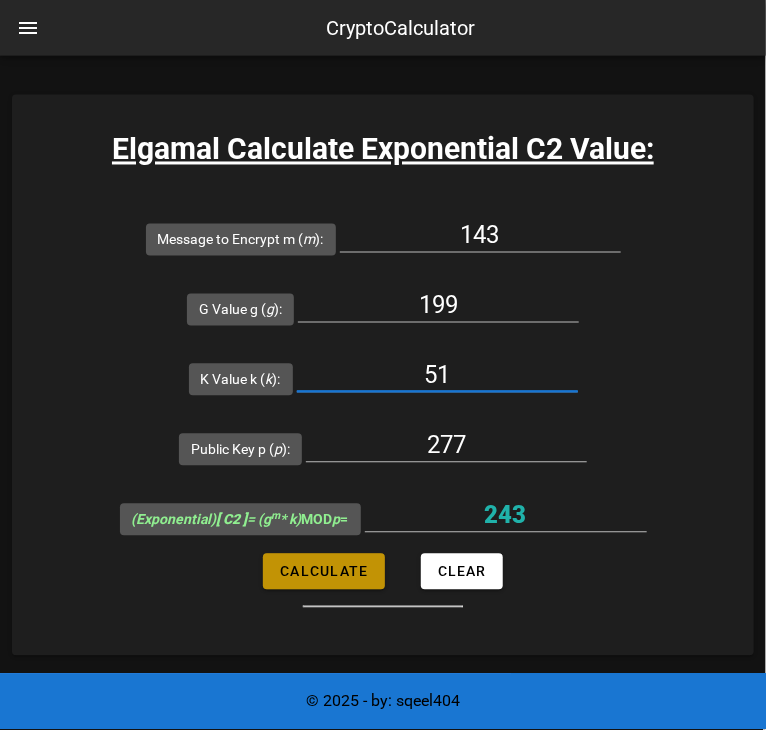 click on "Calculate" at bounding box center [323, 572] 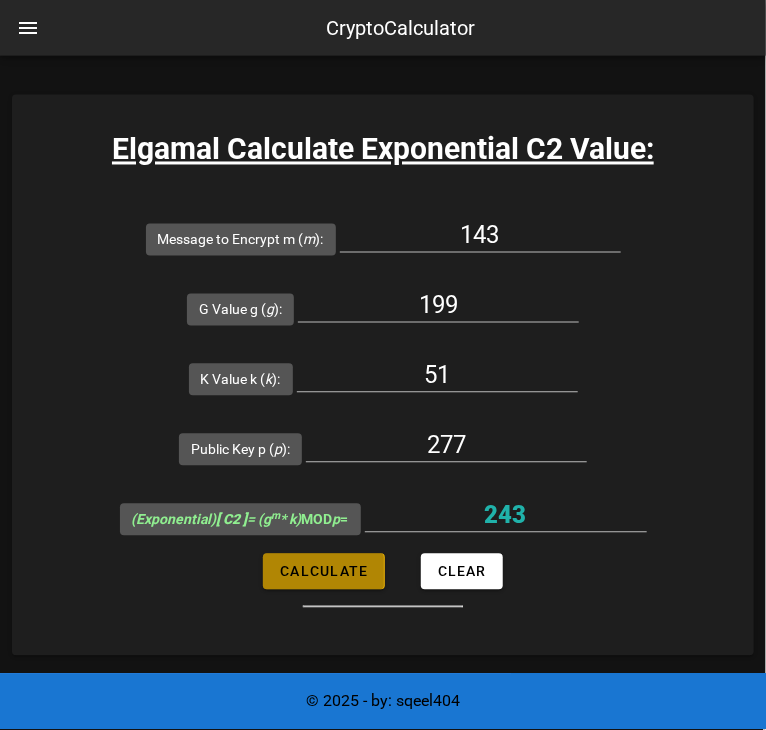 type on "28" 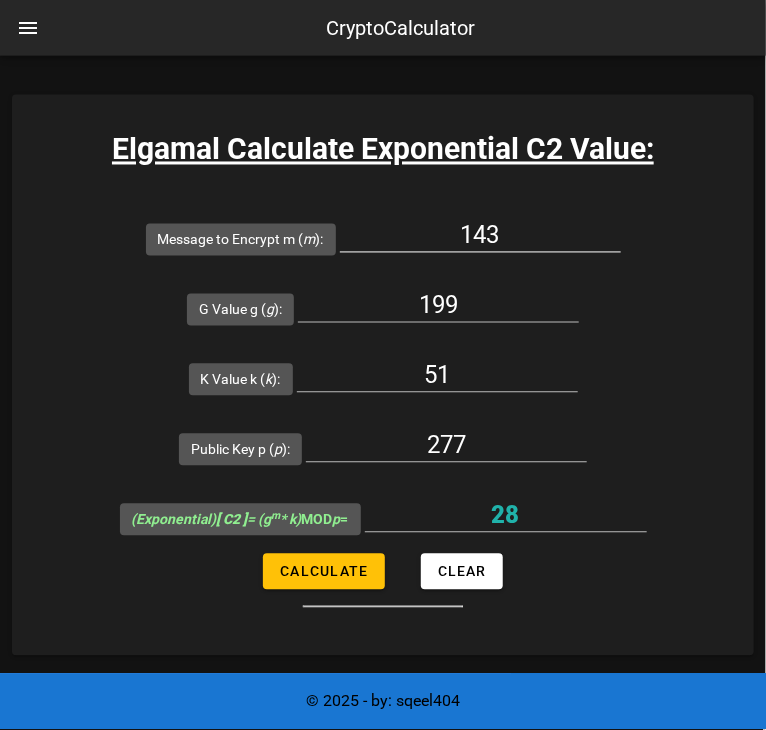 click on "143" at bounding box center (480, 236) 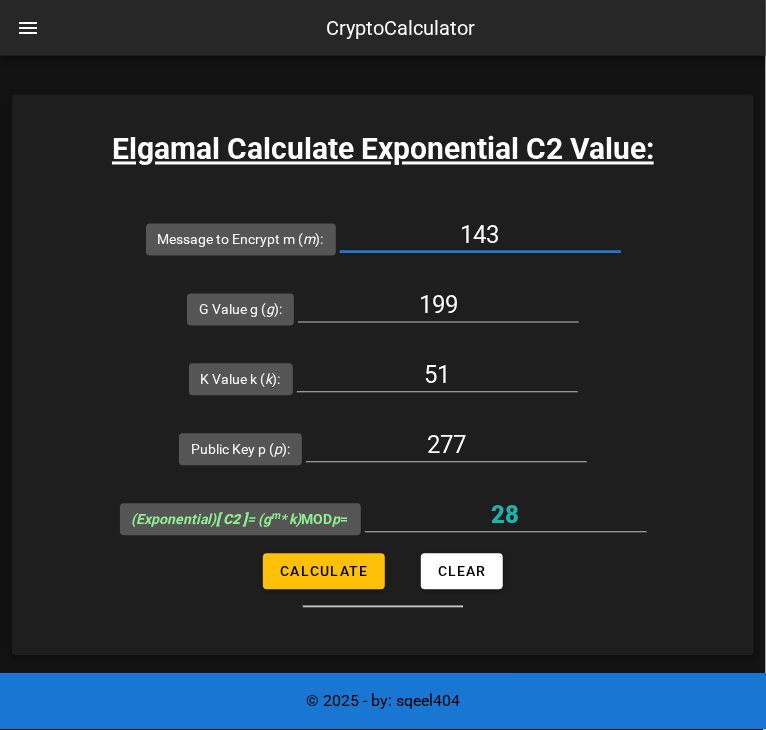 click on "143" at bounding box center [480, 236] 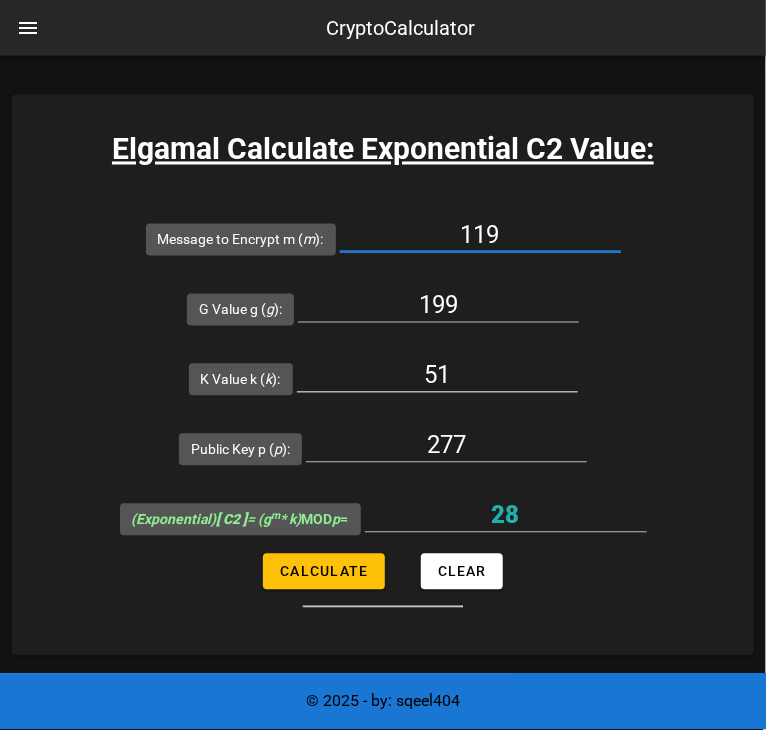 type on "119" 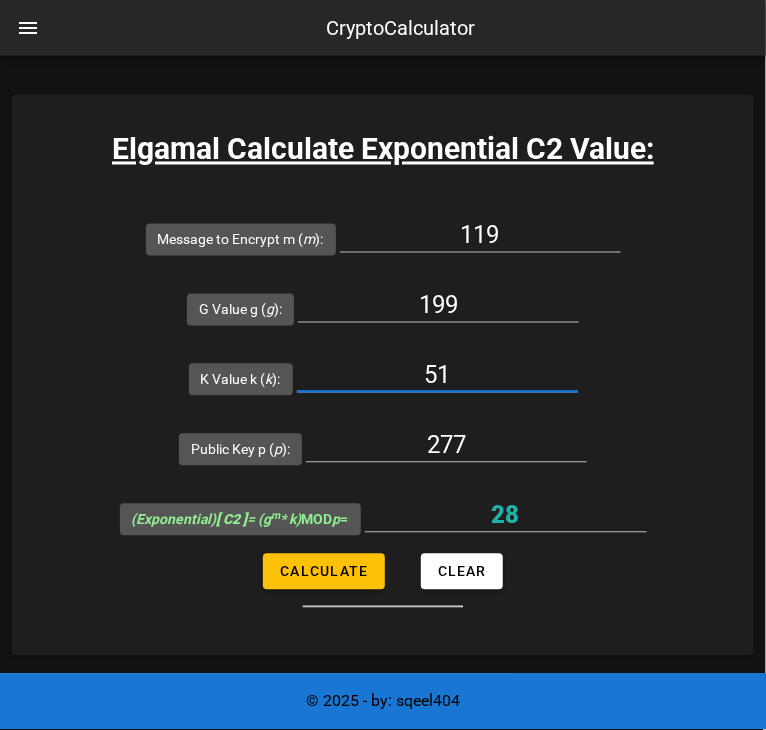 click on "51" at bounding box center [437, 376] 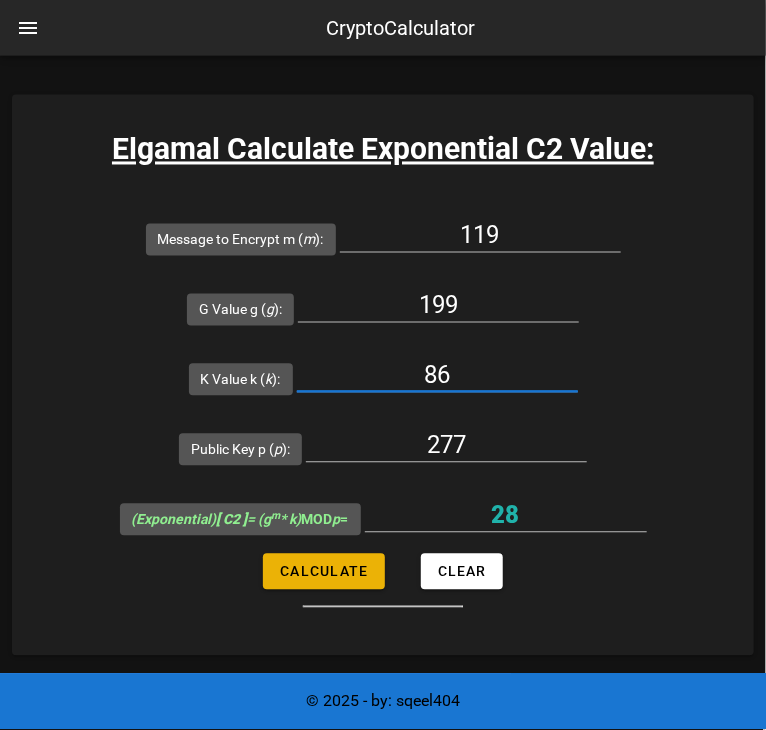 type on "86" 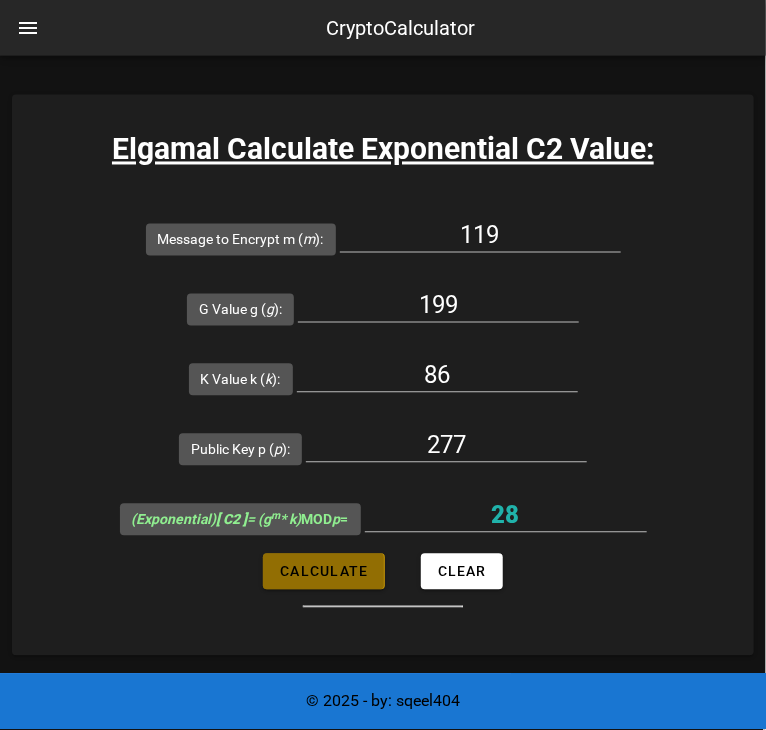 click on "Calculate" at bounding box center (323, 572) 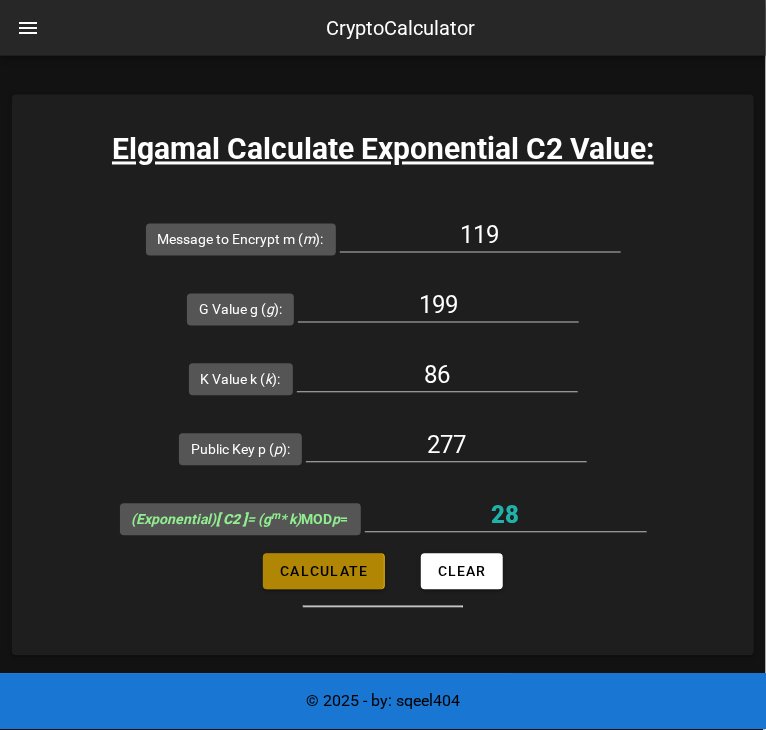type on "99" 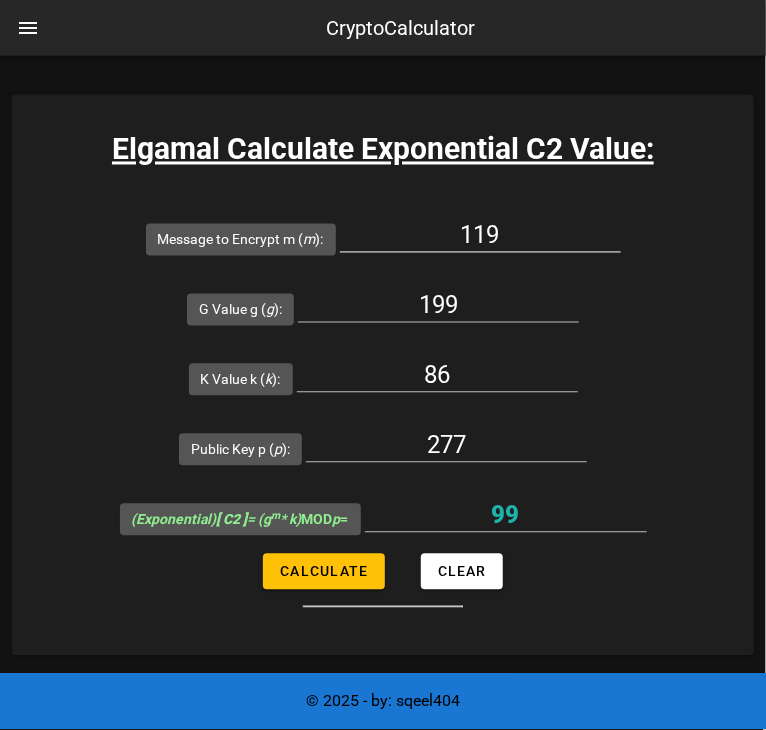 click on "119" at bounding box center [480, 236] 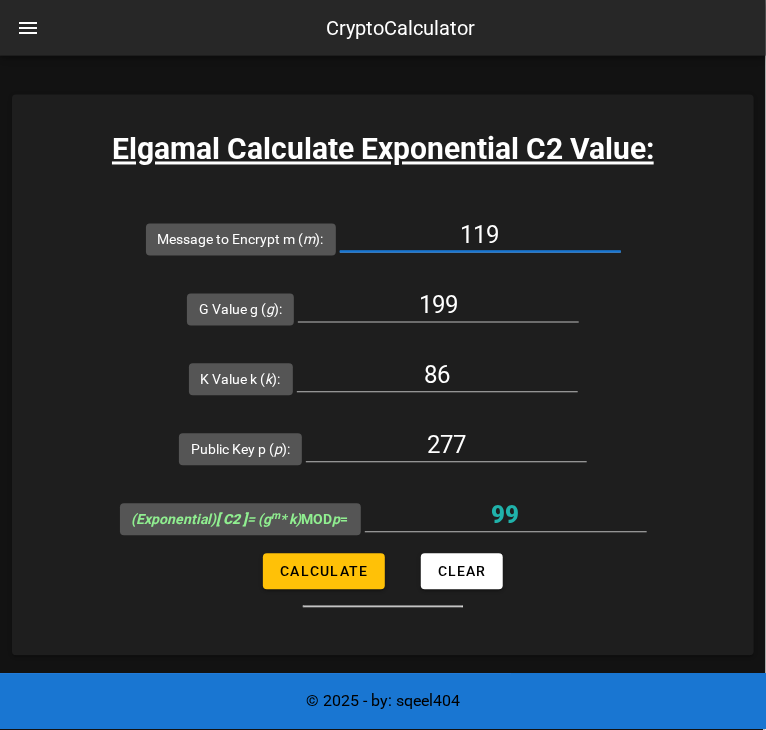 click on "119" at bounding box center (480, 236) 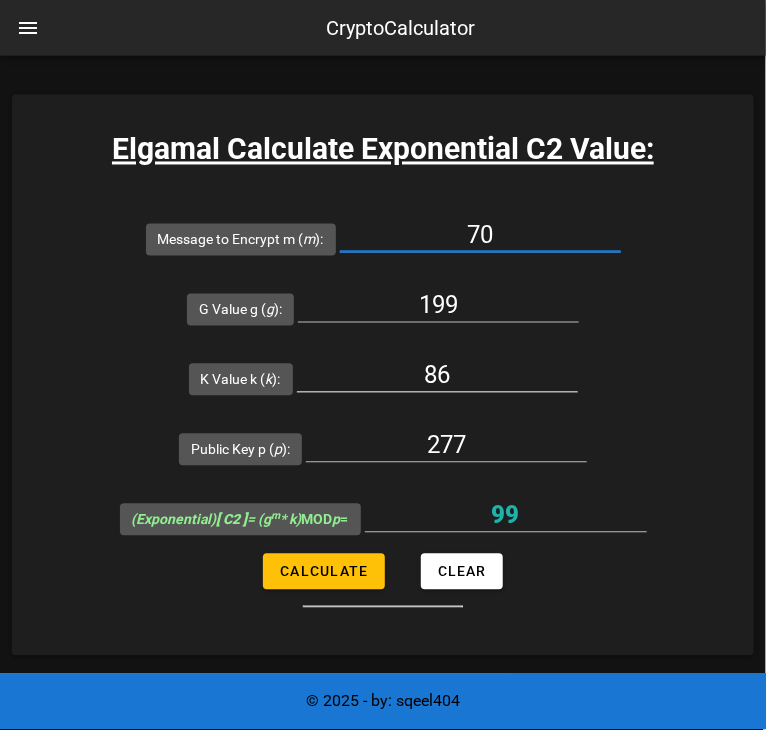 type on "70" 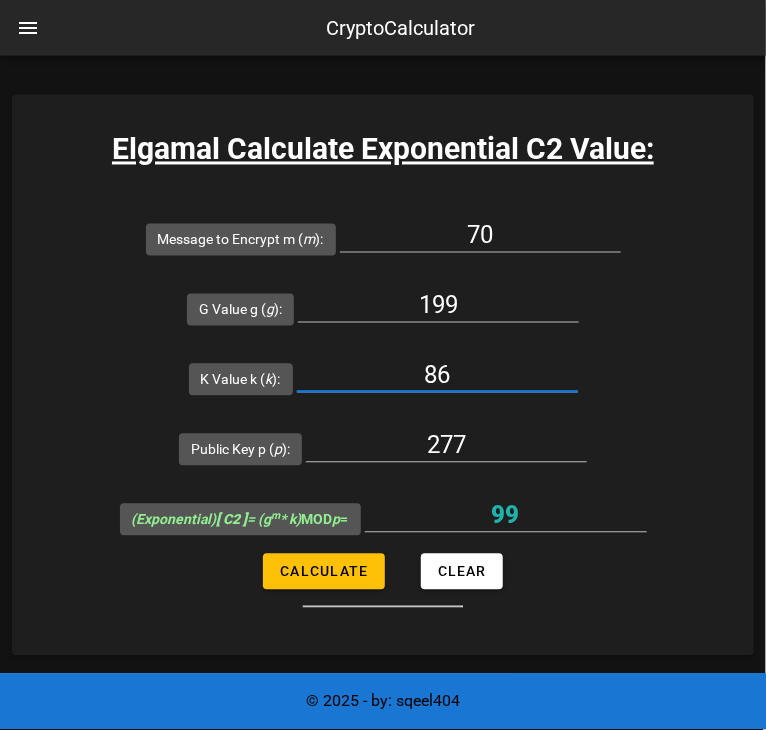 click on "86" at bounding box center (437, 376) 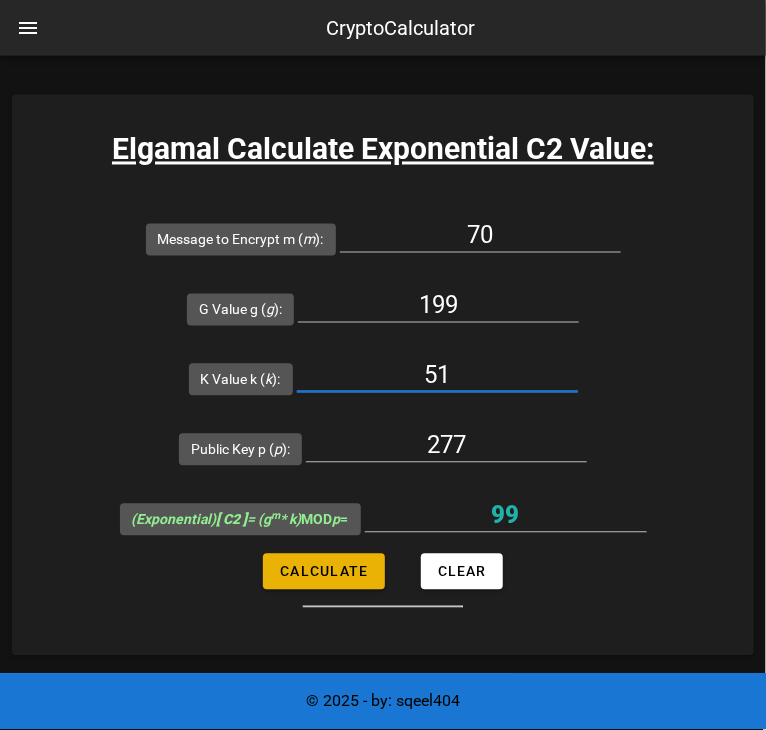 type on "51" 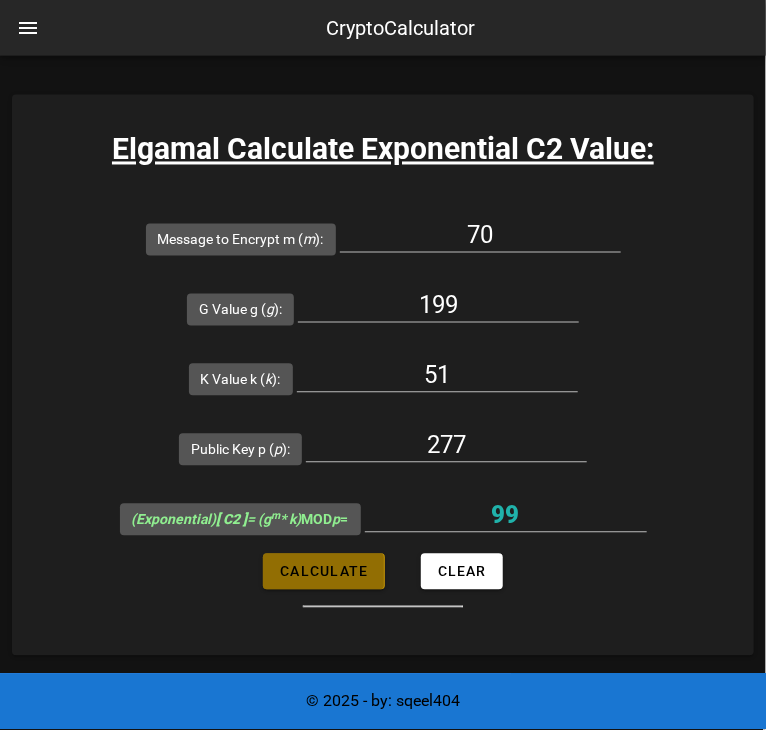 click on "Calculate" at bounding box center [323, 572] 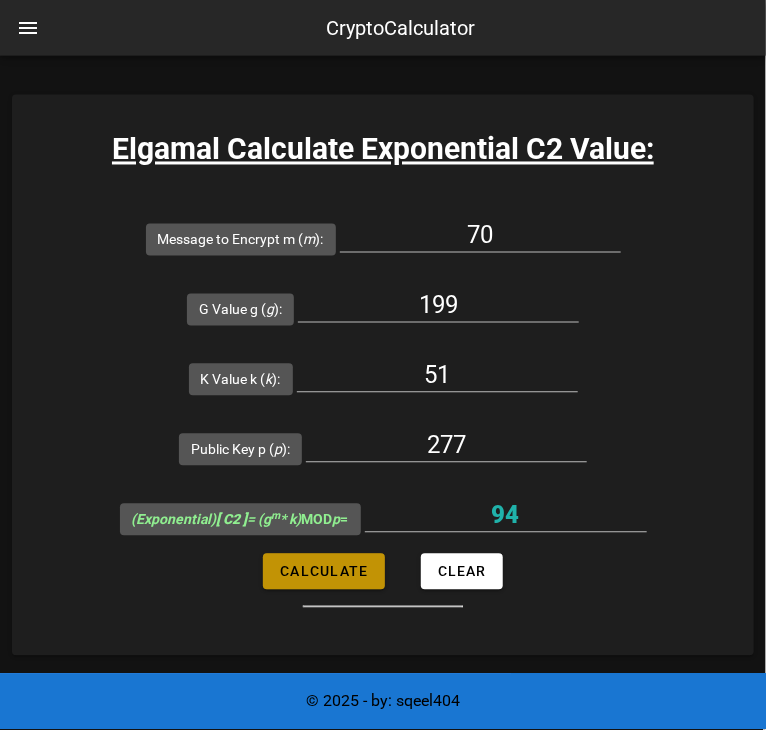 click on "Calculate" at bounding box center [323, 572] 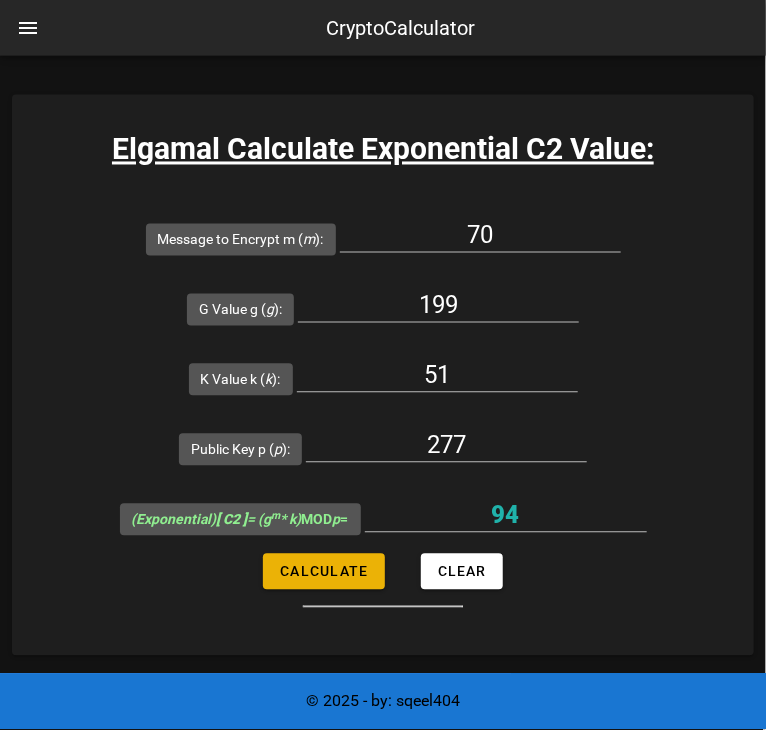 type on "94" 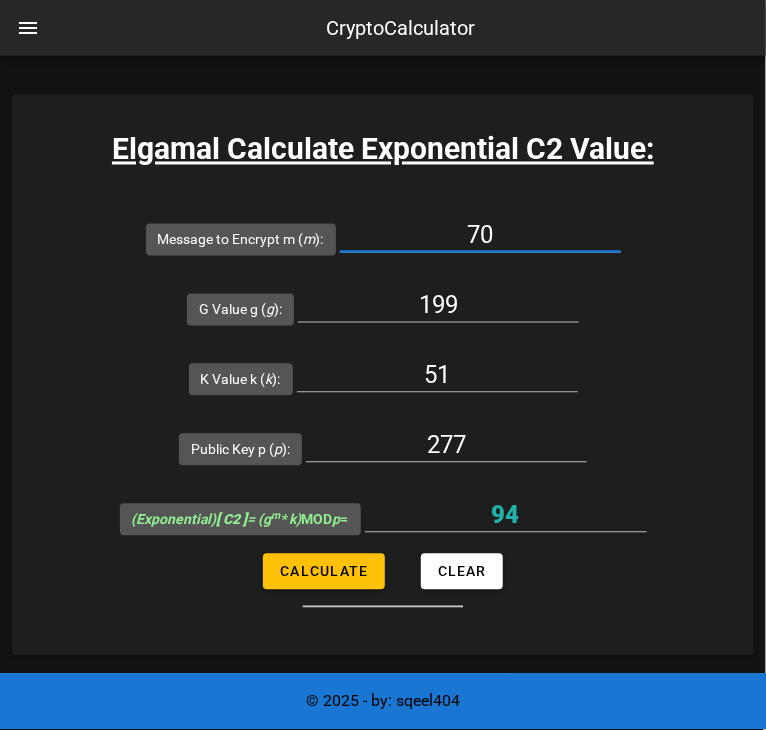 click on "70" at bounding box center [480, 236] 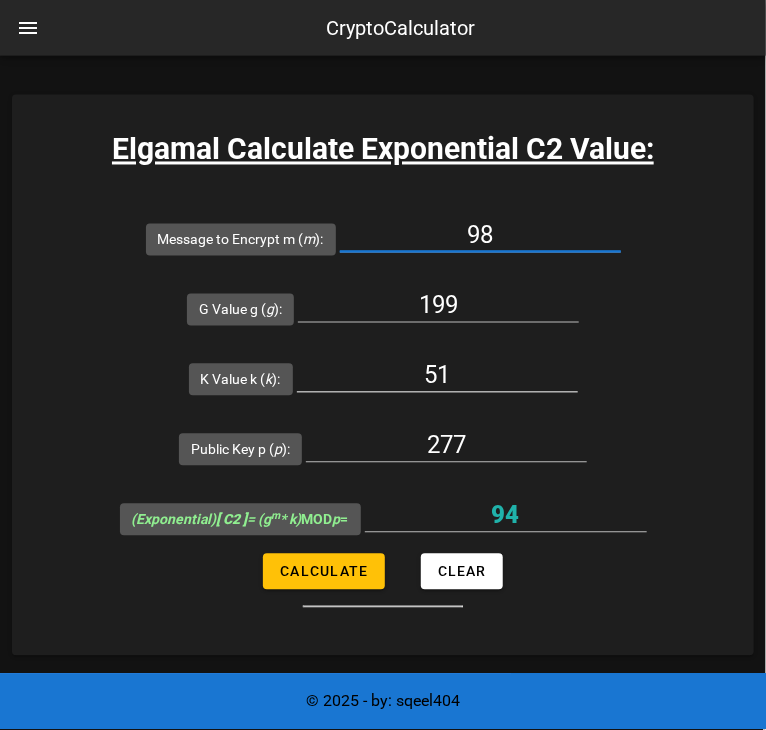 type on "98" 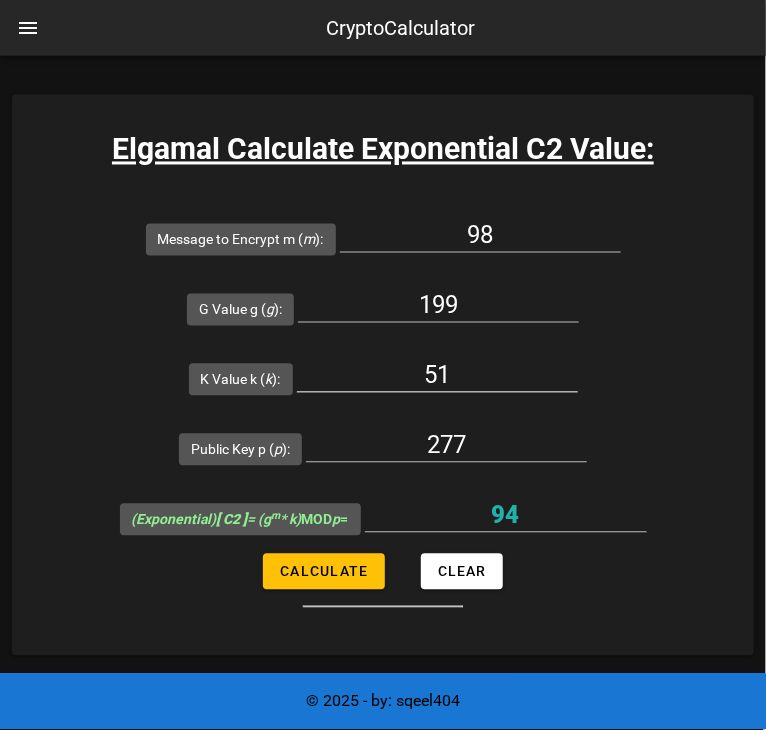 click on "51" at bounding box center [437, 381] 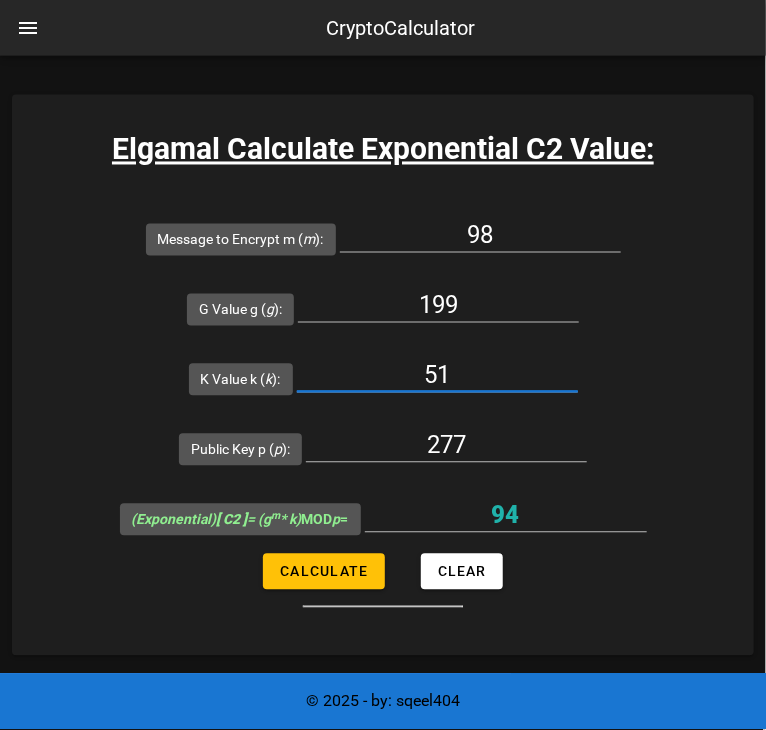 click on "51" at bounding box center [437, 376] 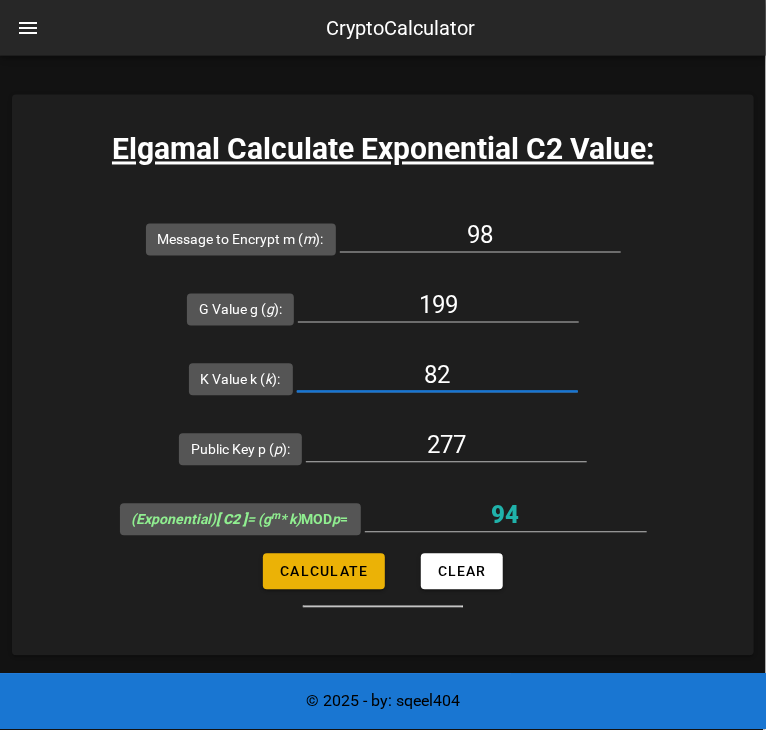 type on "82" 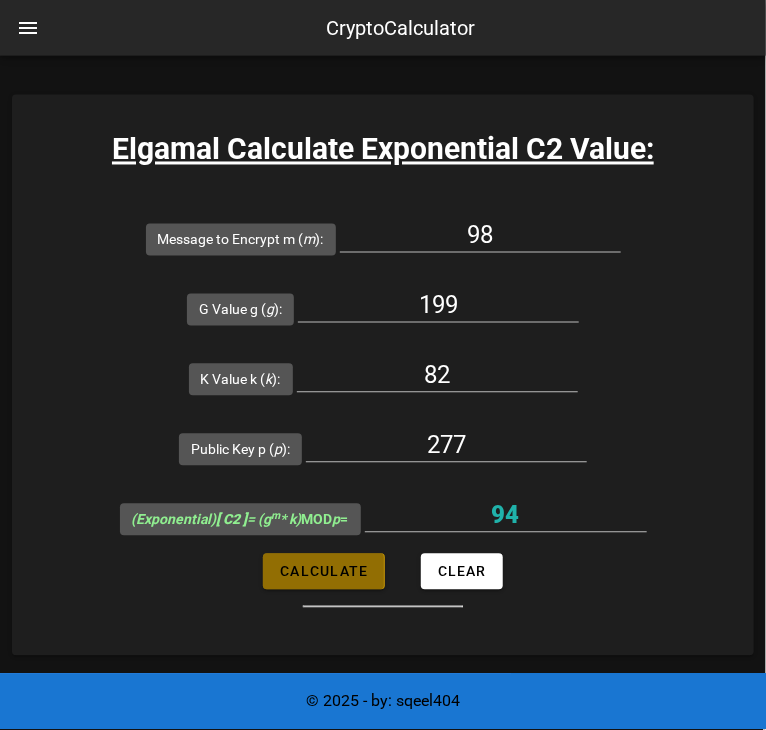 click on "Calculate" at bounding box center (323, 572) 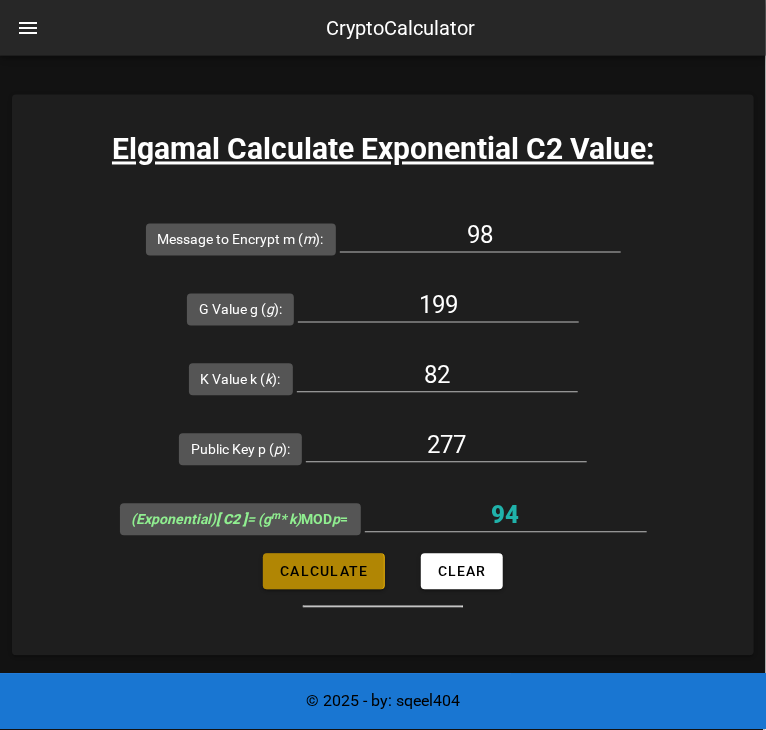 type on "105" 